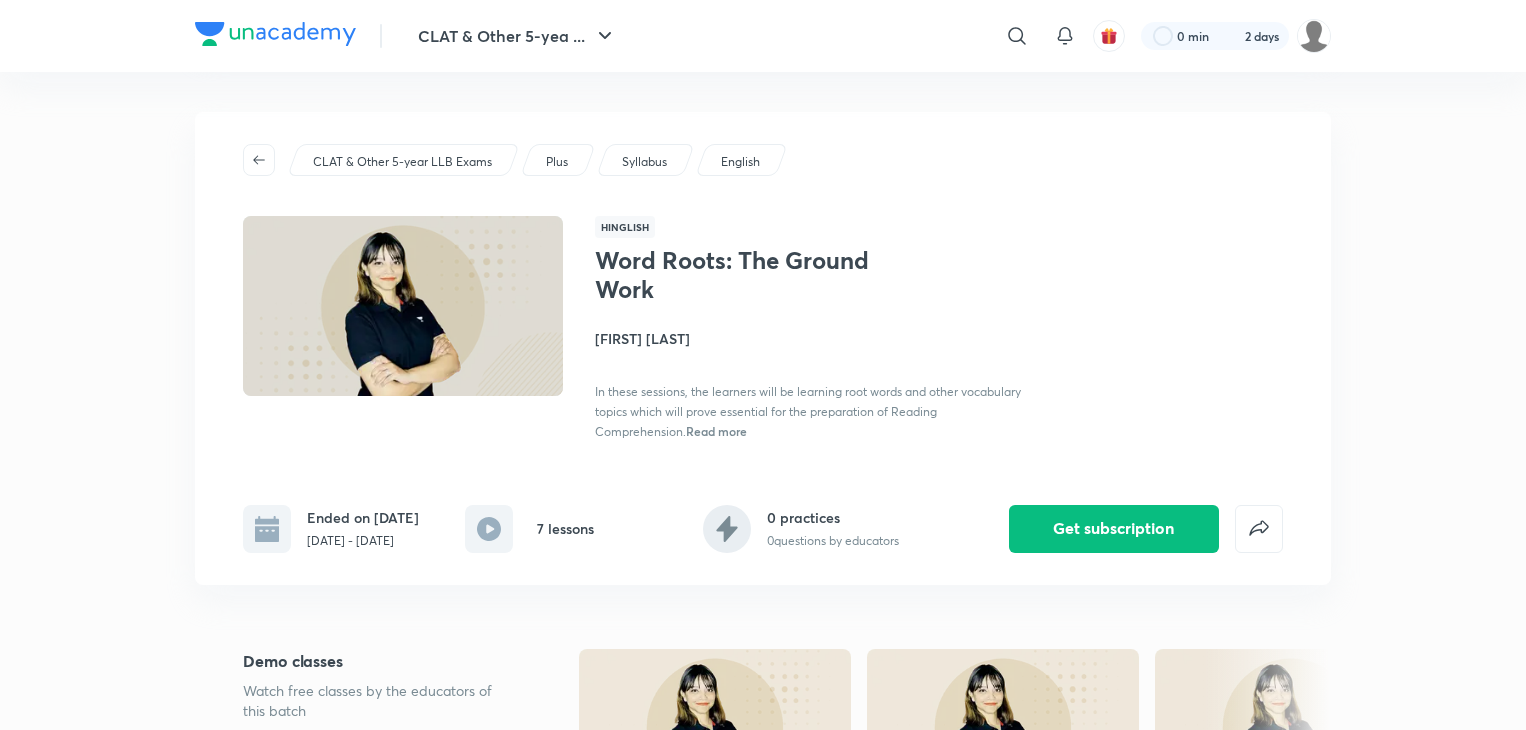 scroll, scrollTop: 0, scrollLeft: 0, axis: both 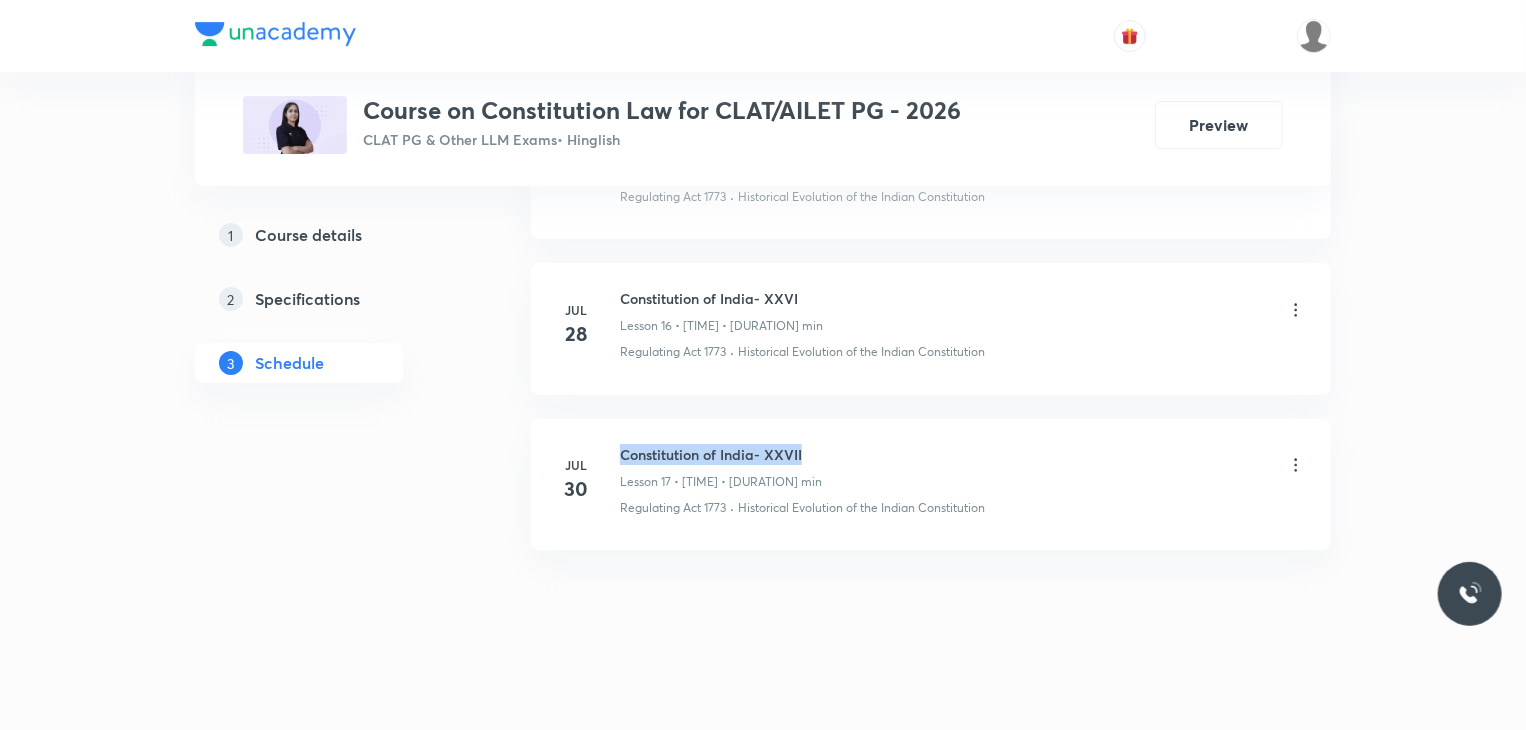 drag, startPoint x: 806, startPoint y: 449, endPoint x: 623, endPoint y: 445, distance: 183.04372 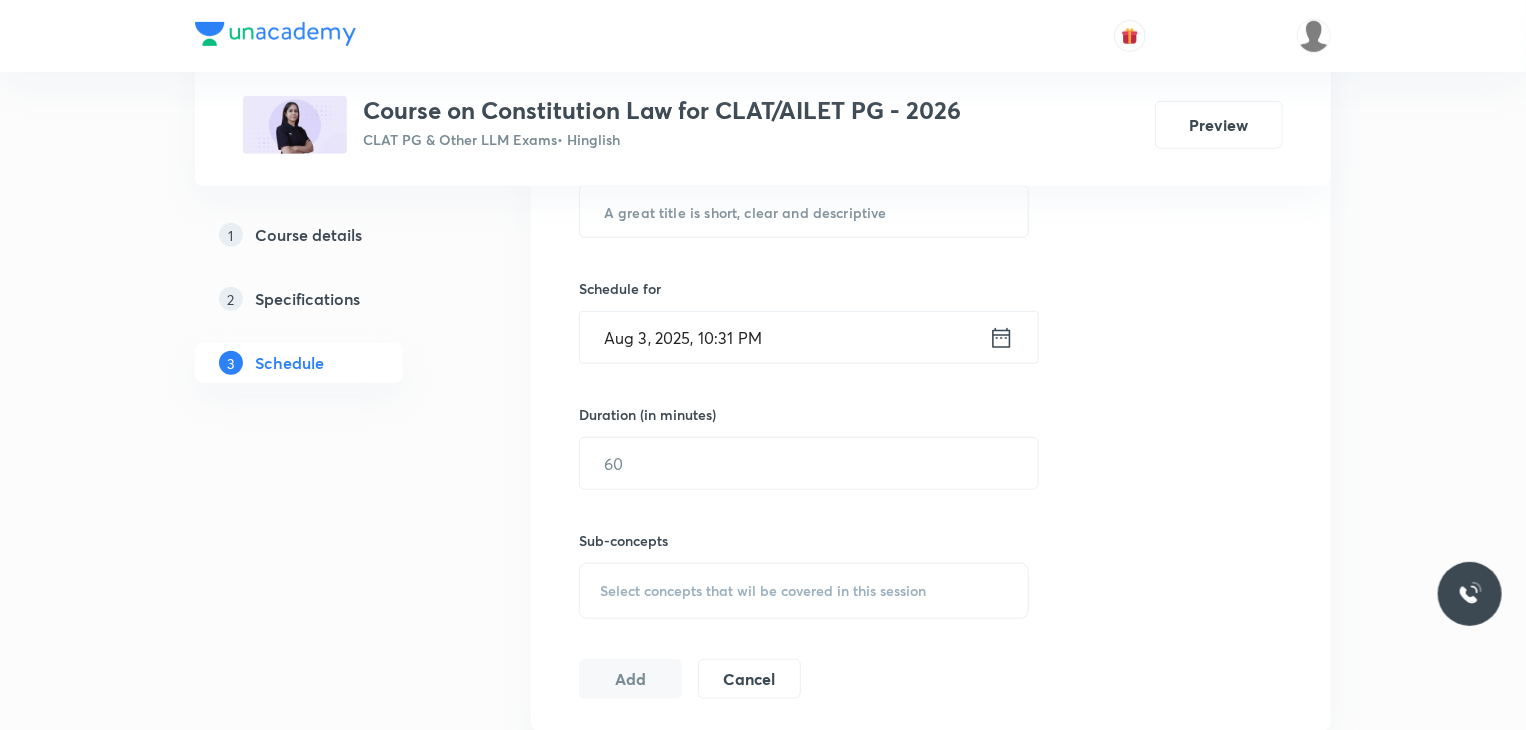 scroll, scrollTop: 500, scrollLeft: 0, axis: vertical 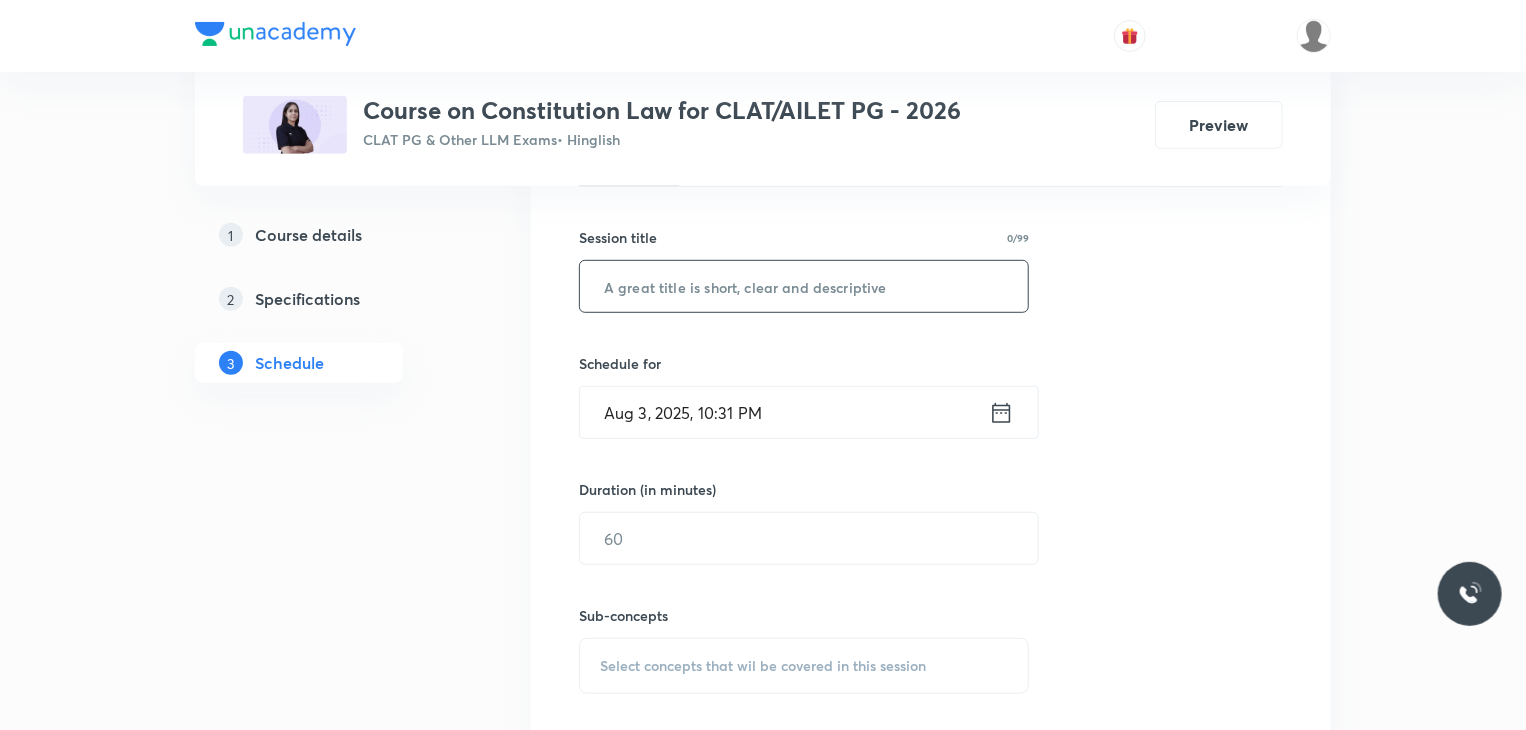 click at bounding box center [804, 286] 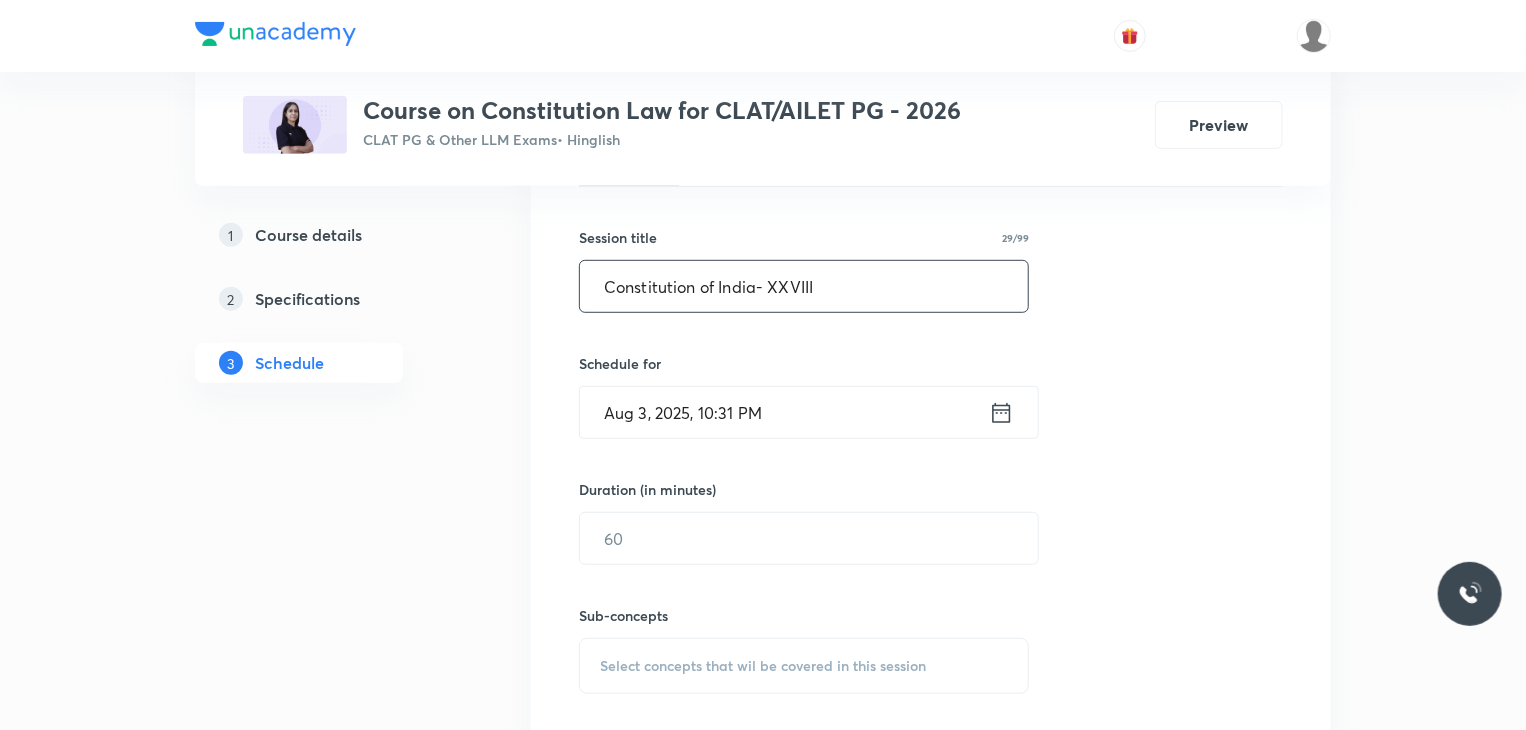 type on "Constitution of India- XXVIII" 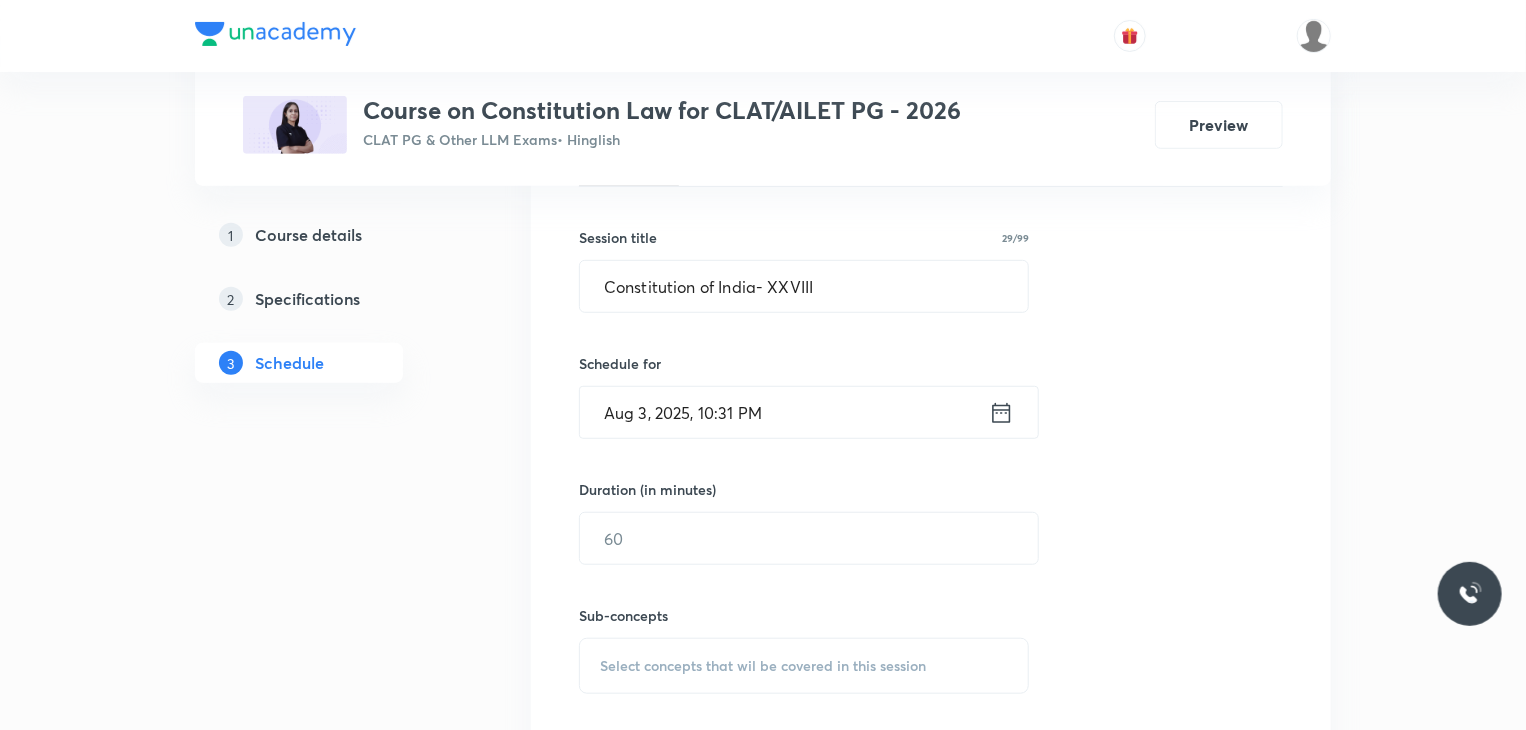 click on "Aug 3, 2025, 10:31 PM" at bounding box center (784, 412) 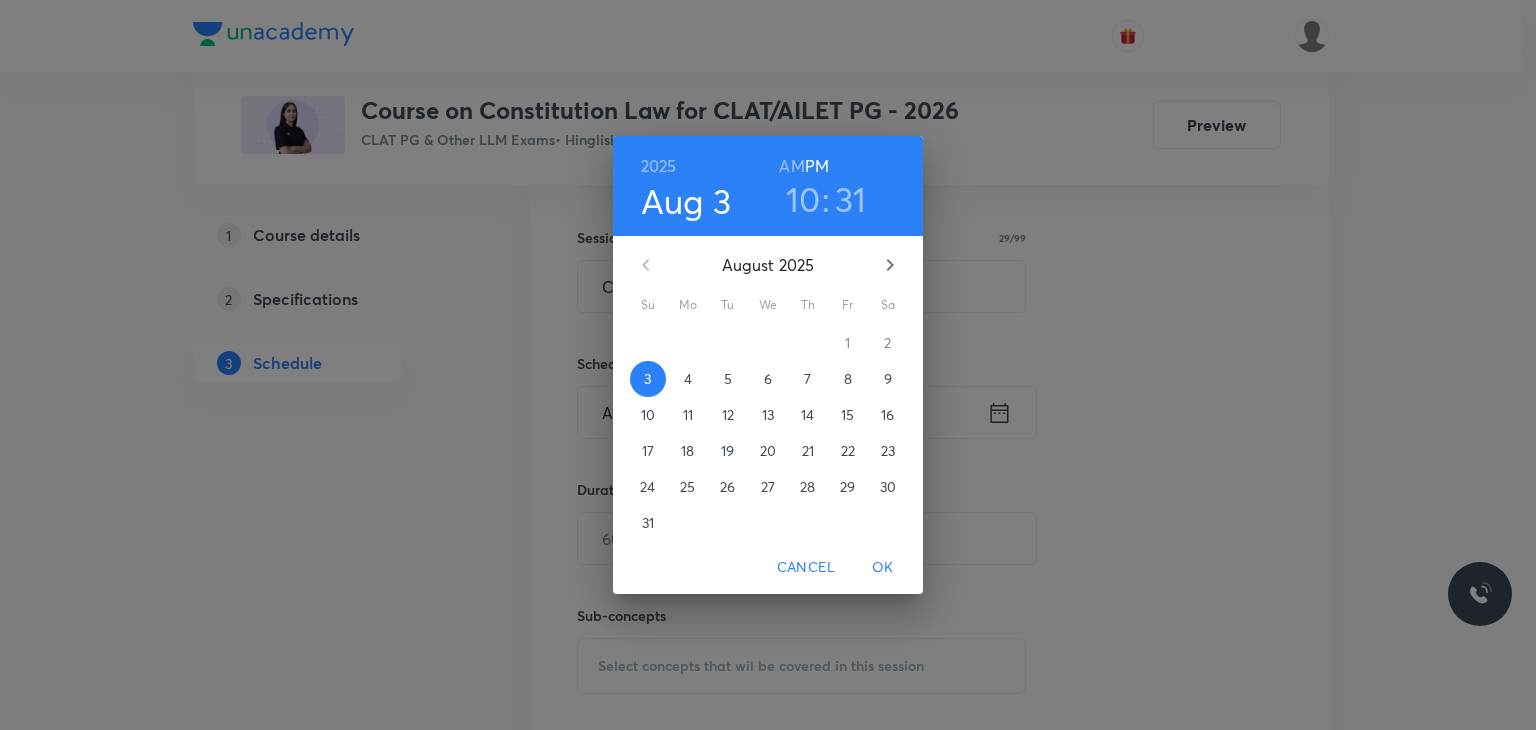 click on "4" at bounding box center (688, 379) 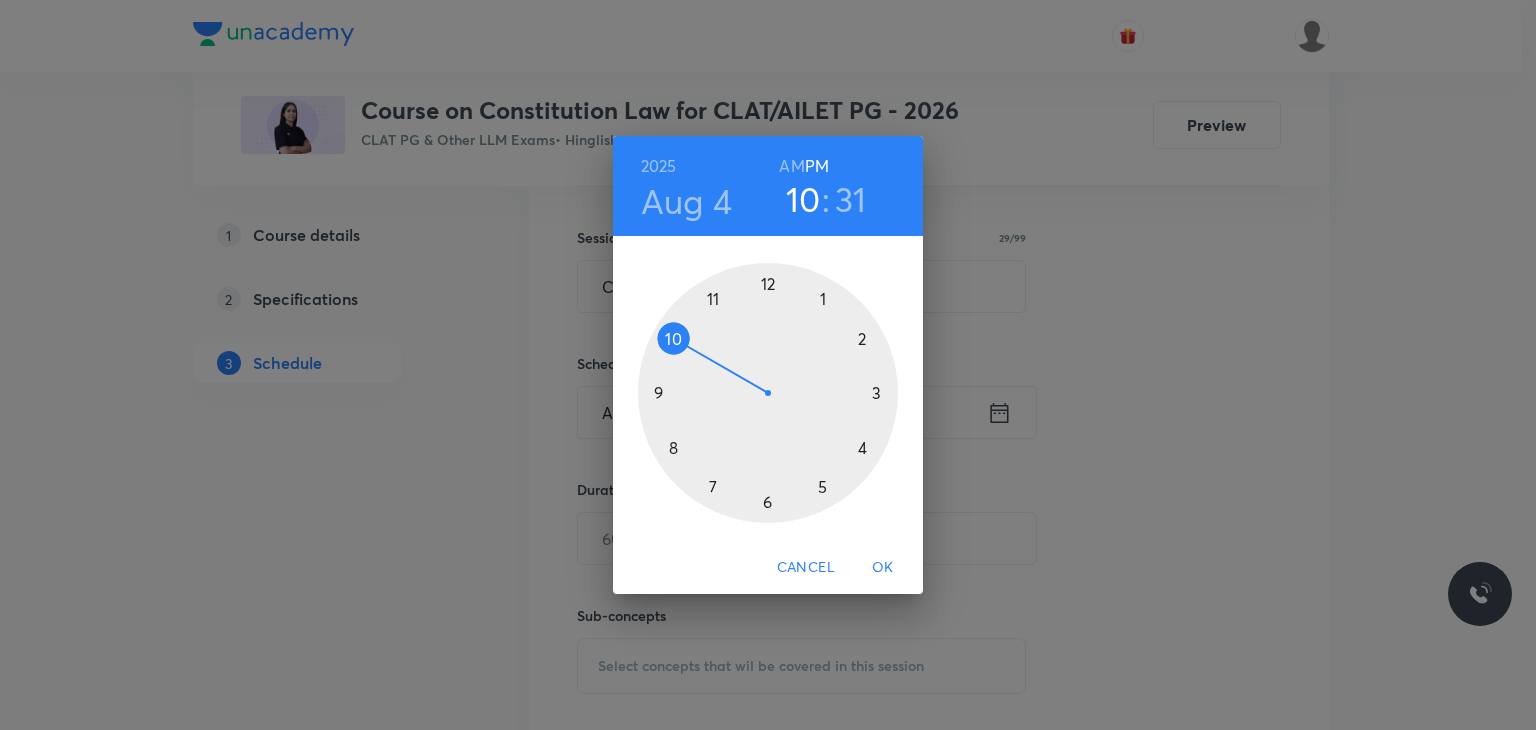 click at bounding box center (768, 393) 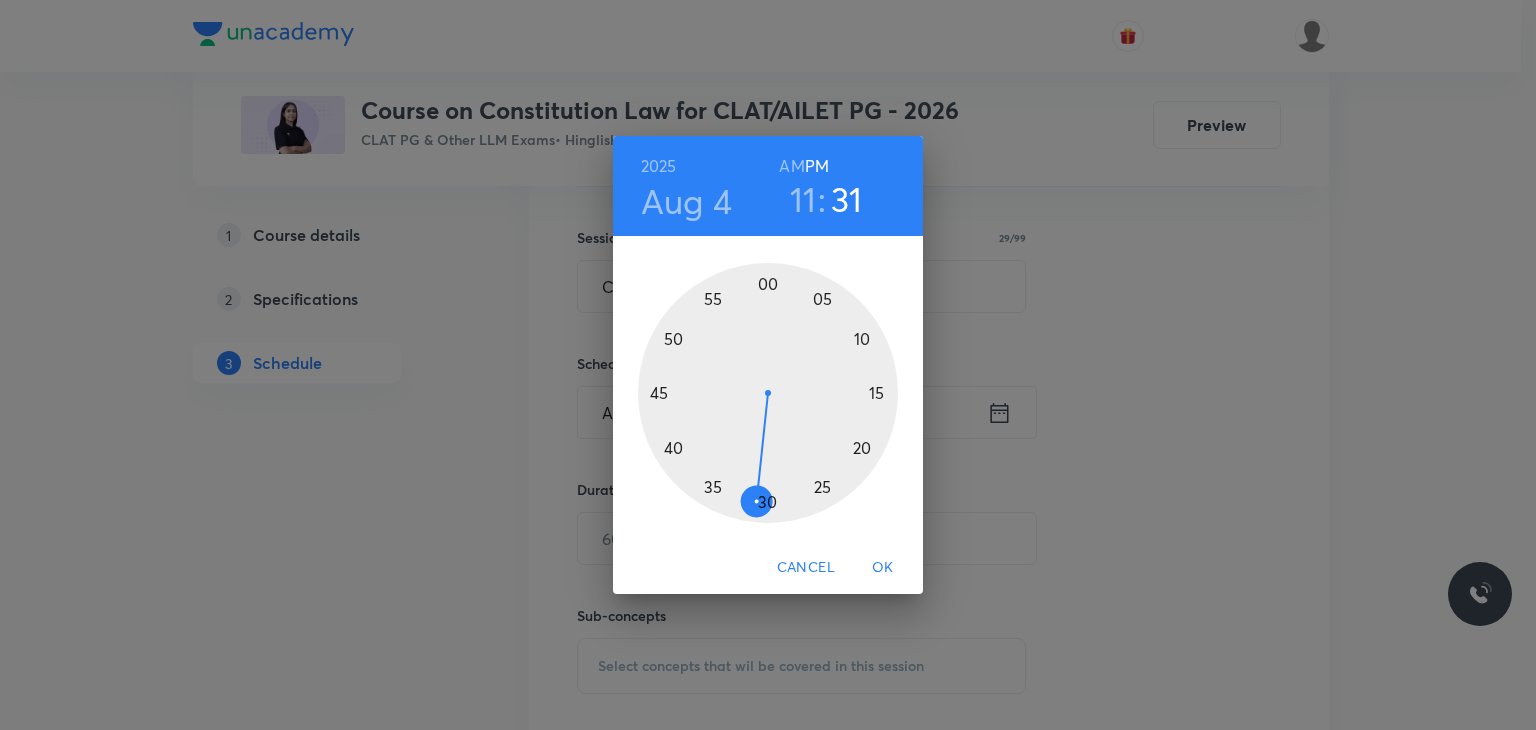 click on "AM" at bounding box center (791, 166) 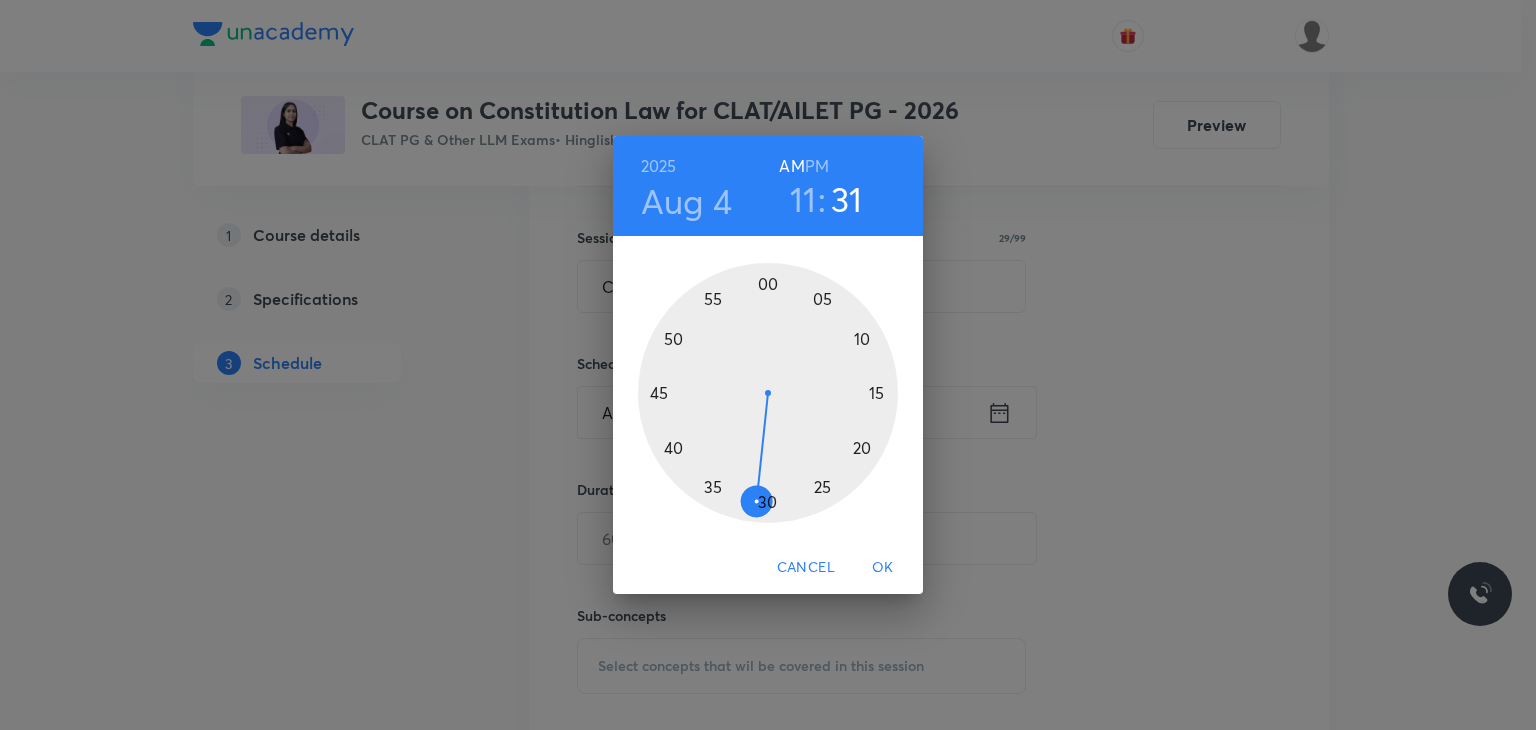 click at bounding box center (768, 393) 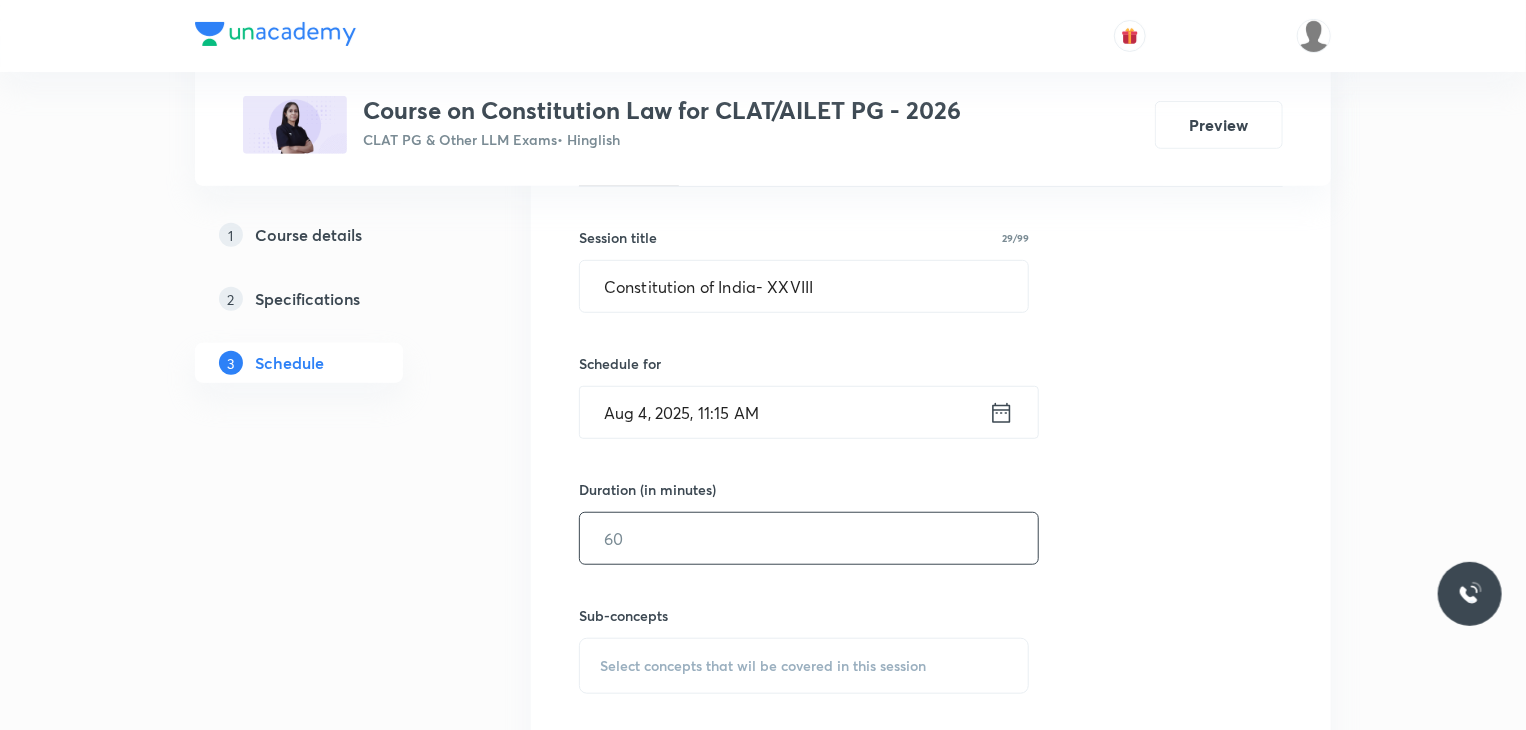 click at bounding box center [809, 538] 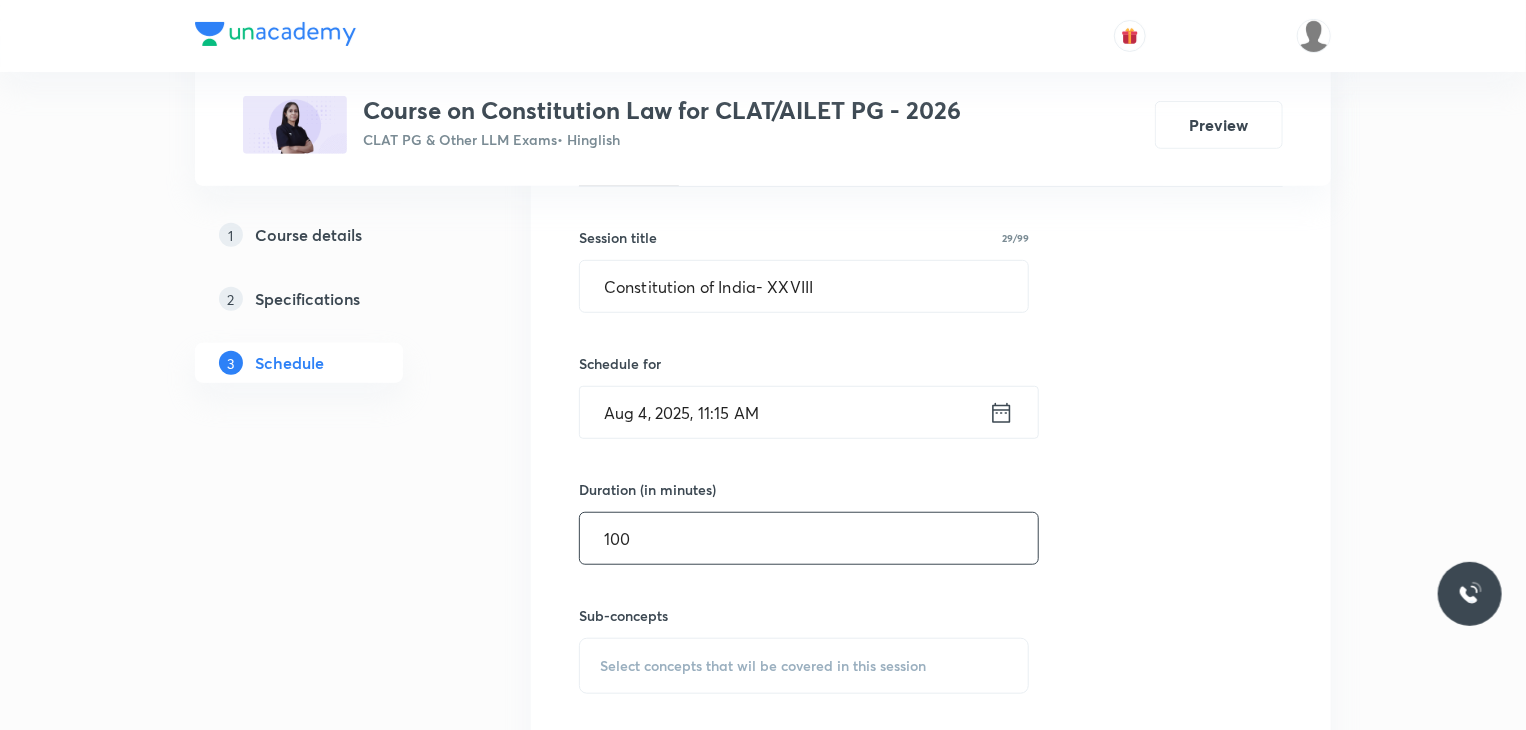 type on "100" 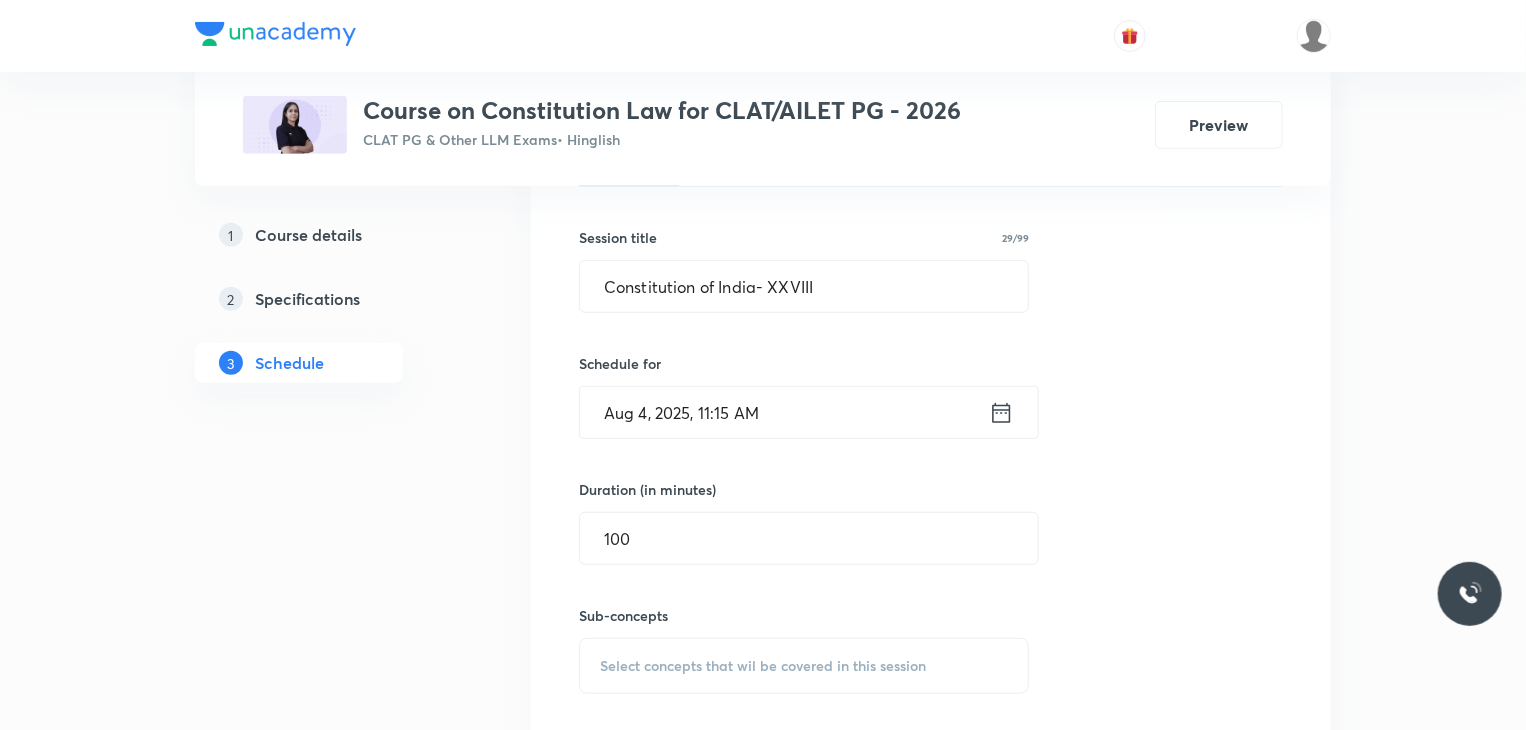 click on "Select concepts that wil be covered in this session" at bounding box center [804, 666] 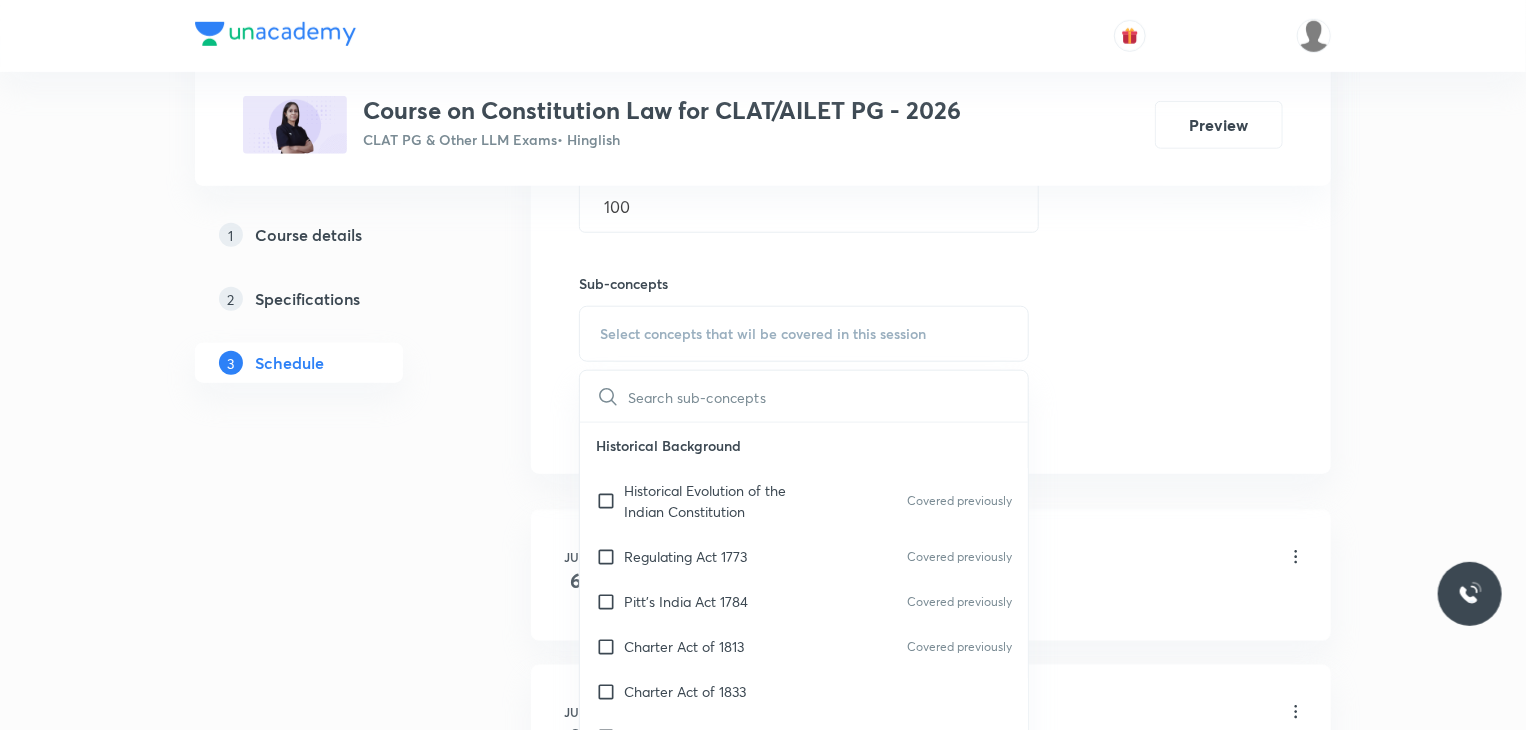 scroll, scrollTop: 840, scrollLeft: 0, axis: vertical 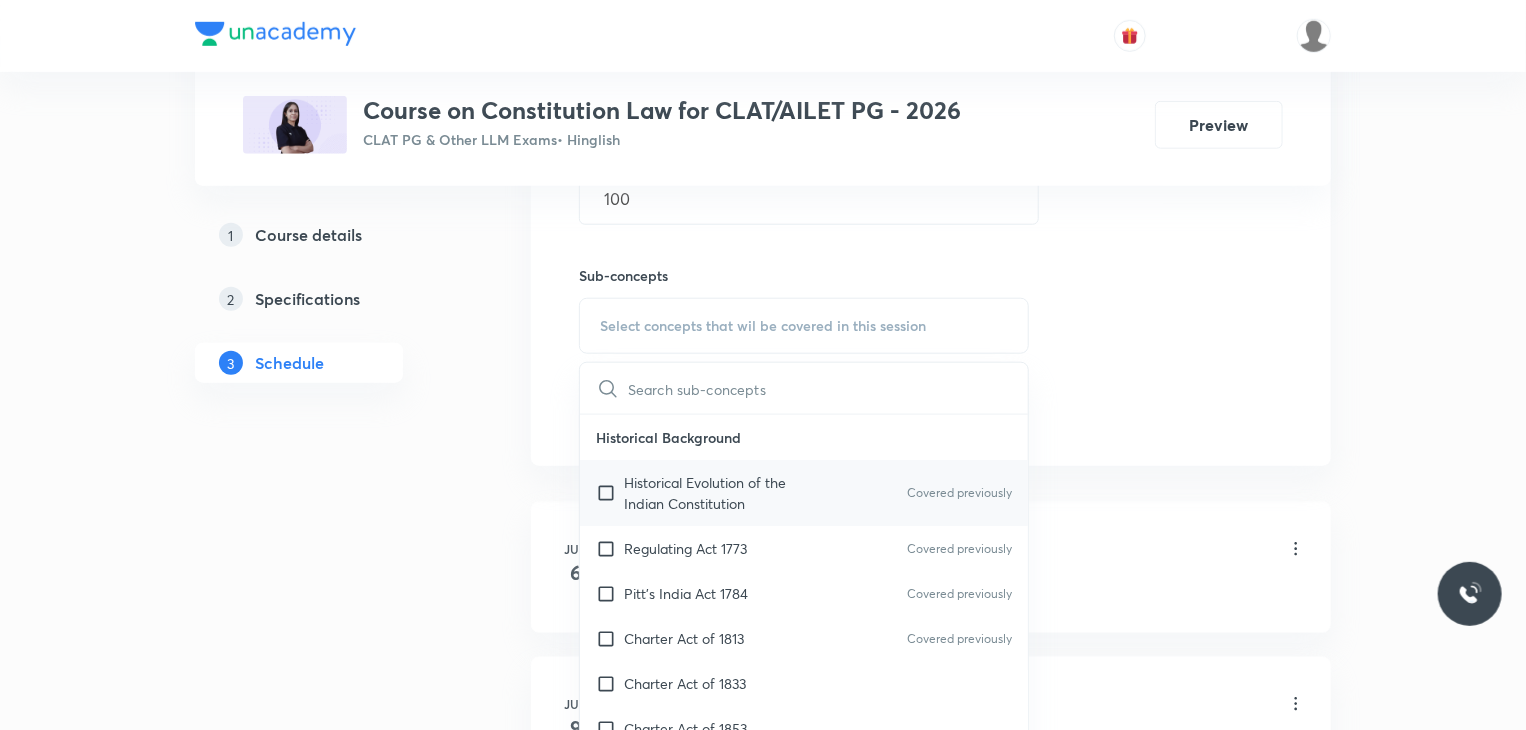 click at bounding box center [610, 493] 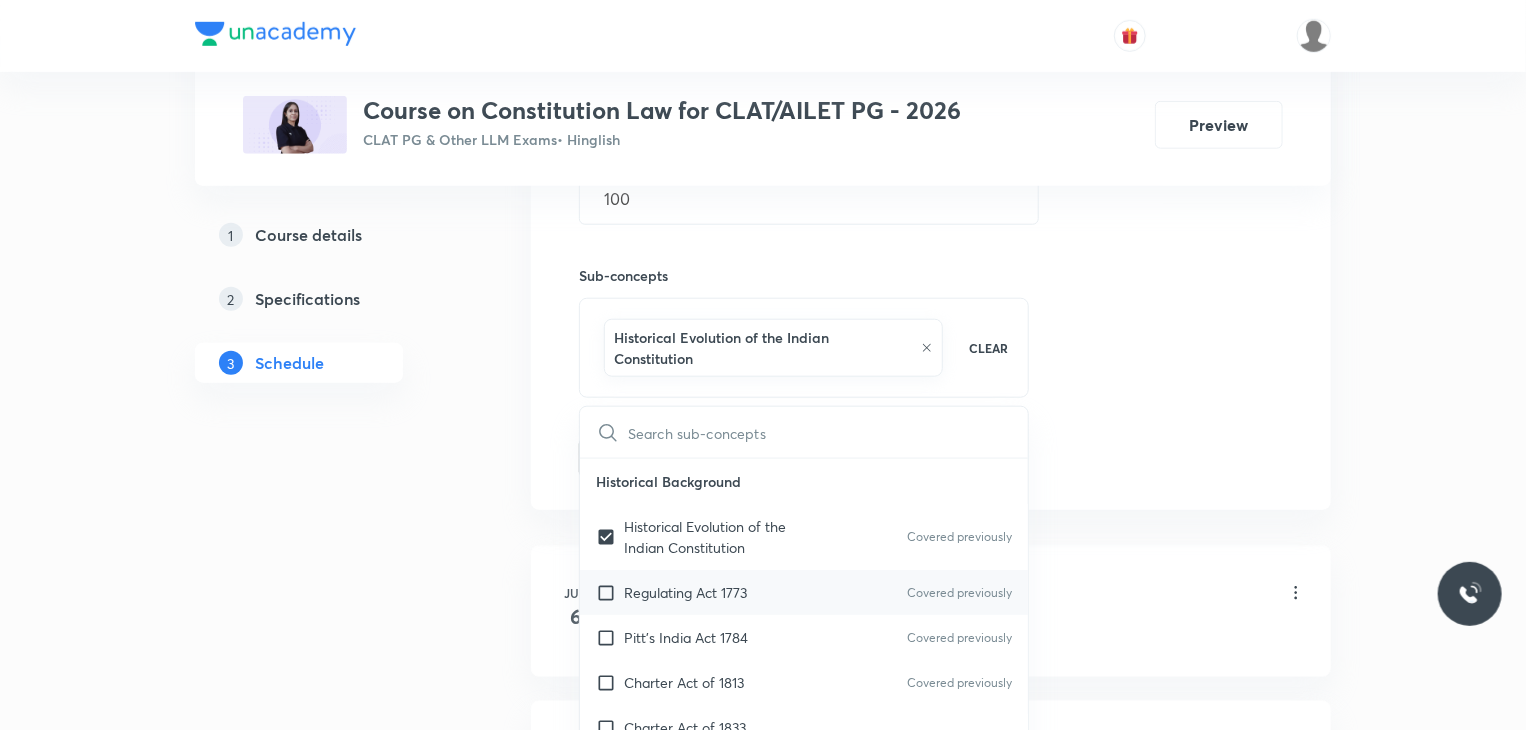 click at bounding box center [610, 592] 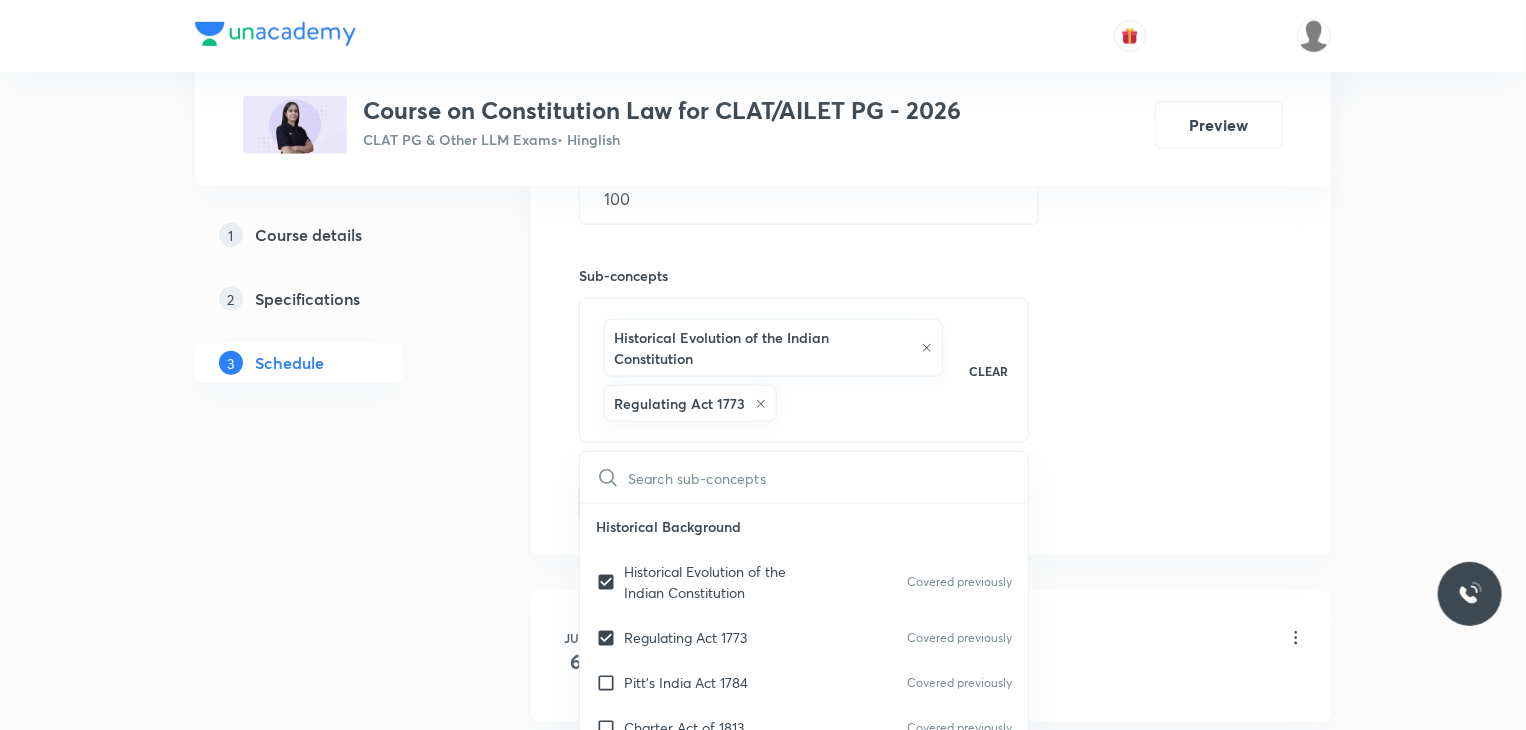 click on "Plus Courses Course on Constitution Law for CLAT/AILET PG - 2026 CLAT PG & Other LLM Exams  • Hinglish Preview 1 Course details 2 Specifications 3 Schedule Schedule 17  classes Topic coverage Constitution of India Cover at least  60 % View details Session  18 Live class Quiz Recorded classes Session title 29/99 Constitution of India- XXVIII ​ Schedule for Aug 4, 2025, 11:15 AM ​ Duration (in minutes) 100 ​ Sub-concepts Historical Evolution of the Indian Constitution Regulating Act 1773 CLEAR ​ Historical Background Historical Evolution of the Indian Constitution Covered previously Regulating Act 1773 Covered previously Pitt’s India Act 1784 Covered previously Charter Act of 1813 Covered previously Charter Act of 1833 Charter Act of 1853 Government of India Act 1858 Morley-Minto Reforms 1909 Montague-Chelmsford Reforms 1919 Government of India Act 1935 Indian Independence Act 1947 Preamble What is a Preamble? Covered previously History of the Preamble to Indian Constitution Covered previously Oath" at bounding box center [763, 1324] 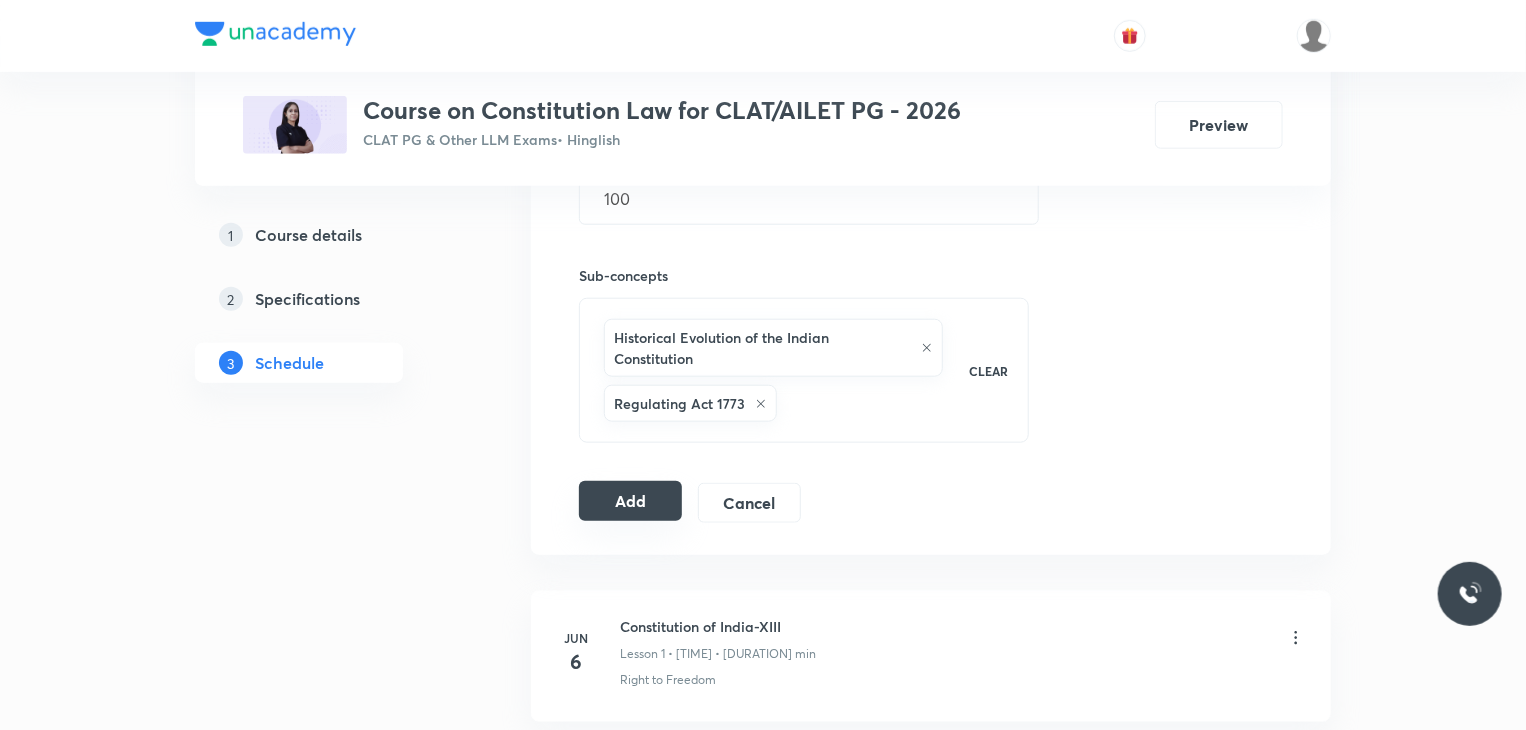 click on "Add" at bounding box center (630, 501) 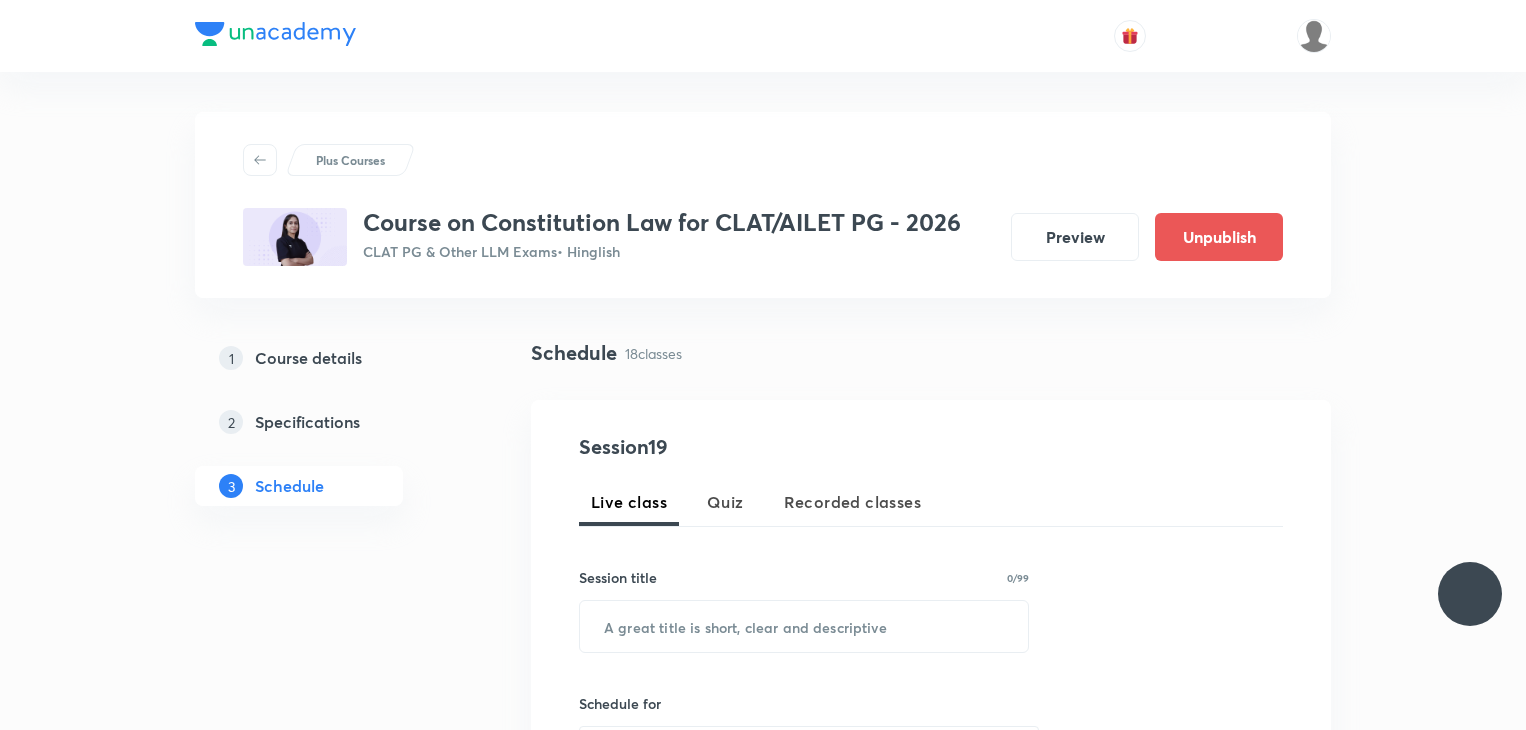 scroll, scrollTop: 89, scrollLeft: 0, axis: vertical 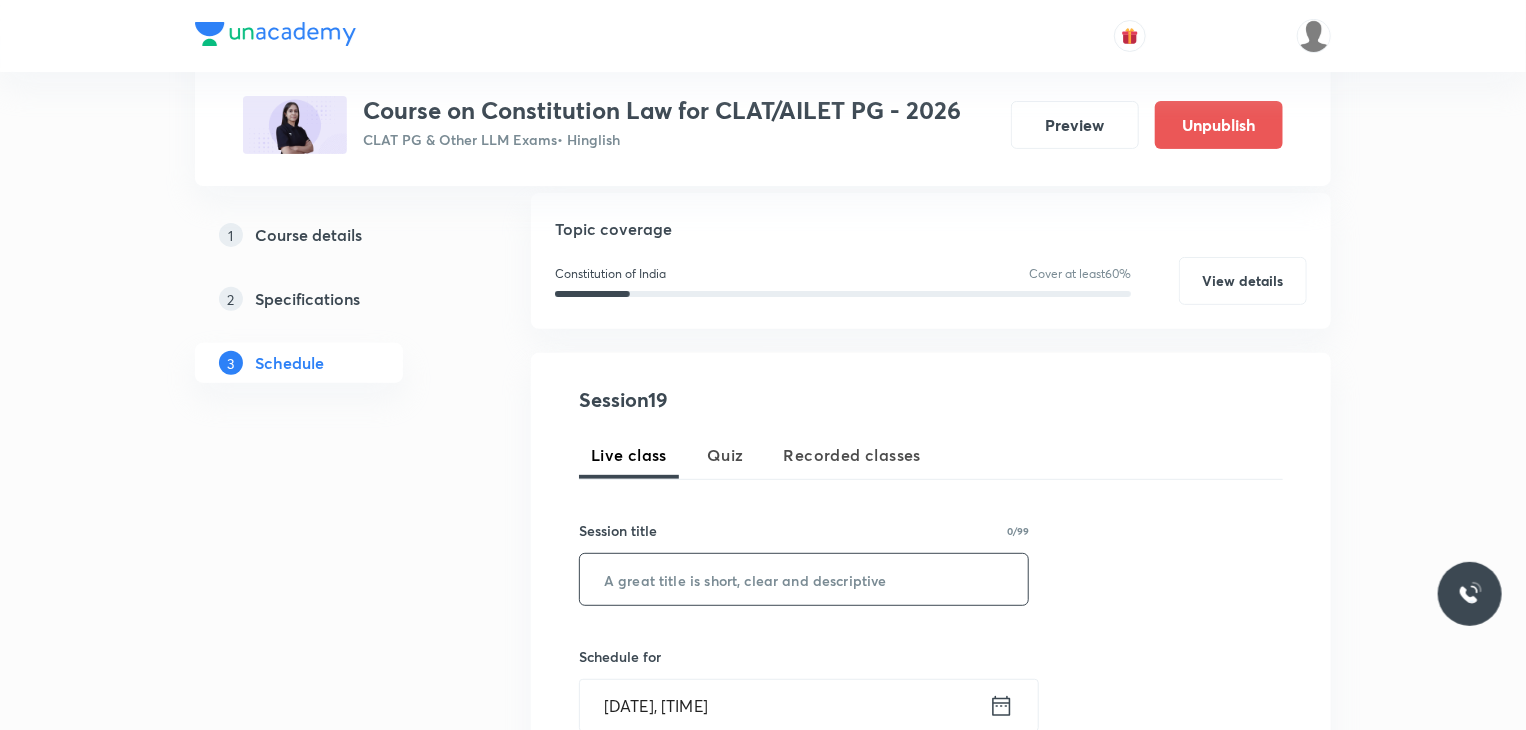 click at bounding box center [804, 579] 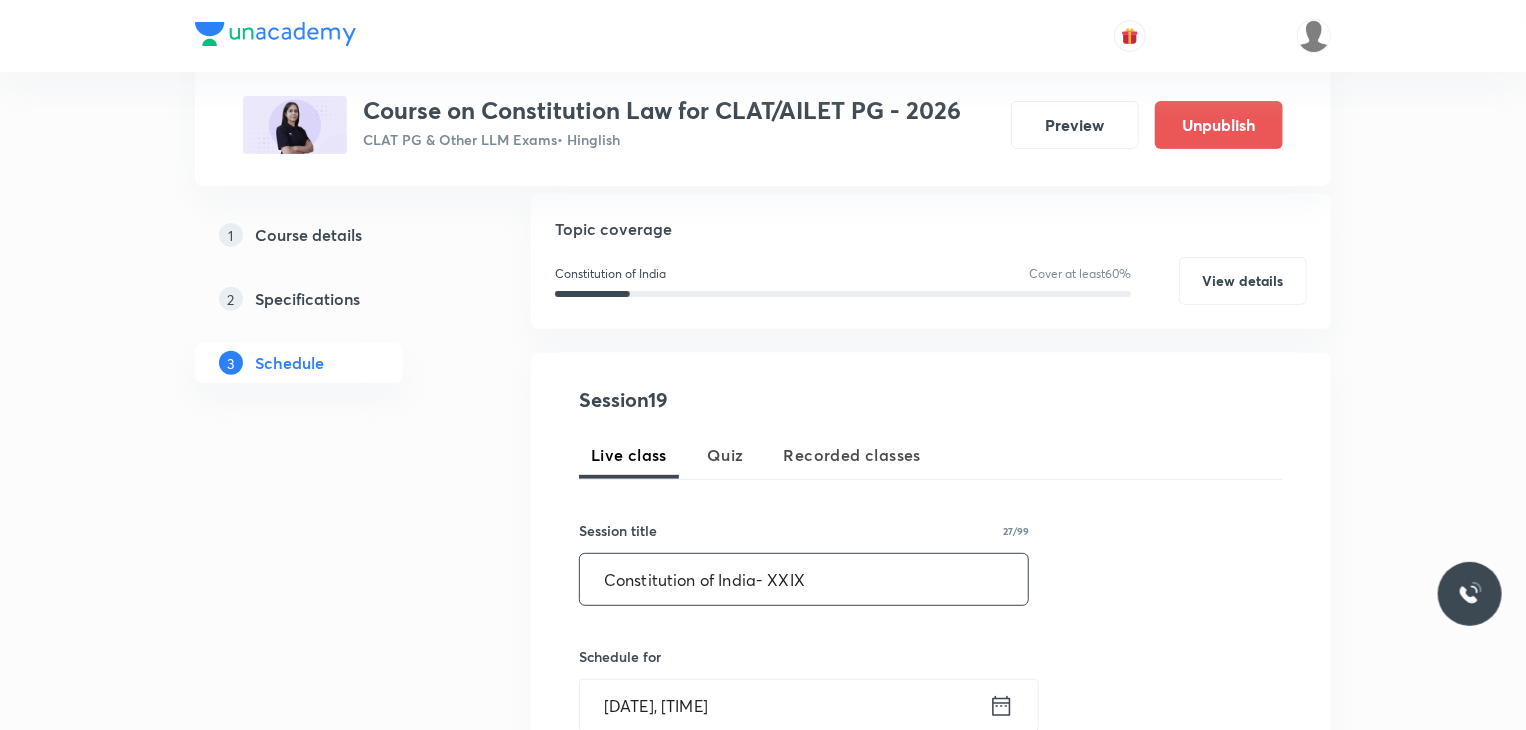 scroll, scrollTop: 544, scrollLeft: 0, axis: vertical 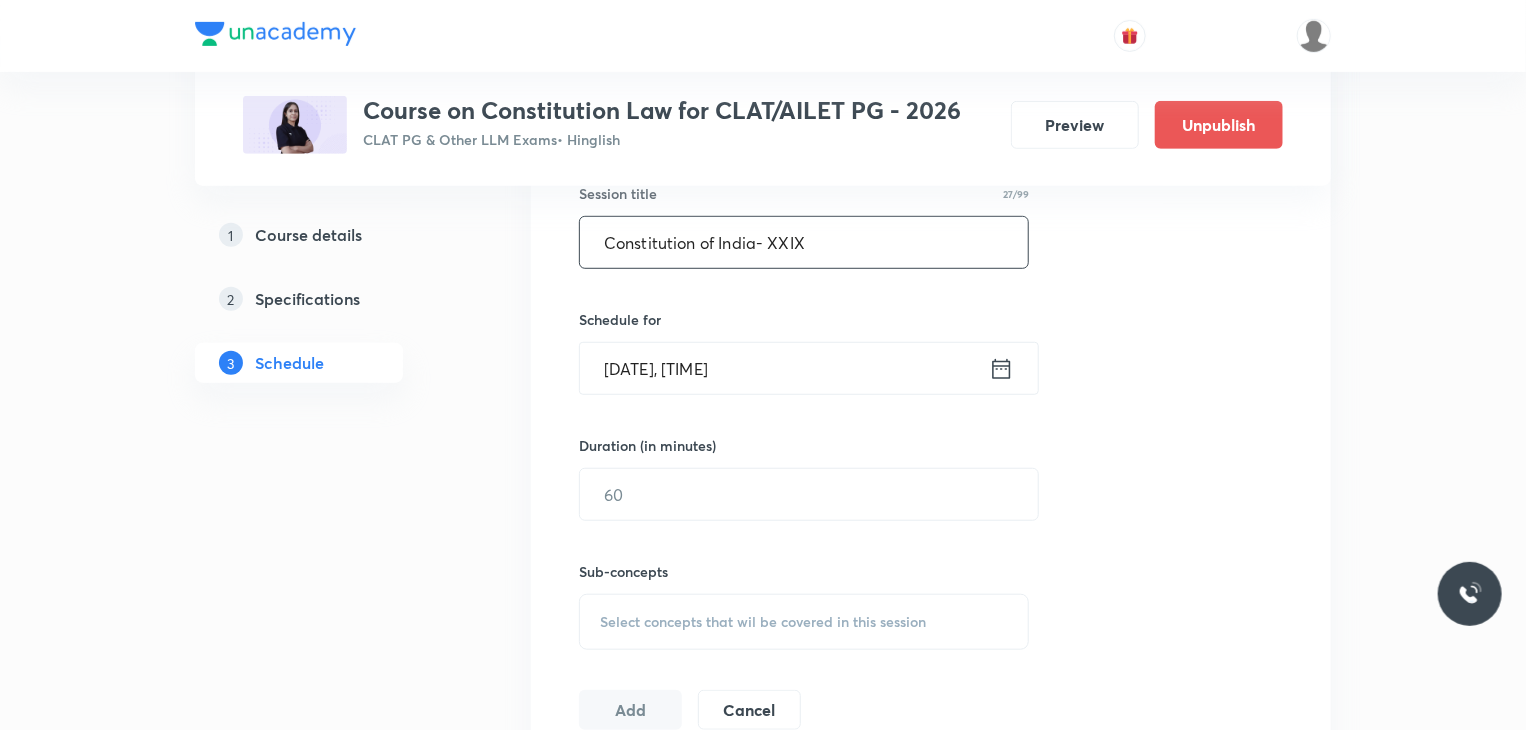type on "Constitution of India- XXIX" 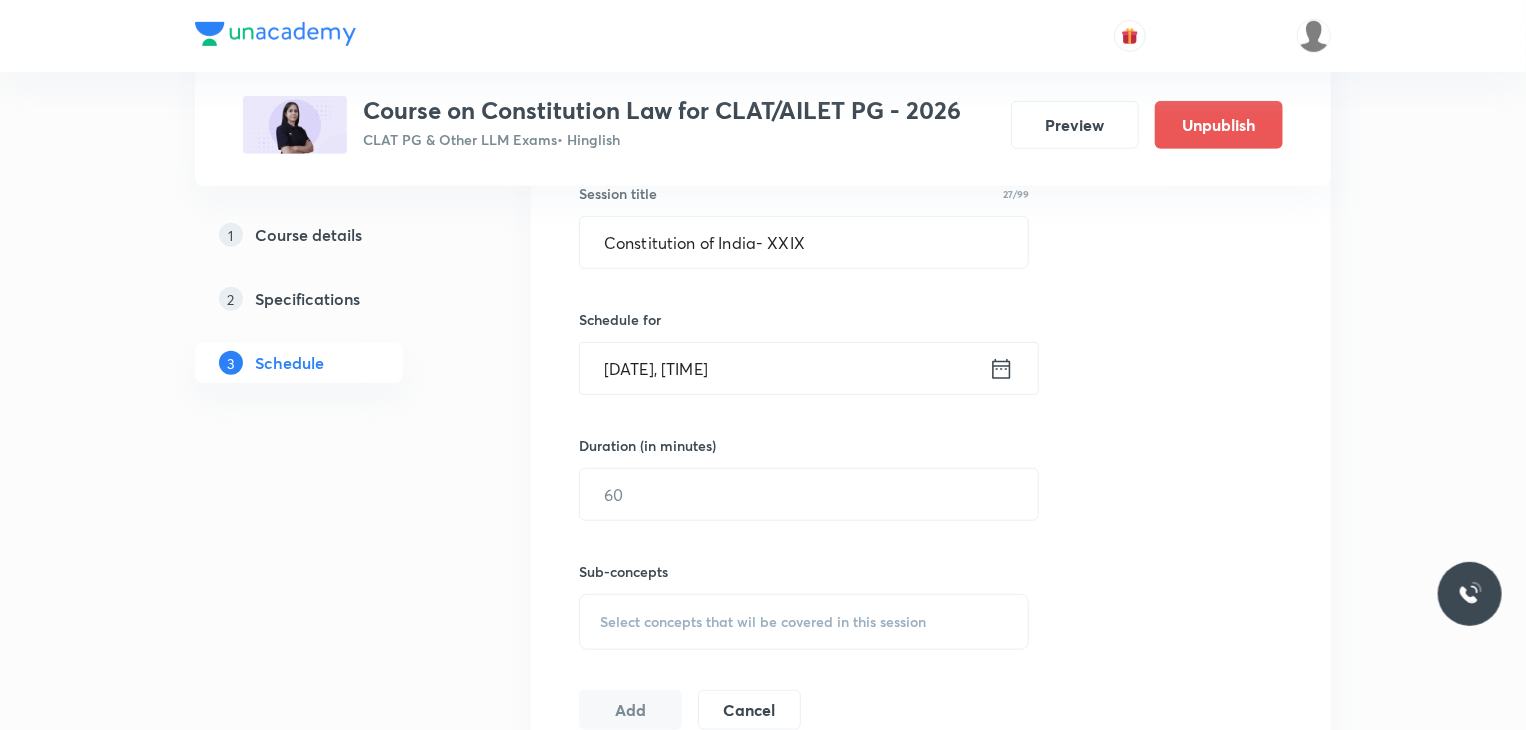 click on "[DATE], [TIME]" at bounding box center [784, 368] 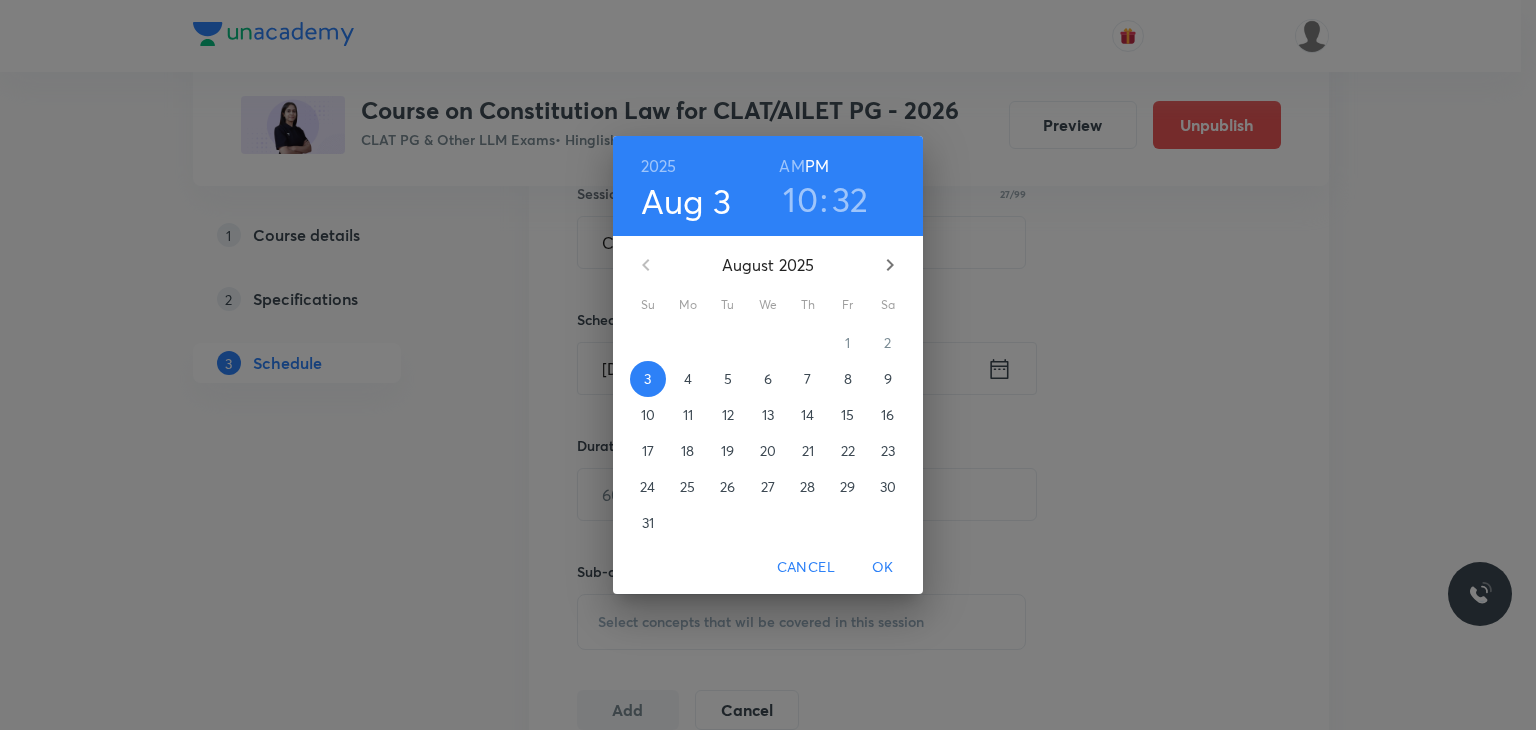 click on "6" at bounding box center [768, 379] 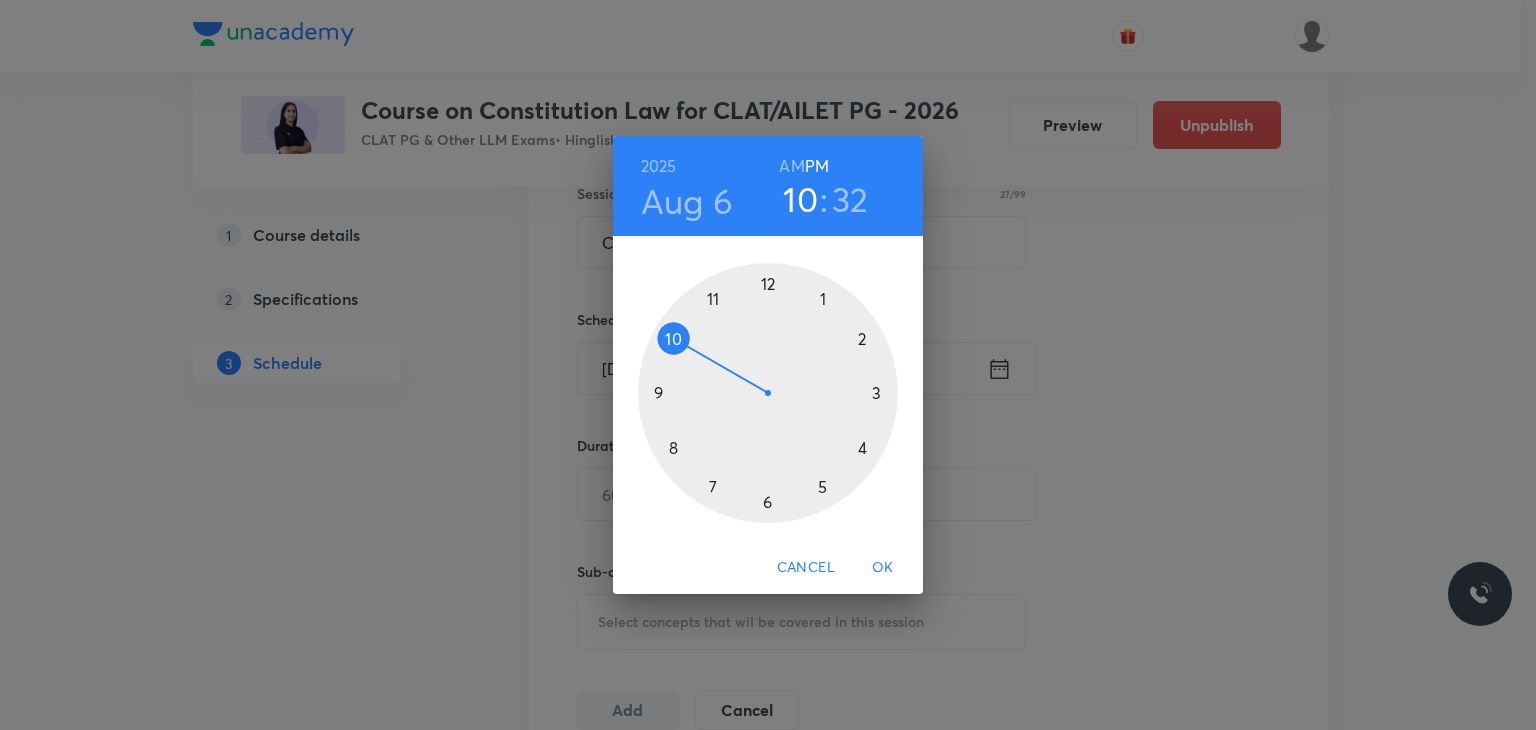 click at bounding box center (768, 393) 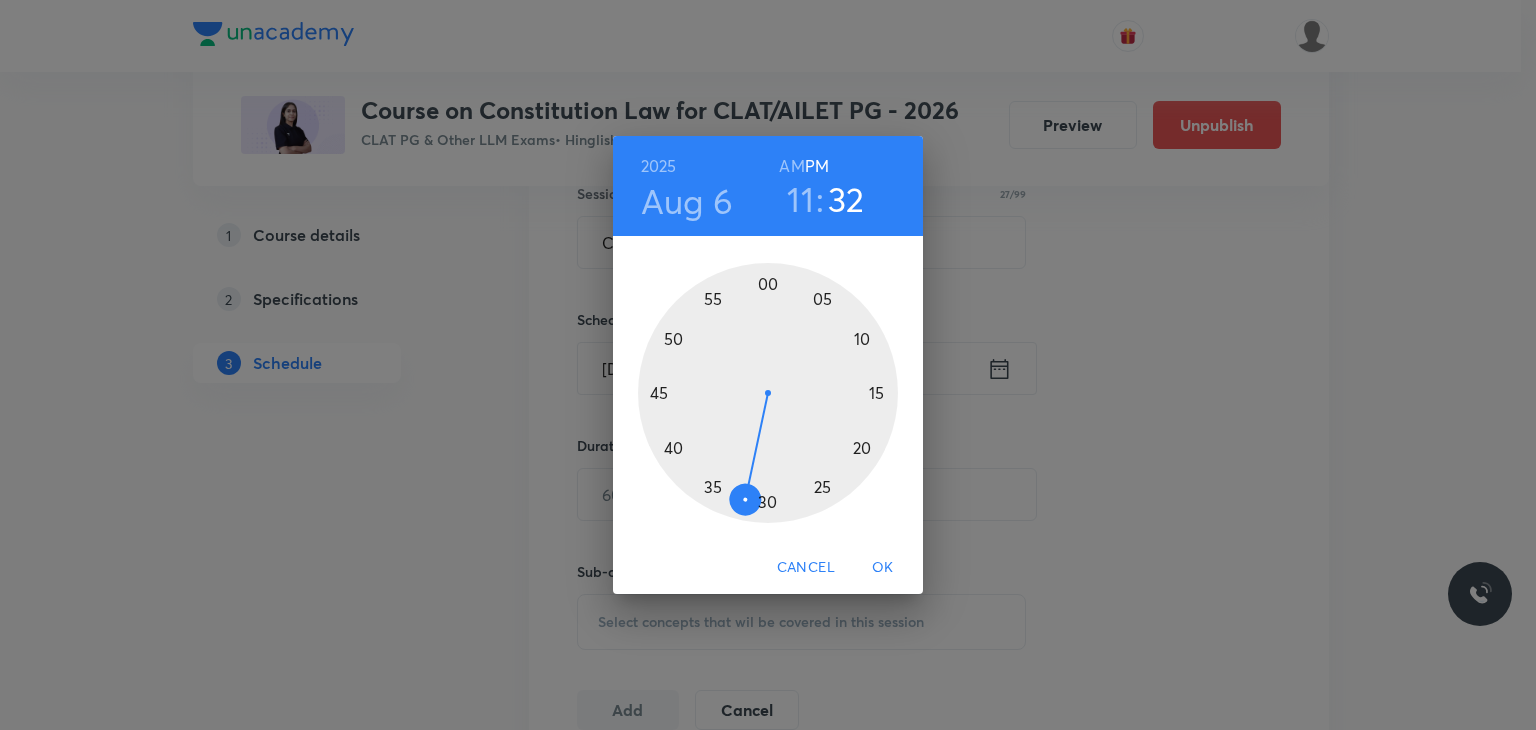 click on "AM" at bounding box center (791, 166) 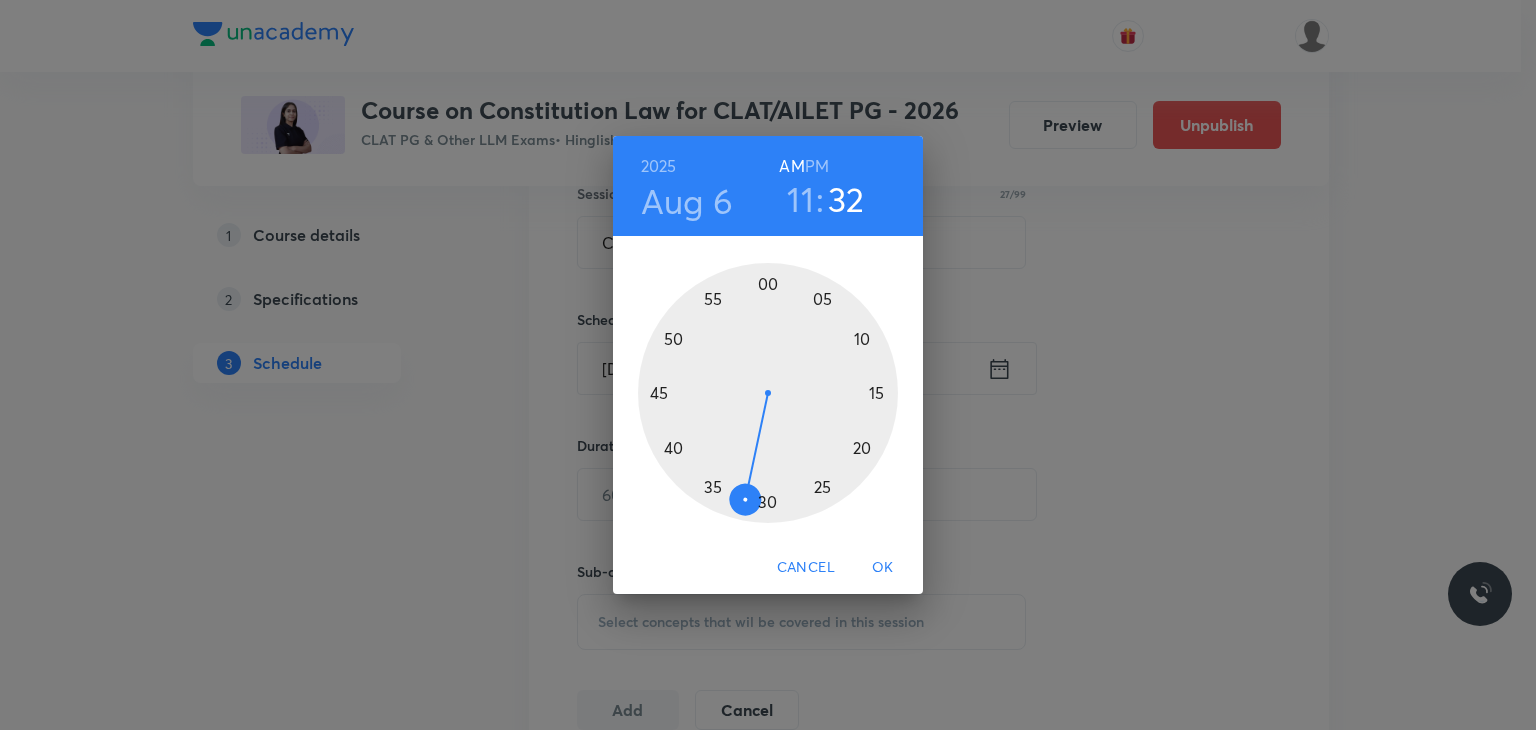 click at bounding box center (768, 393) 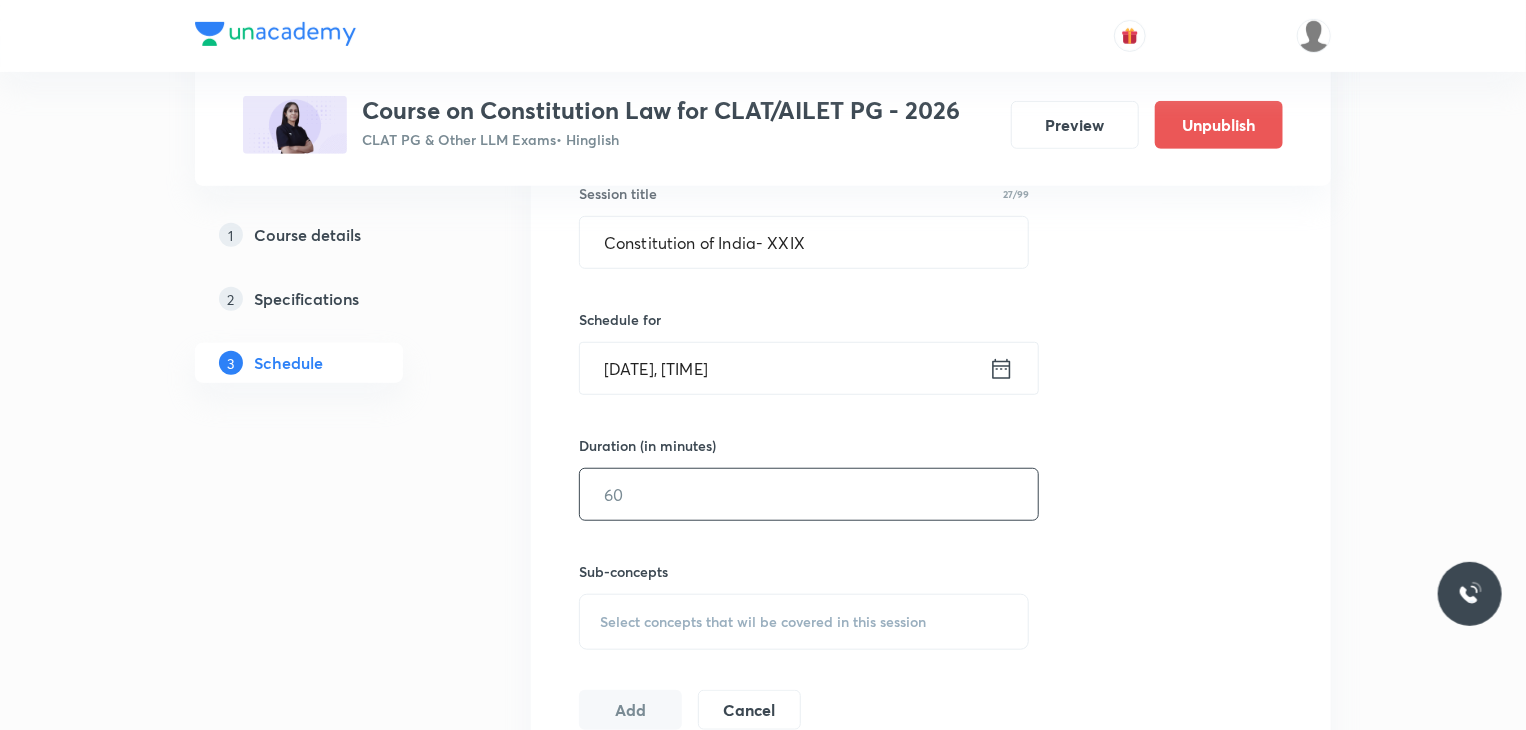 click at bounding box center [809, 494] 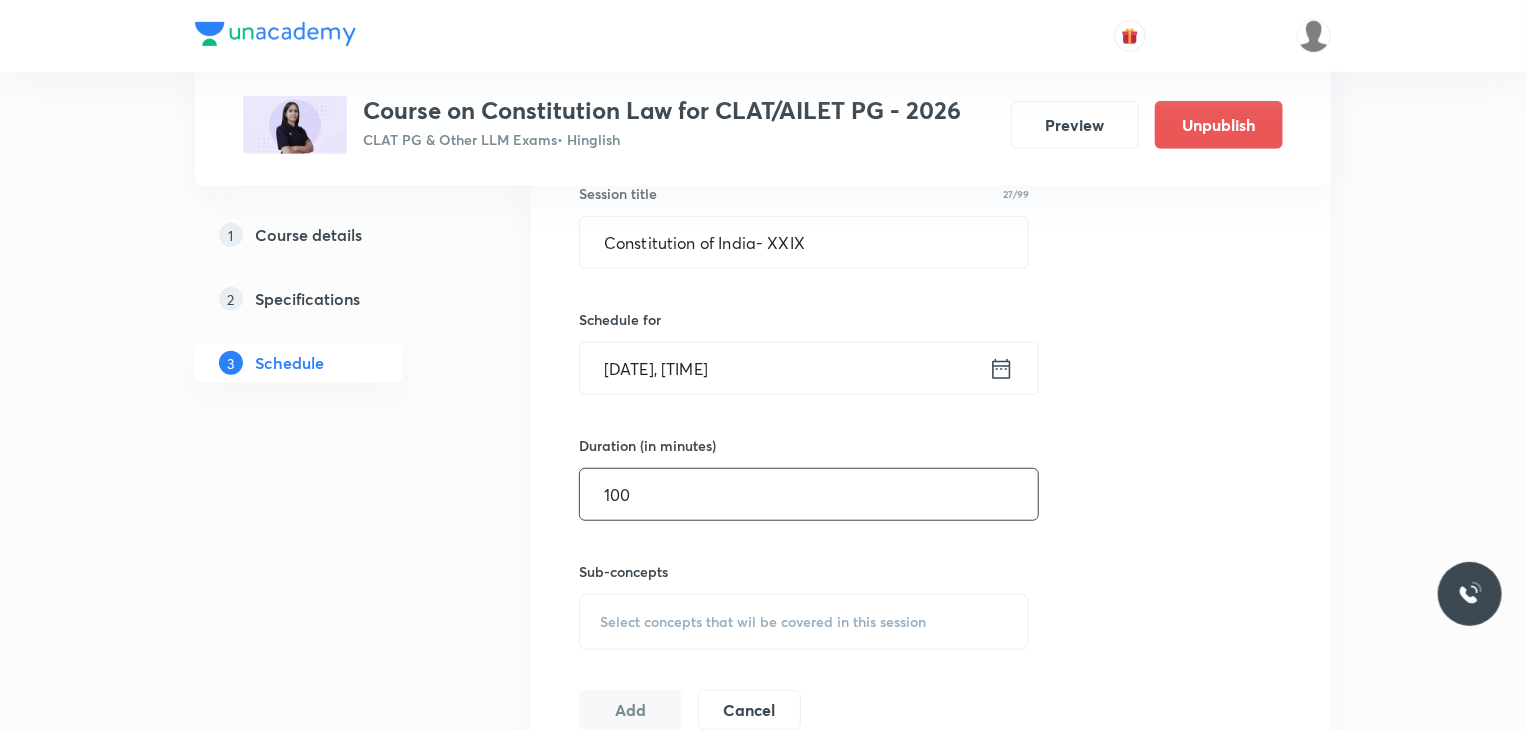type on "100" 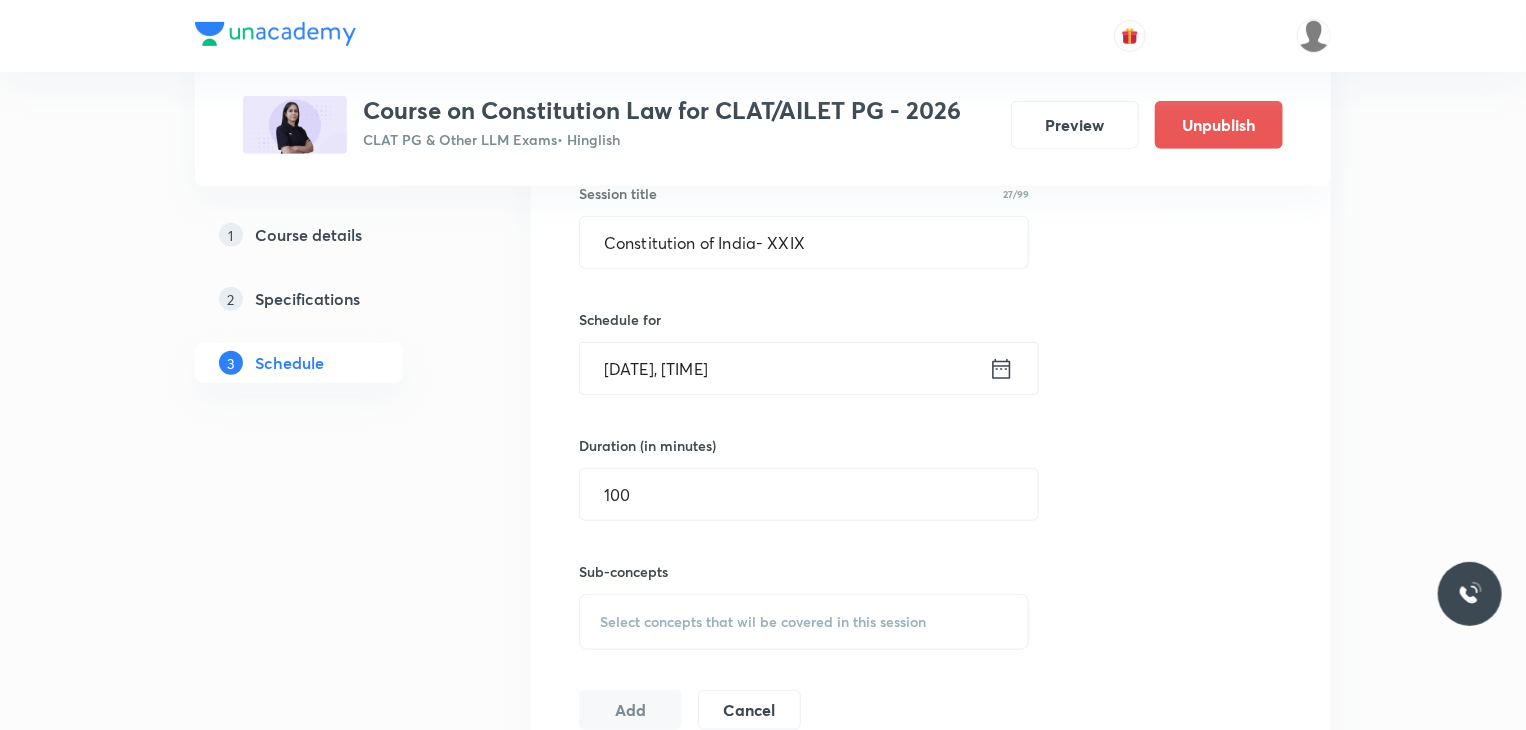 click on "Select concepts that wil be covered in this session" at bounding box center (763, 622) 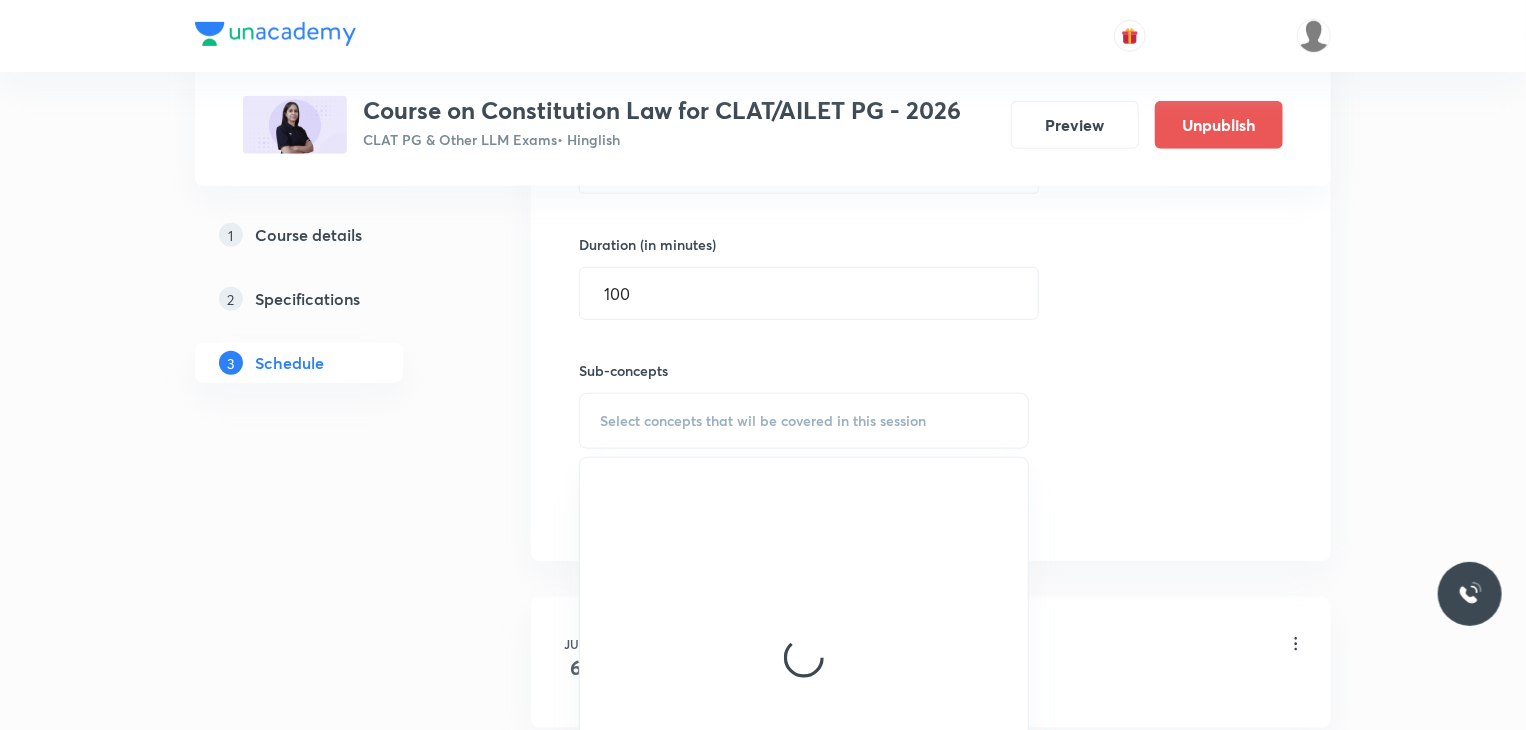scroll, scrollTop: 752, scrollLeft: 0, axis: vertical 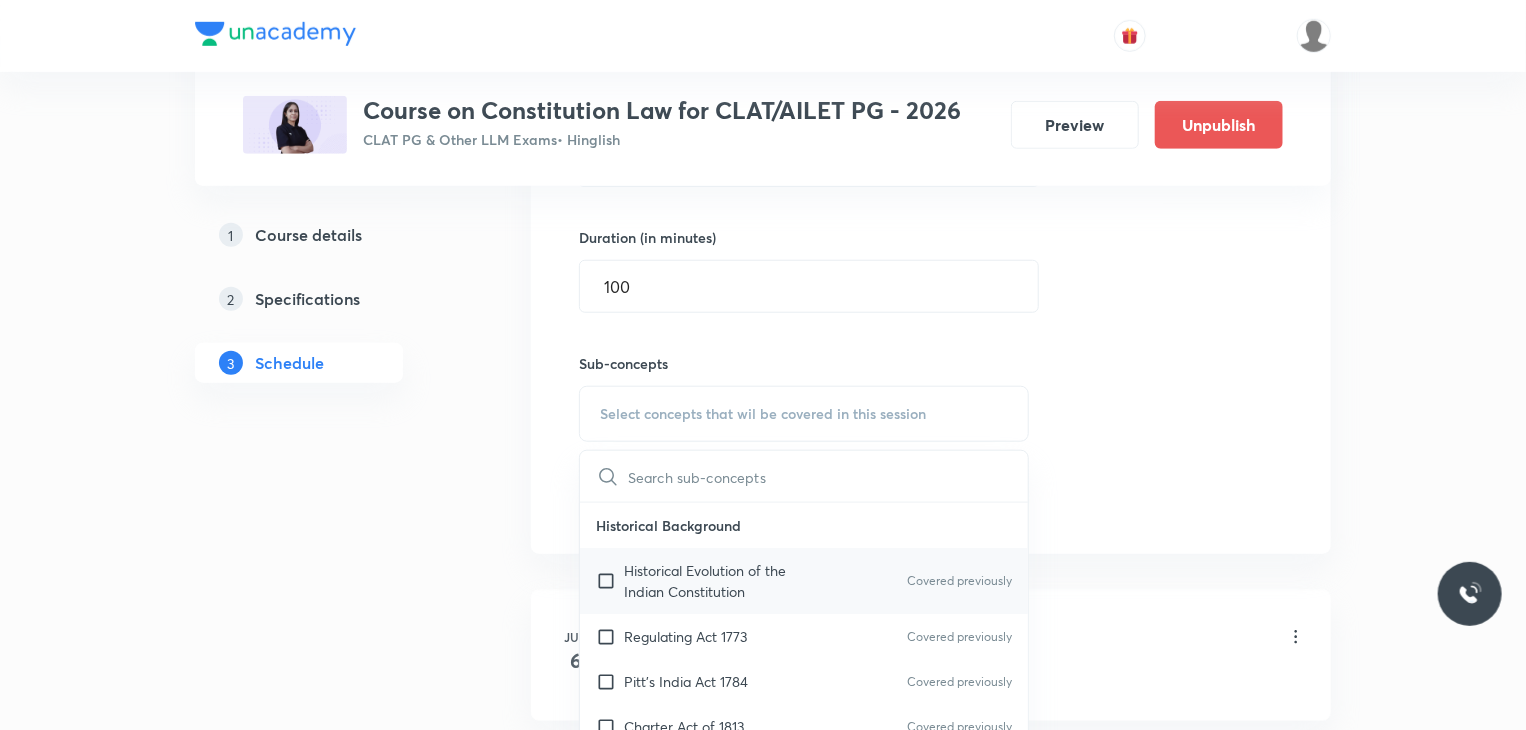 click at bounding box center [610, 581] 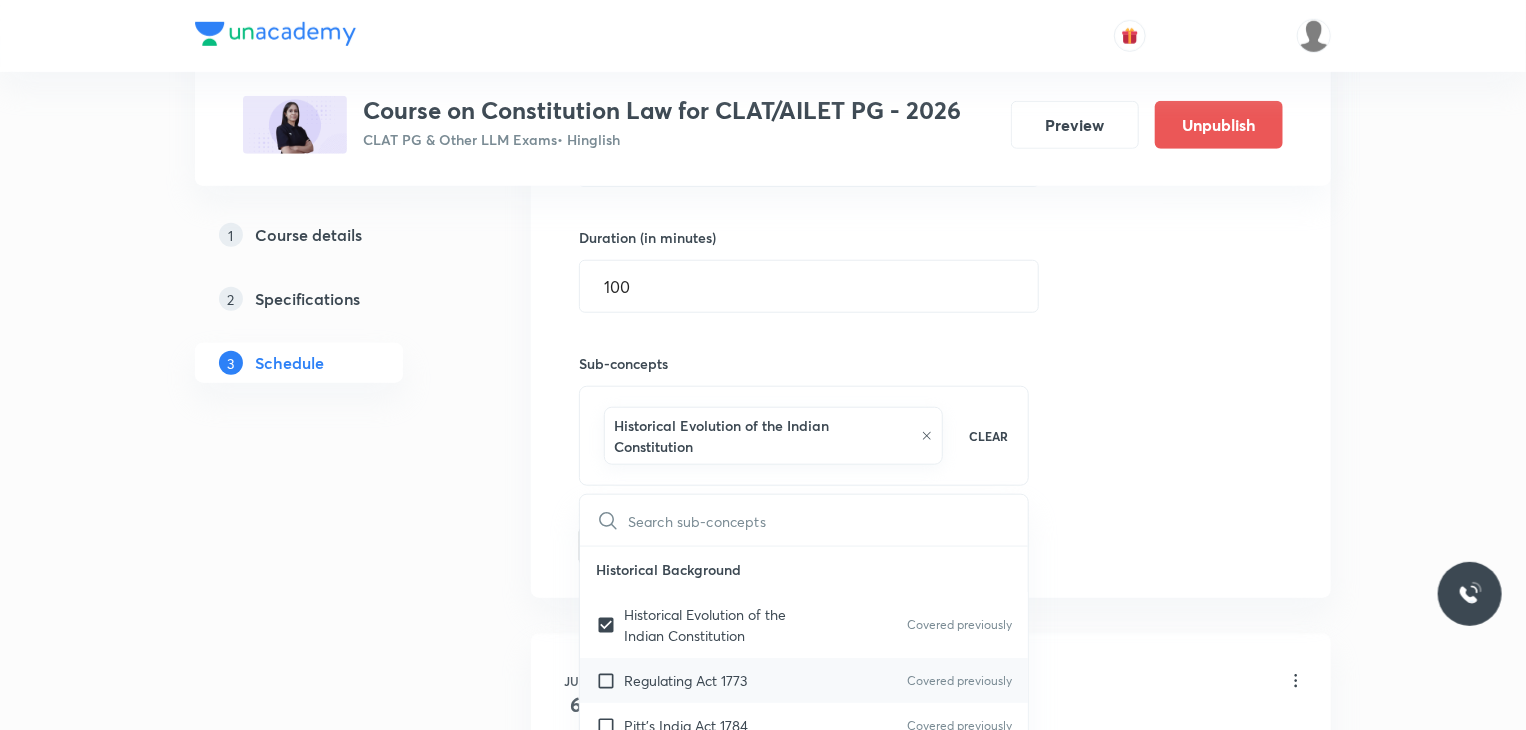 click at bounding box center (610, 680) 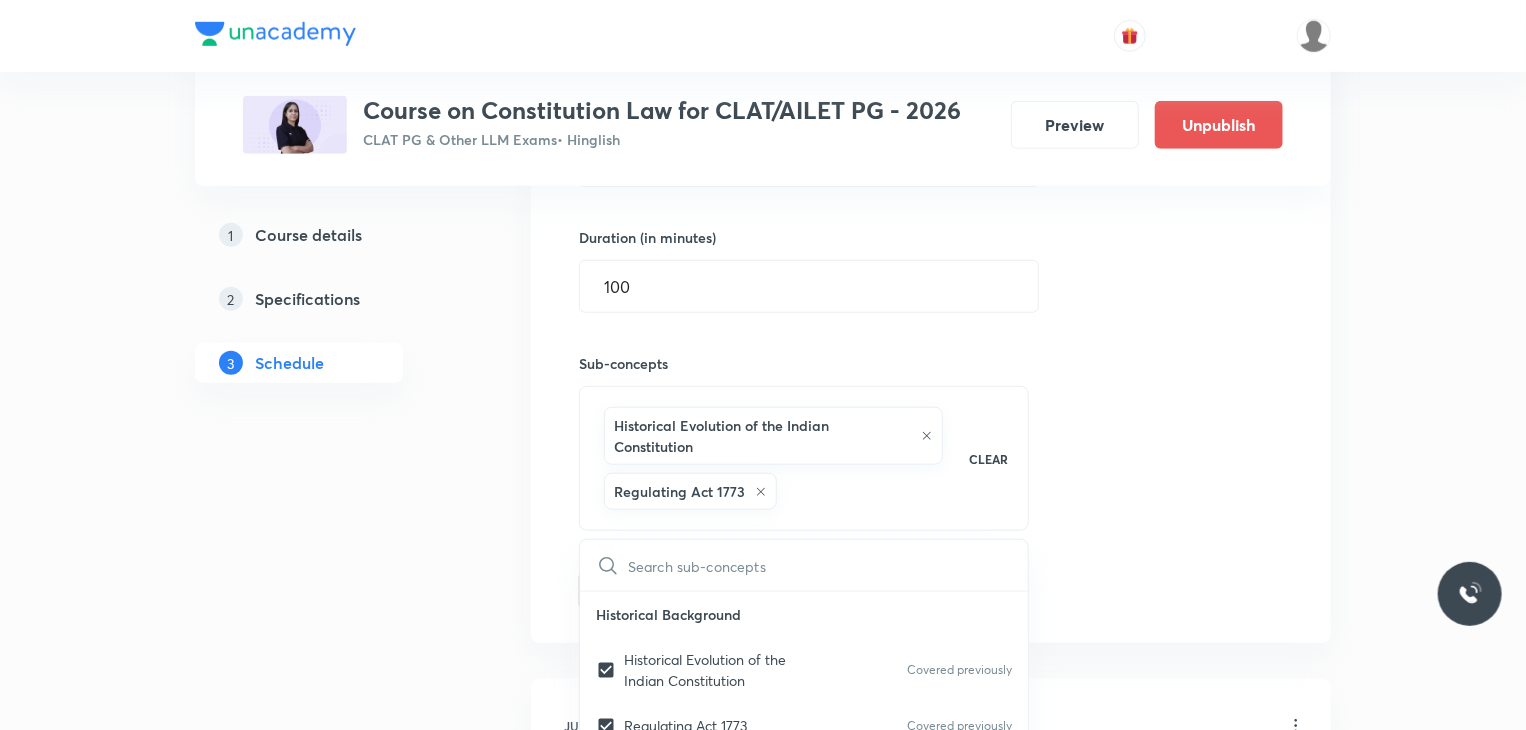 click on "Plus Courses Course on Constitution Law for CLAT/AILET PG - 2026 CLAT PG & Other LLM Exams  • Hinglish Preview Unpublish 1 Course details 2 Specifications 3 Schedule Schedule 18  classes Topic coverage Constitution of India Cover at least  60 % View details Session  19 Live class Quiz Recorded classes Session title 27/99 Constitution of India- XXIX ​ Schedule for [DATE], [TIME] ​ Duration (in minutes) 100 ​ Sub-concepts Historical Evolution of the Indian Constitution Regulating Act 1773 CLEAR ​ Historical Background Historical Evolution of the Indian Constitution Covered previously Regulating Act 1773 Covered previously Pitt’s India Act 1784 Covered previously Charter Act of 1813 Covered previously Charter Act of 1833 Charter Act of 1853 Government of India Act 1858 Morley-Minto Reforms 1909 Montague-Chelmsford Reforms 1919 Government of India Act 1935 Indian Independence Act 1947 Preamble What is a Preamble? Covered previously History of the Preamble to Indian Constitution Citizenship Oath" at bounding box center [763, 1490] 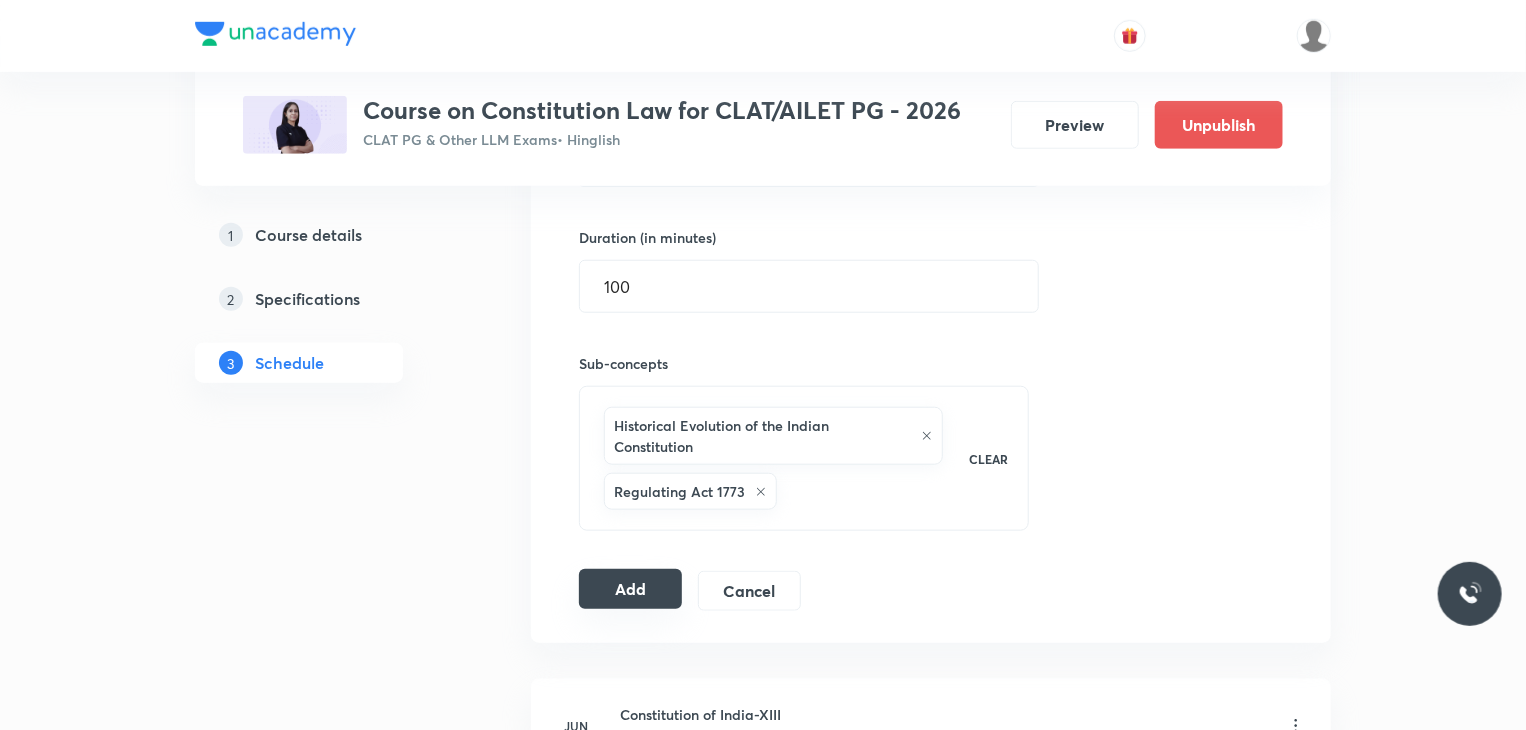 click on "Add" at bounding box center [630, 589] 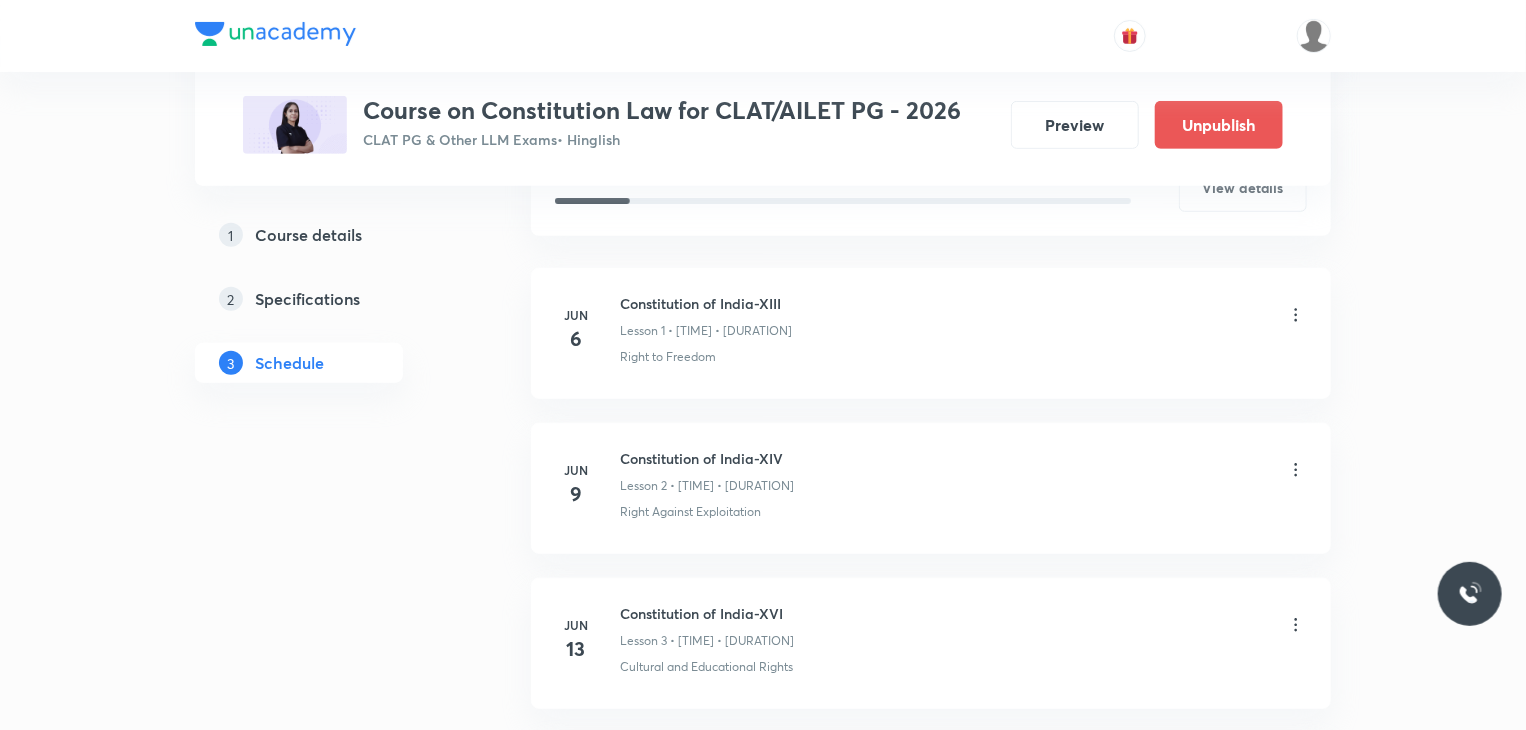 scroll, scrollTop: 0, scrollLeft: 0, axis: both 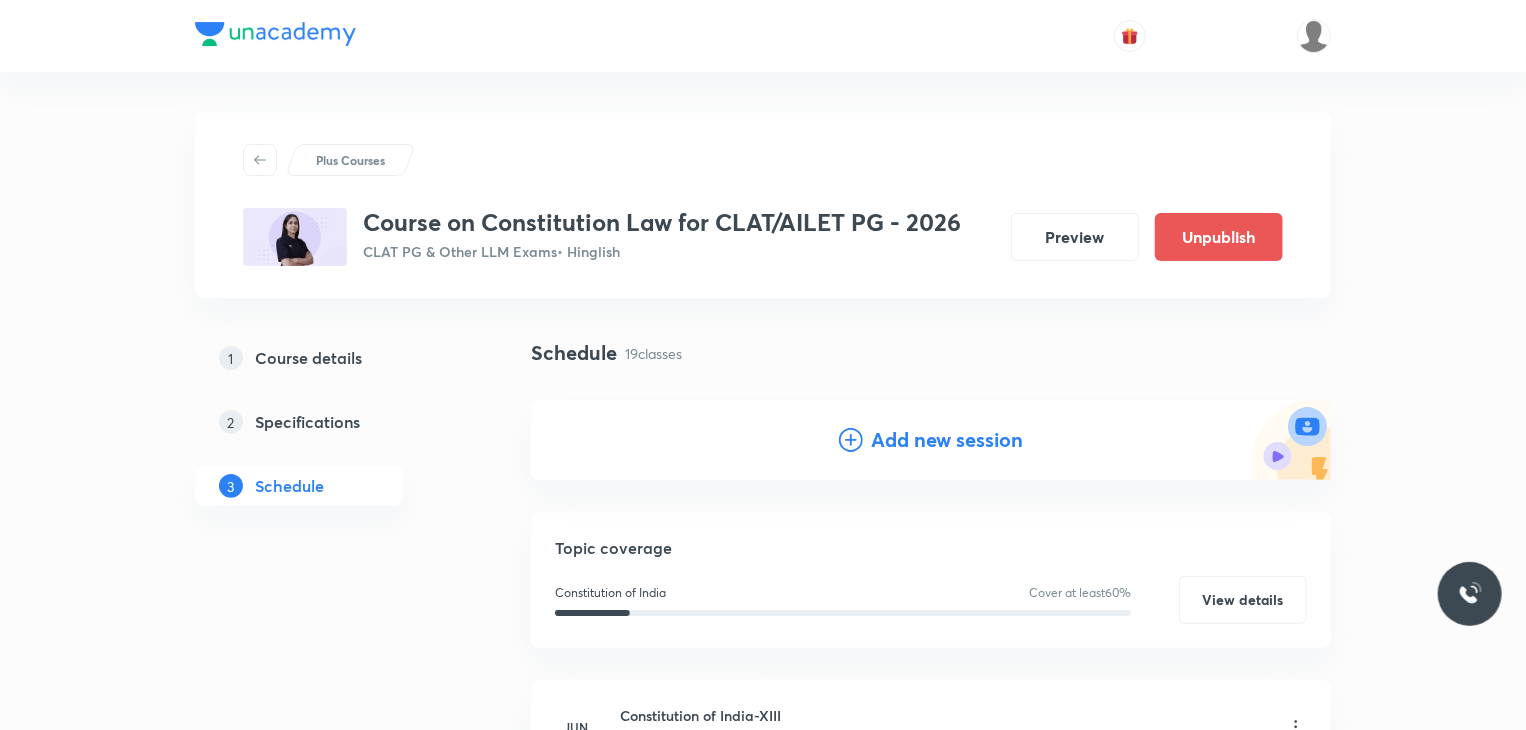 click on "Add new session" at bounding box center [931, 440] 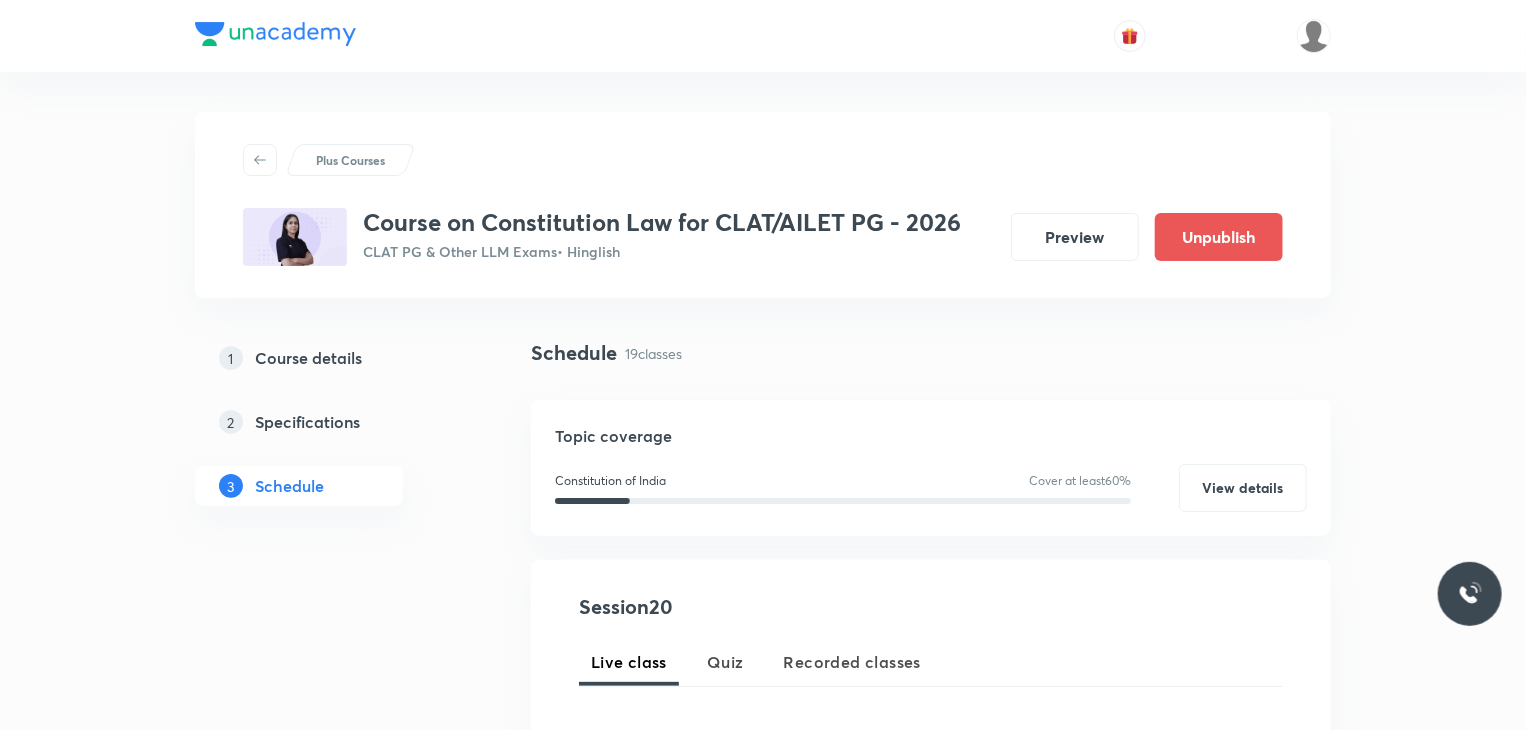 scroll, scrollTop: 251, scrollLeft: 0, axis: vertical 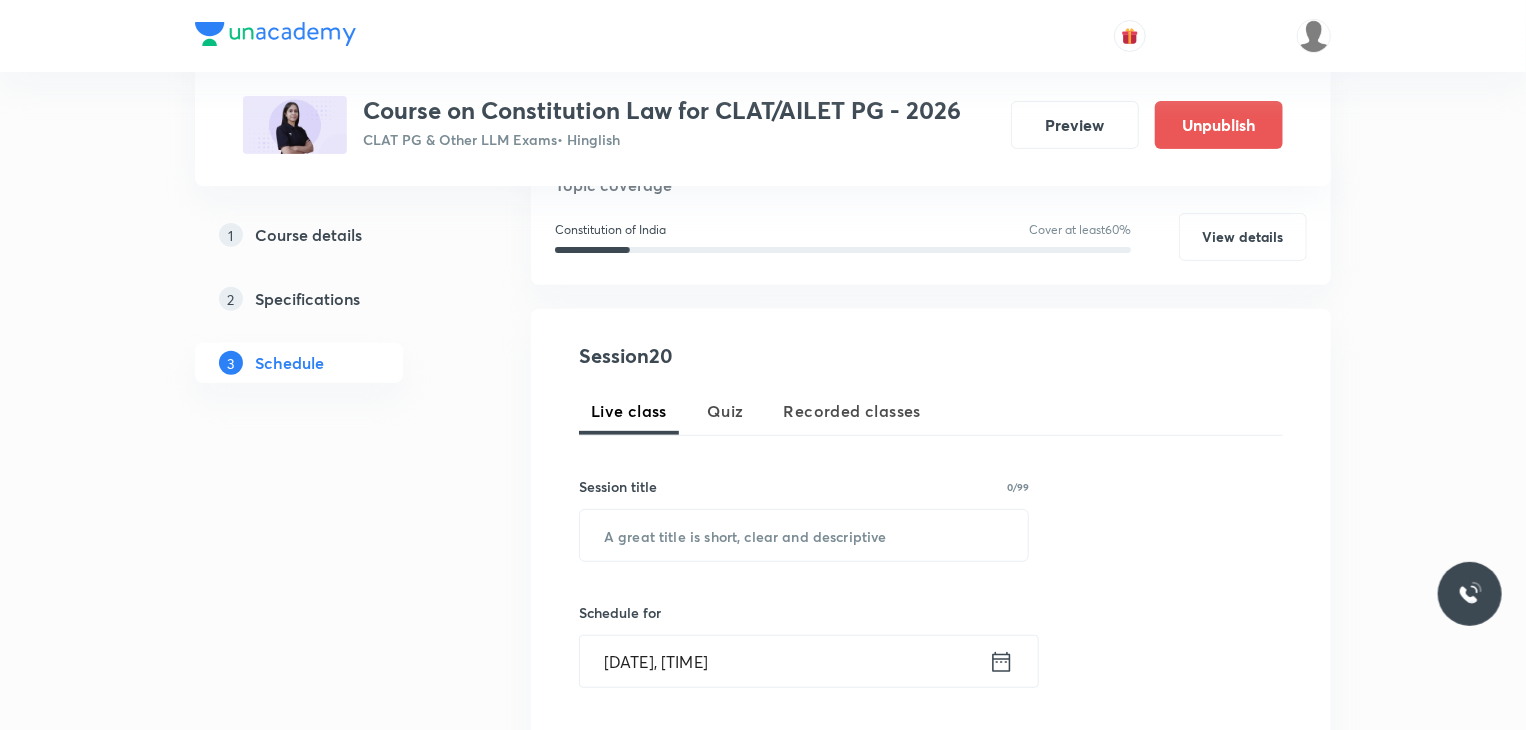 click on "Session title 0/99 ​" at bounding box center [804, 519] 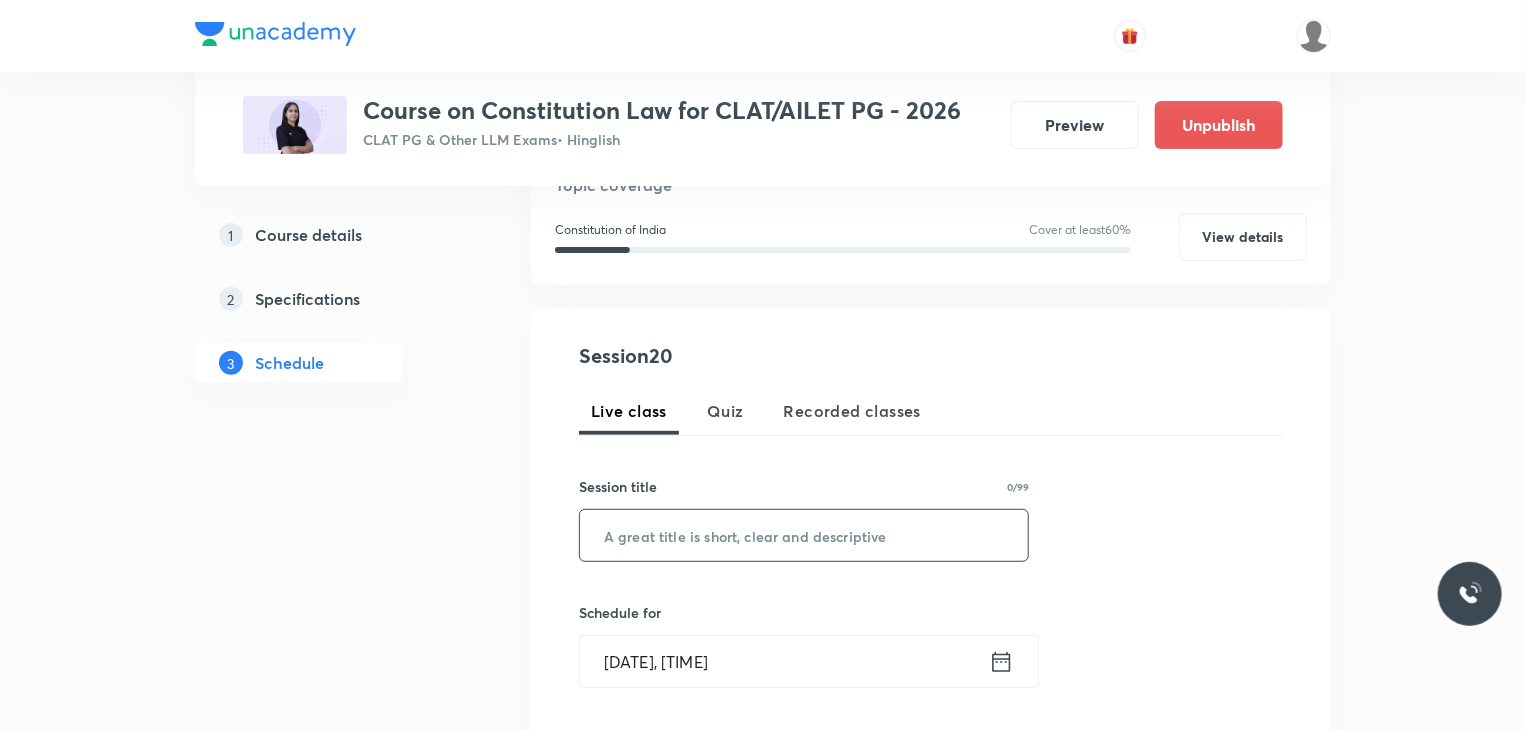 click at bounding box center (804, 535) 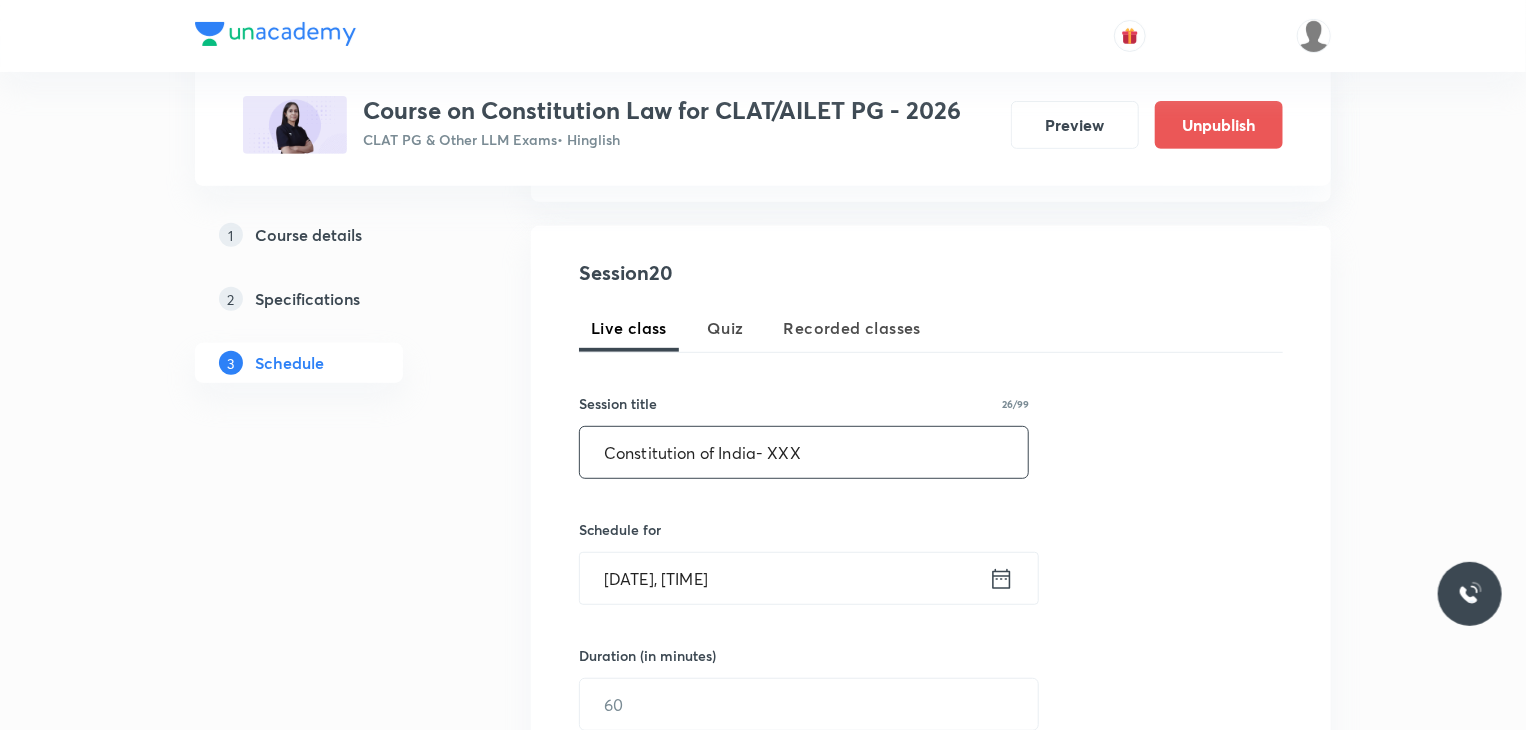 scroll, scrollTop: 339, scrollLeft: 0, axis: vertical 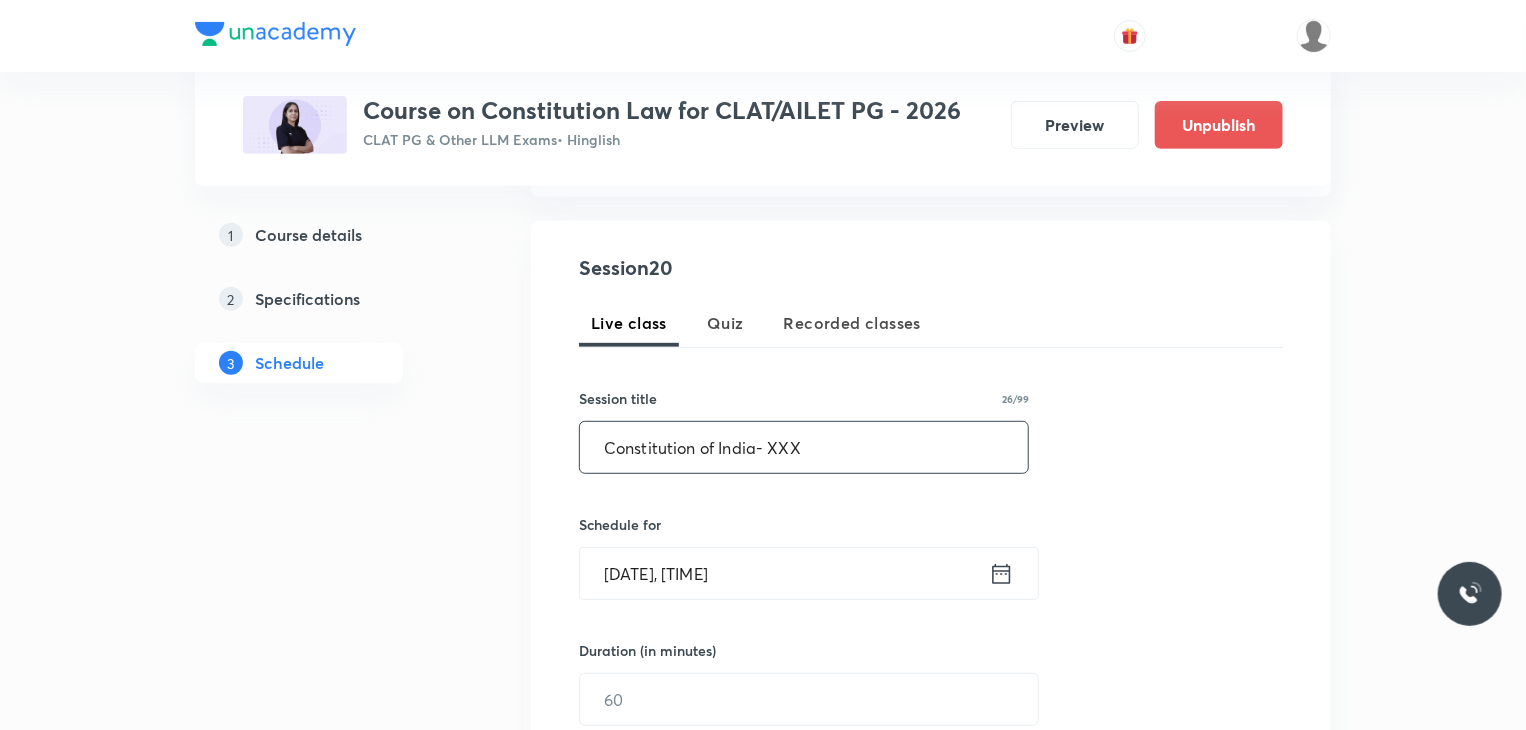 type on "Constitution of India- XXX" 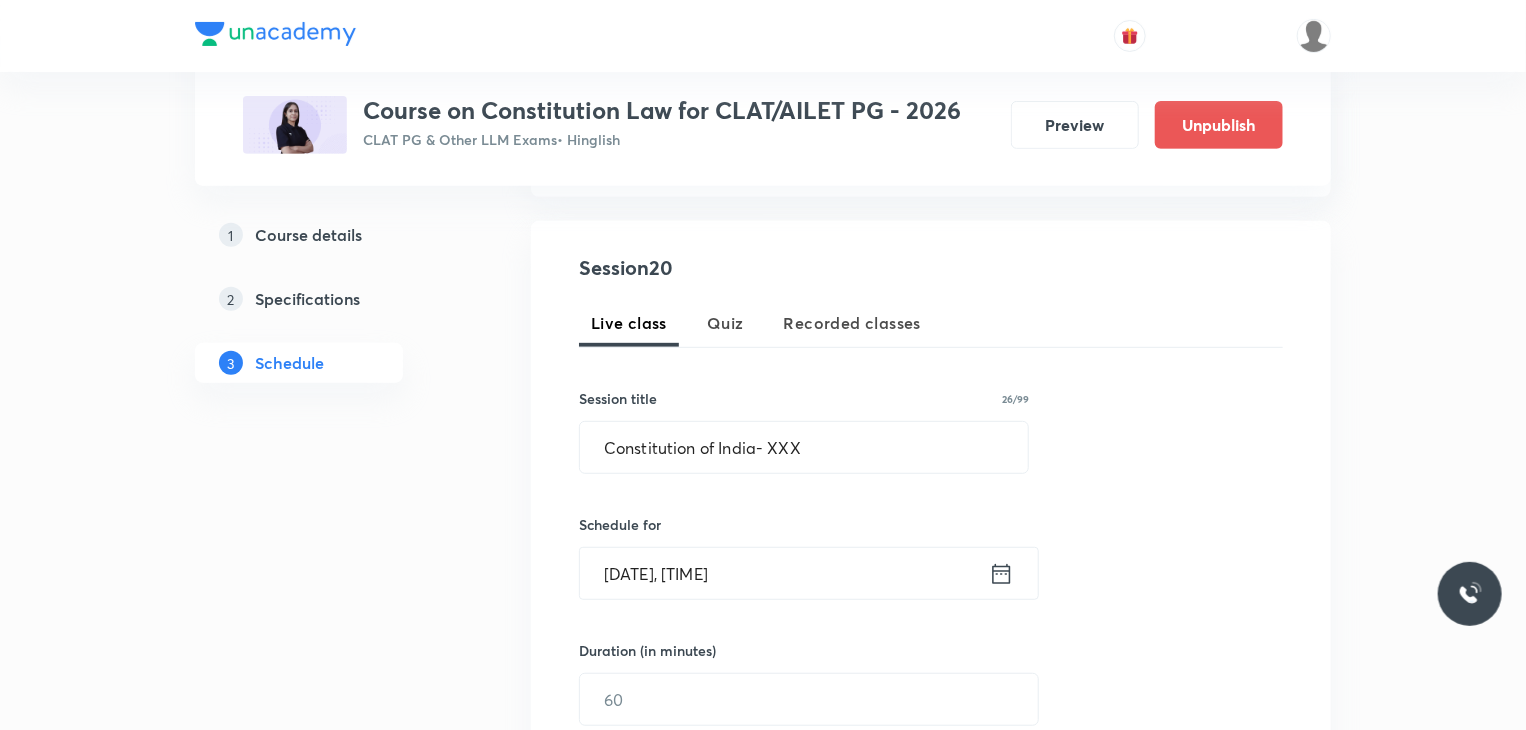 click on "[DATE], [TIME]" at bounding box center [784, 573] 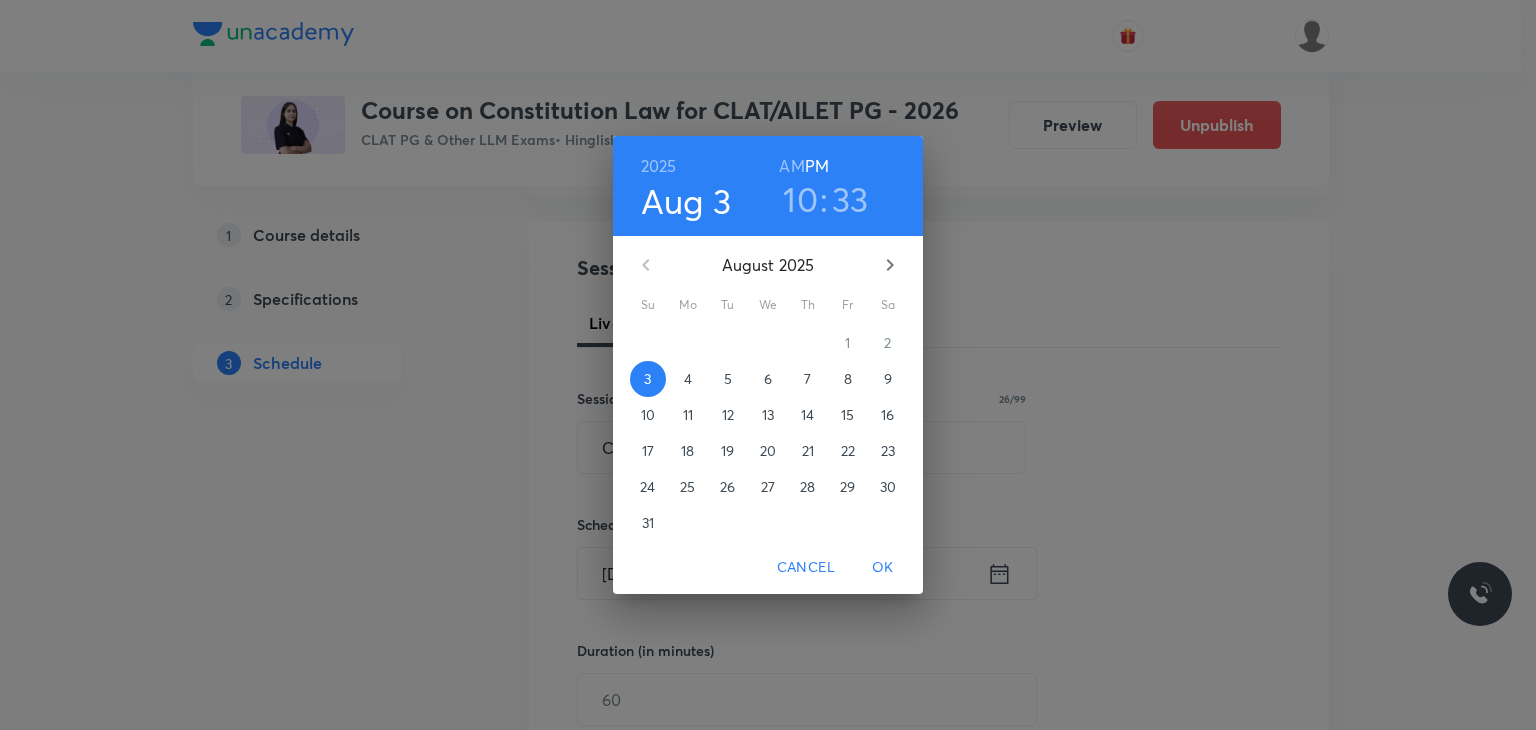 click on "8" at bounding box center (848, 379) 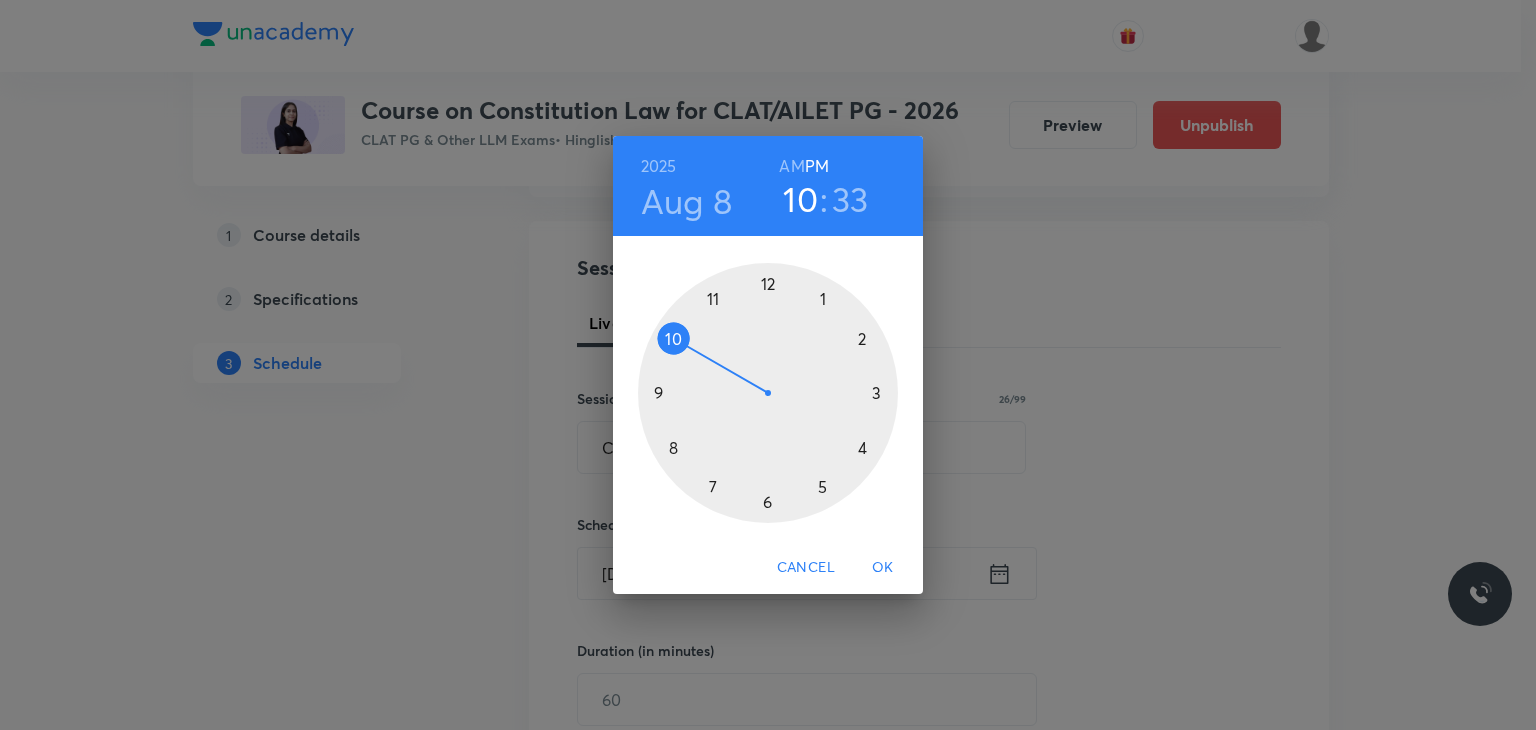 click at bounding box center (768, 393) 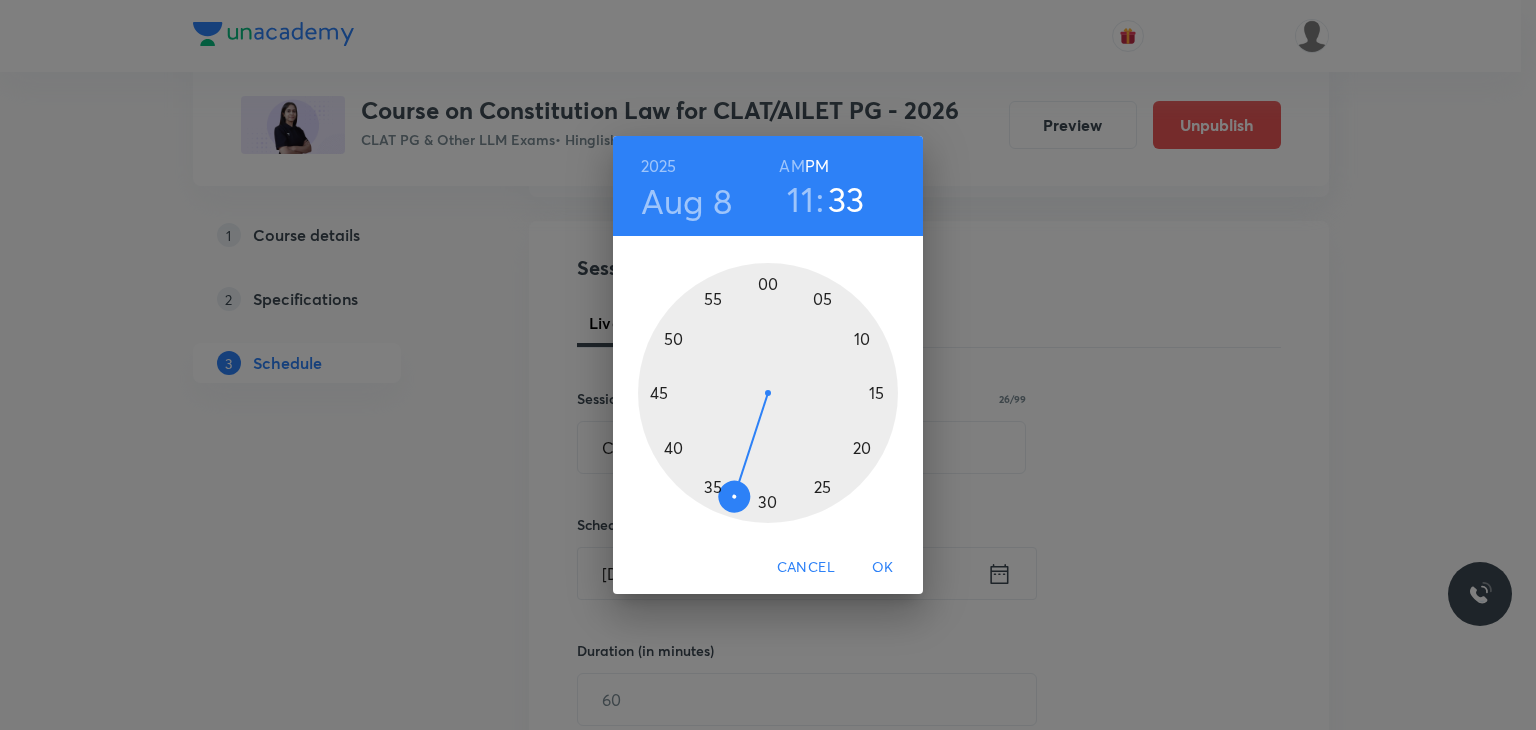 click on "AM" at bounding box center [791, 166] 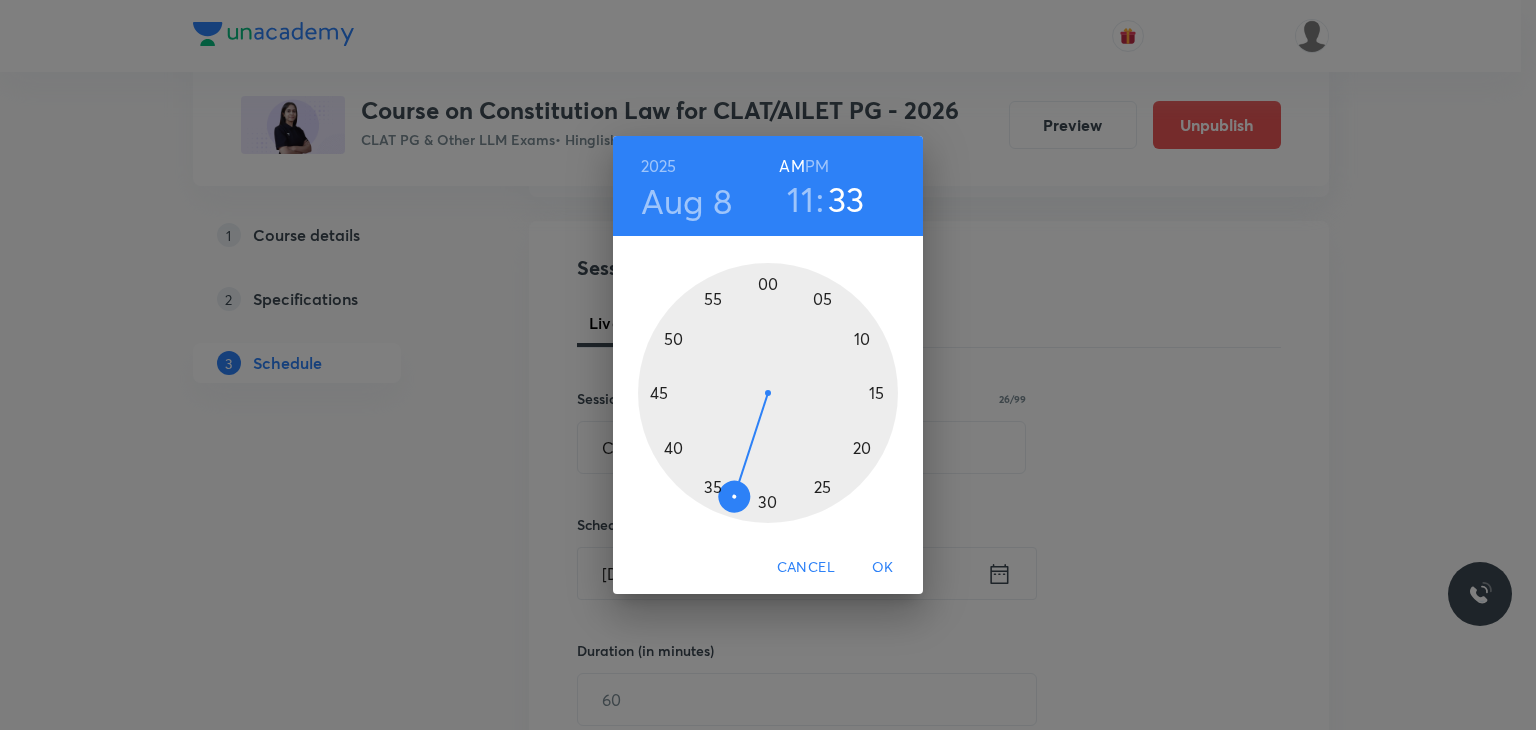 click at bounding box center (768, 393) 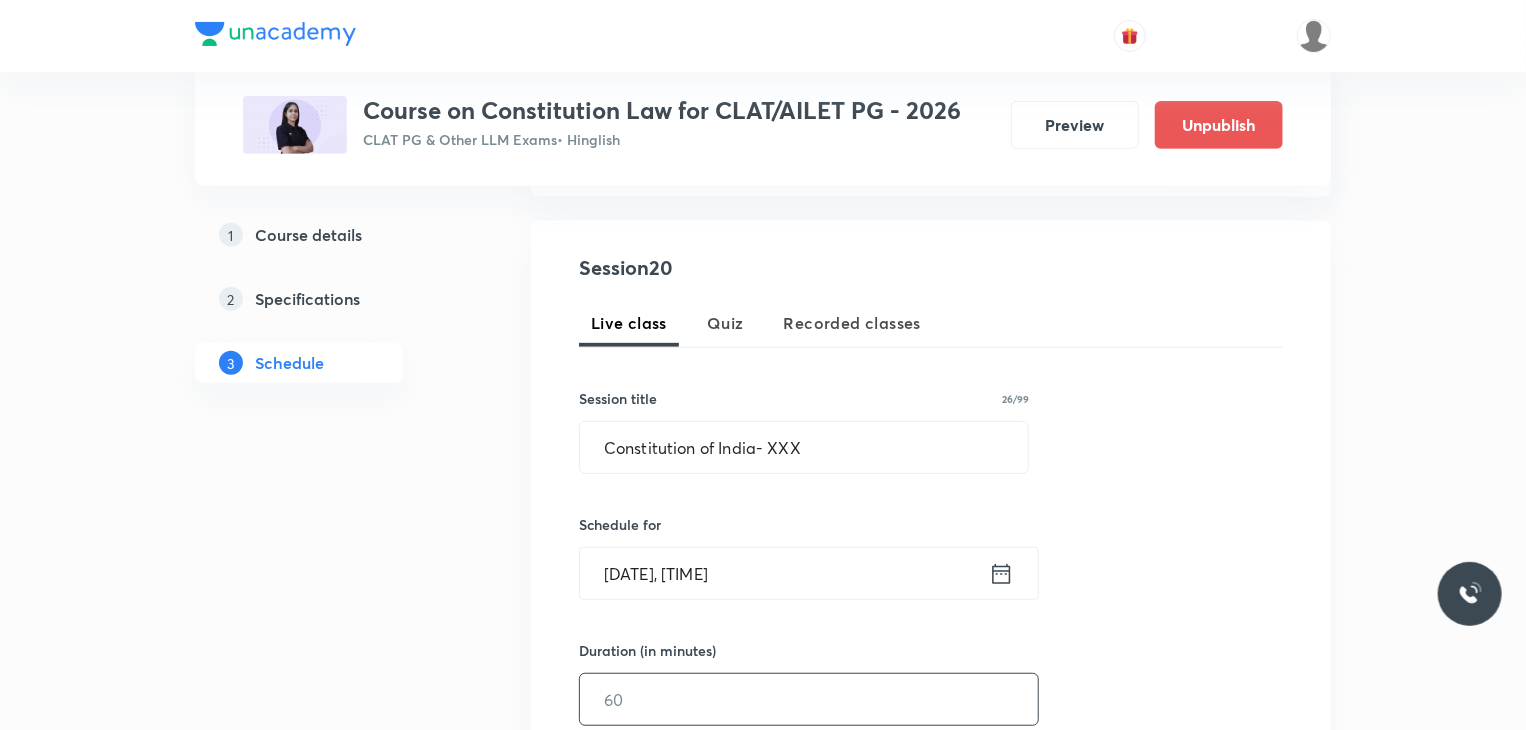 click at bounding box center [809, 699] 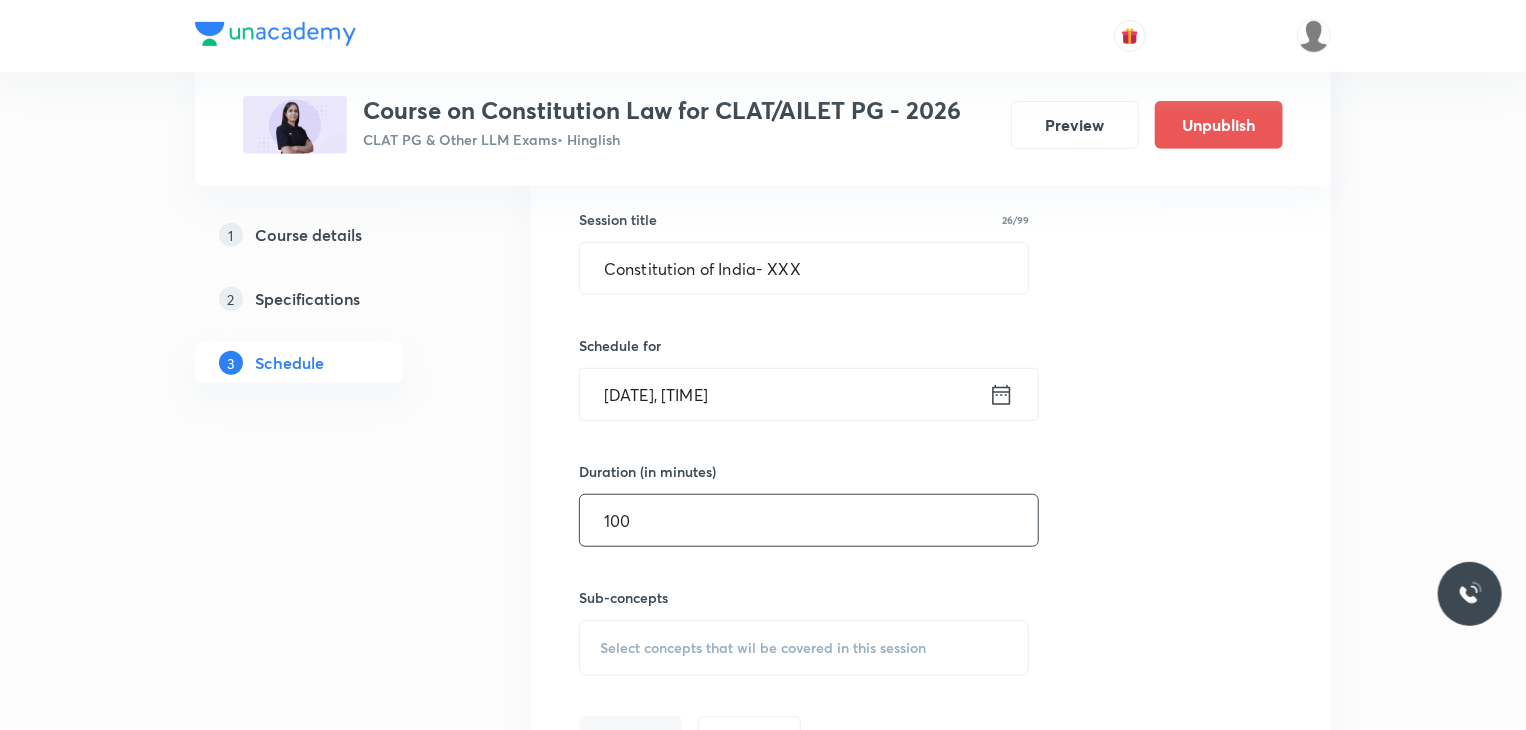 type on "100" 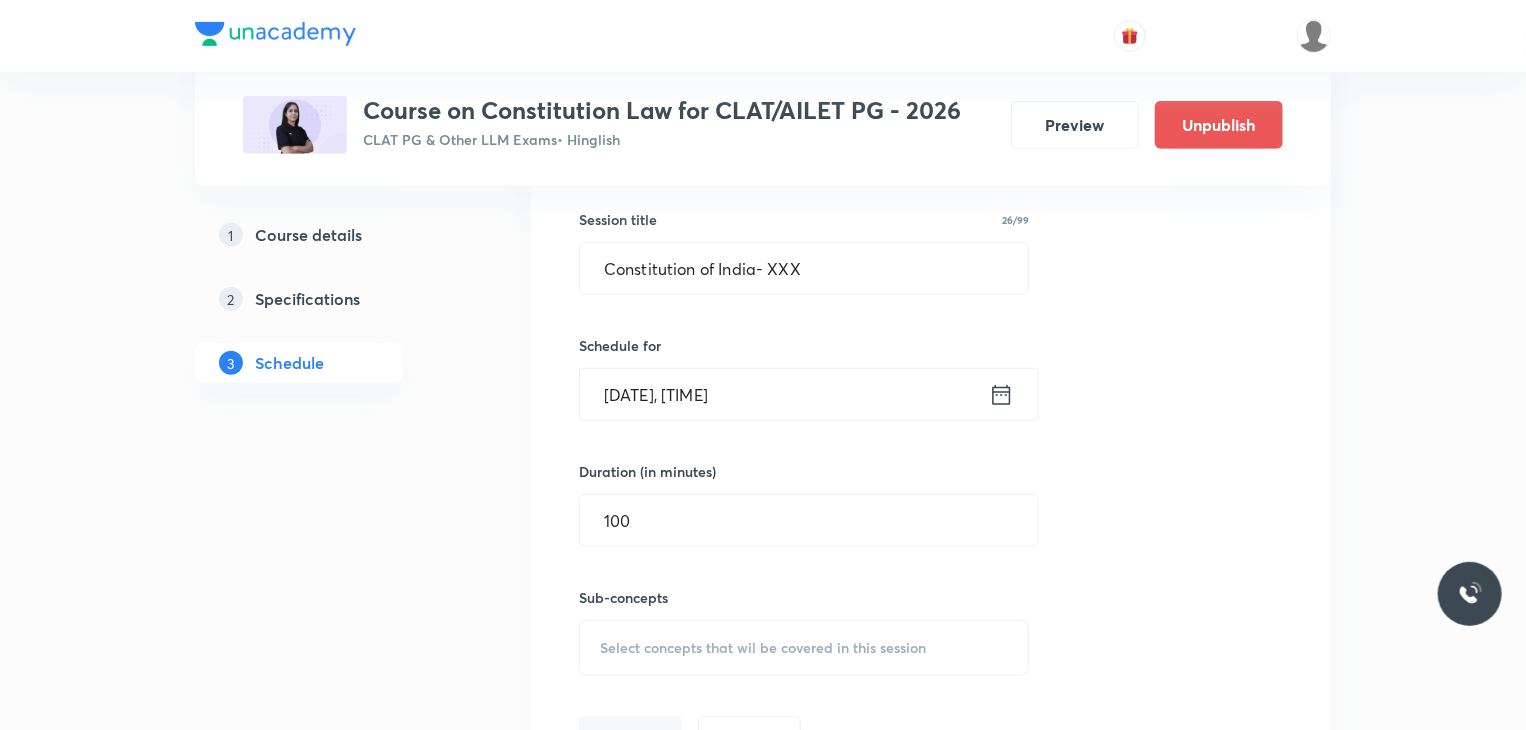 click on "Select concepts that wil be covered in this session" at bounding box center [763, 648] 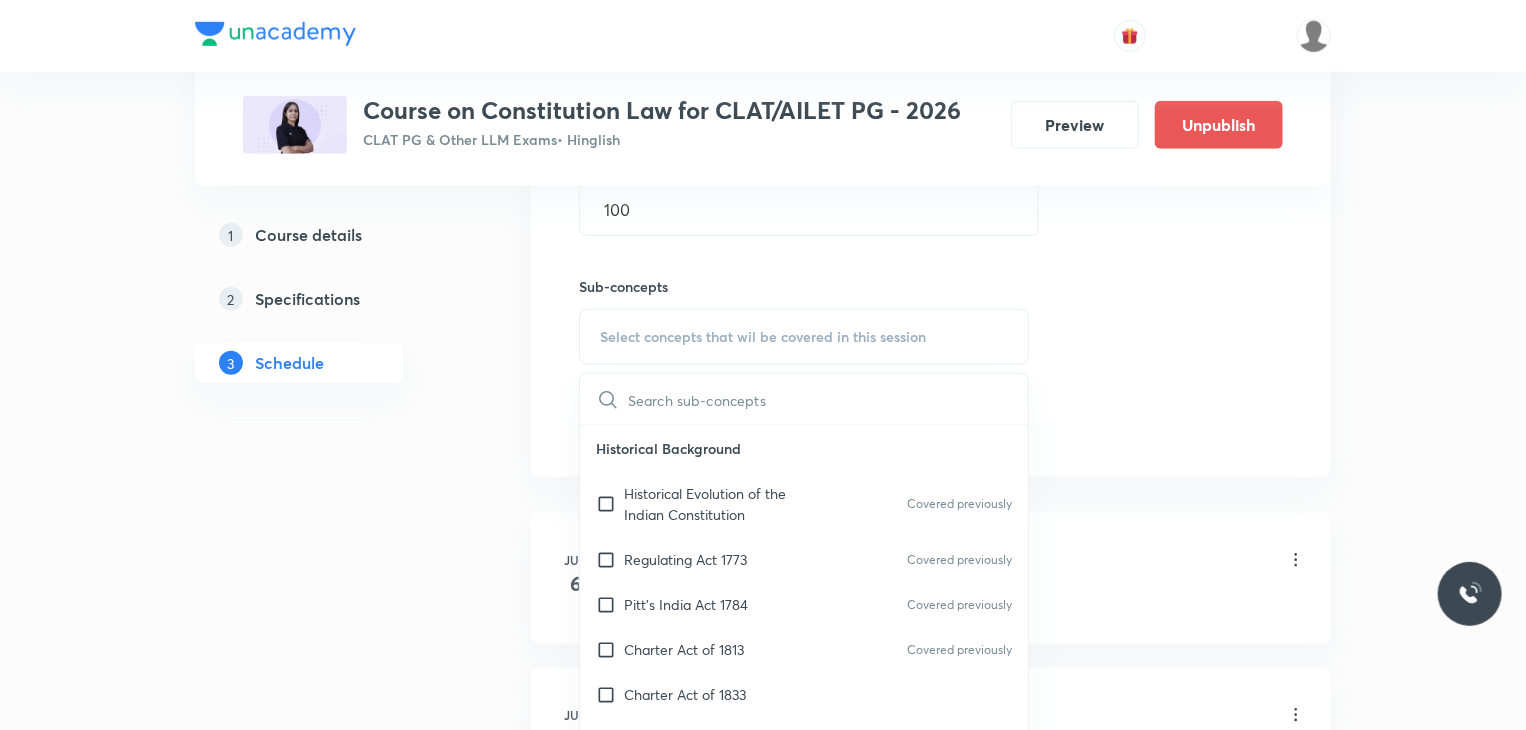 scroll, scrollTop: 843, scrollLeft: 0, axis: vertical 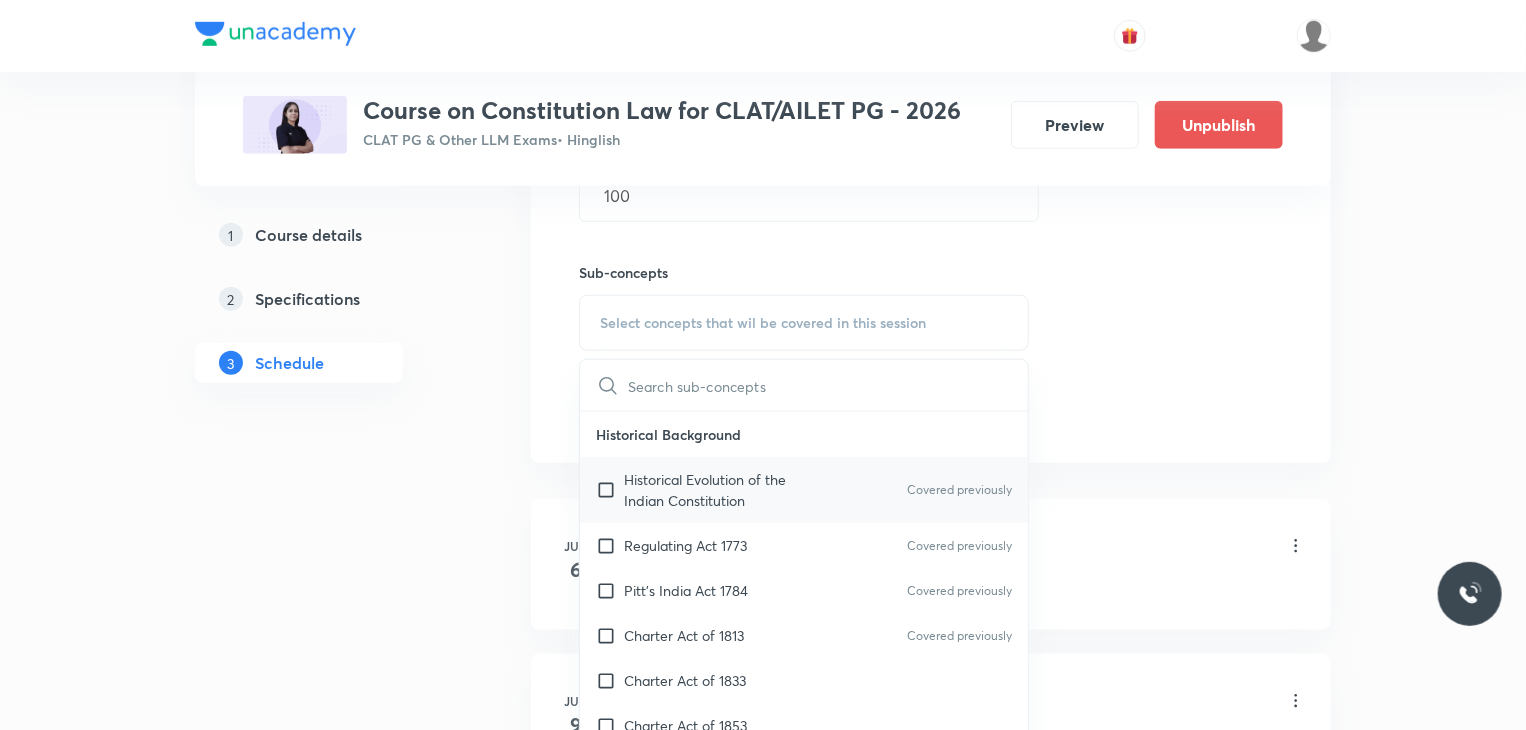 click at bounding box center [610, 490] 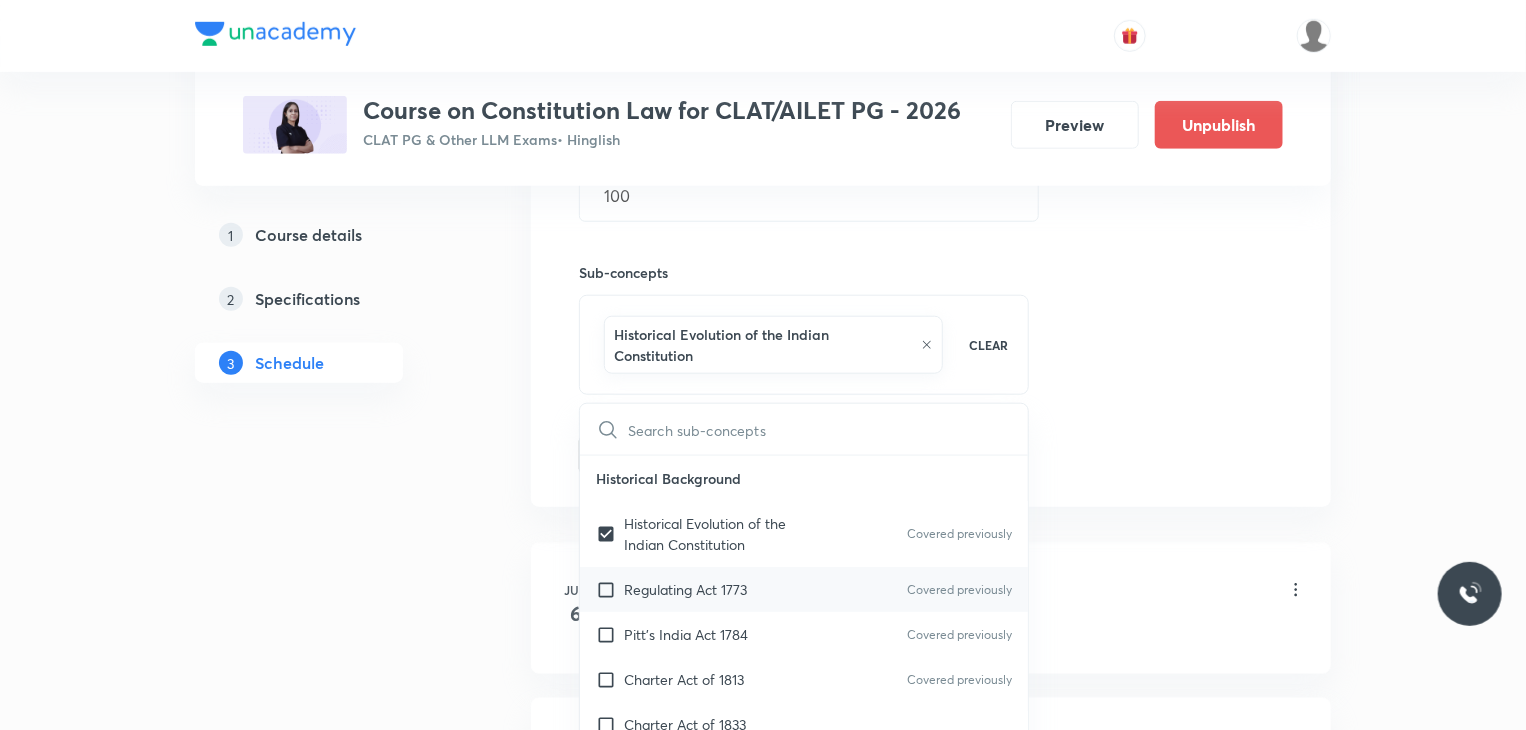 click at bounding box center [610, 589] 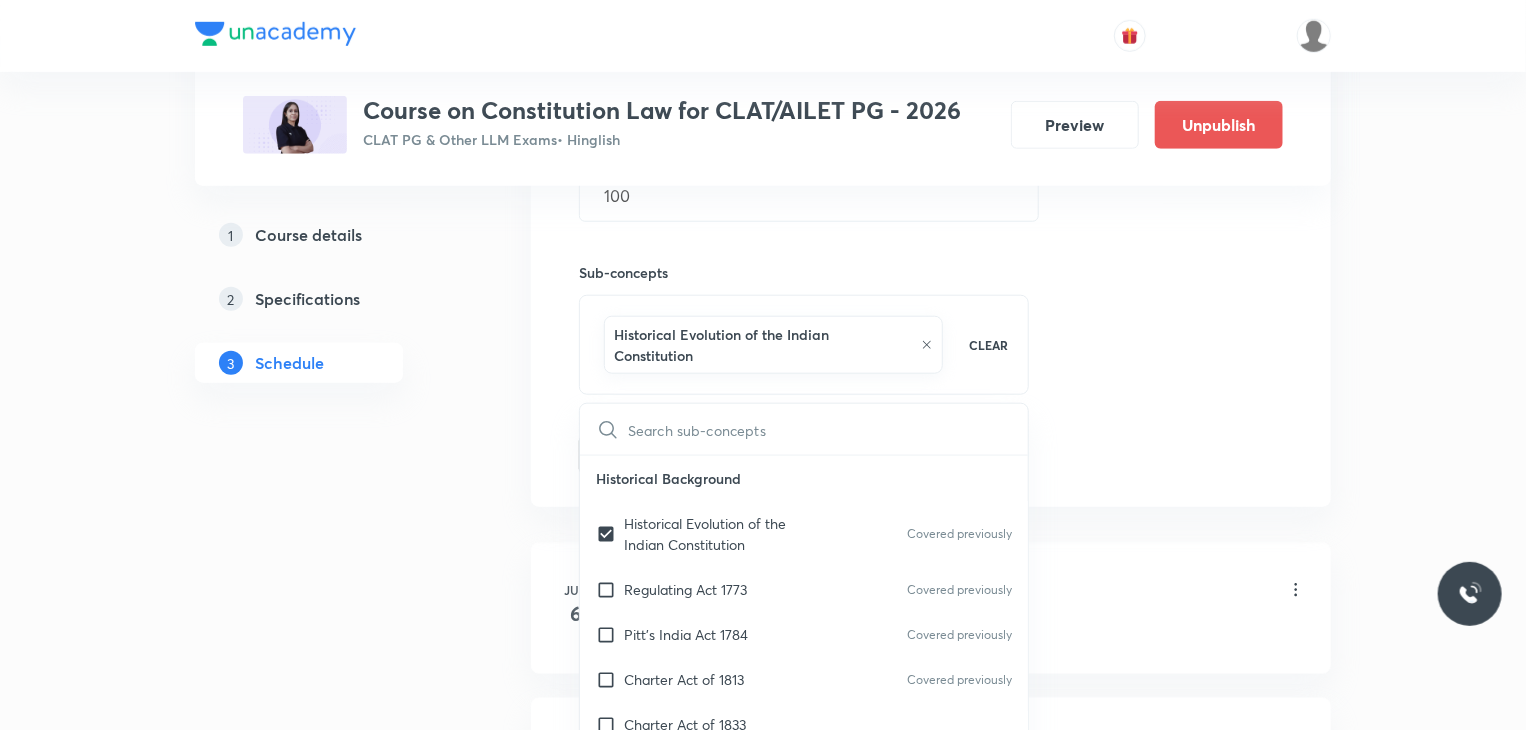 checkbox on "true" 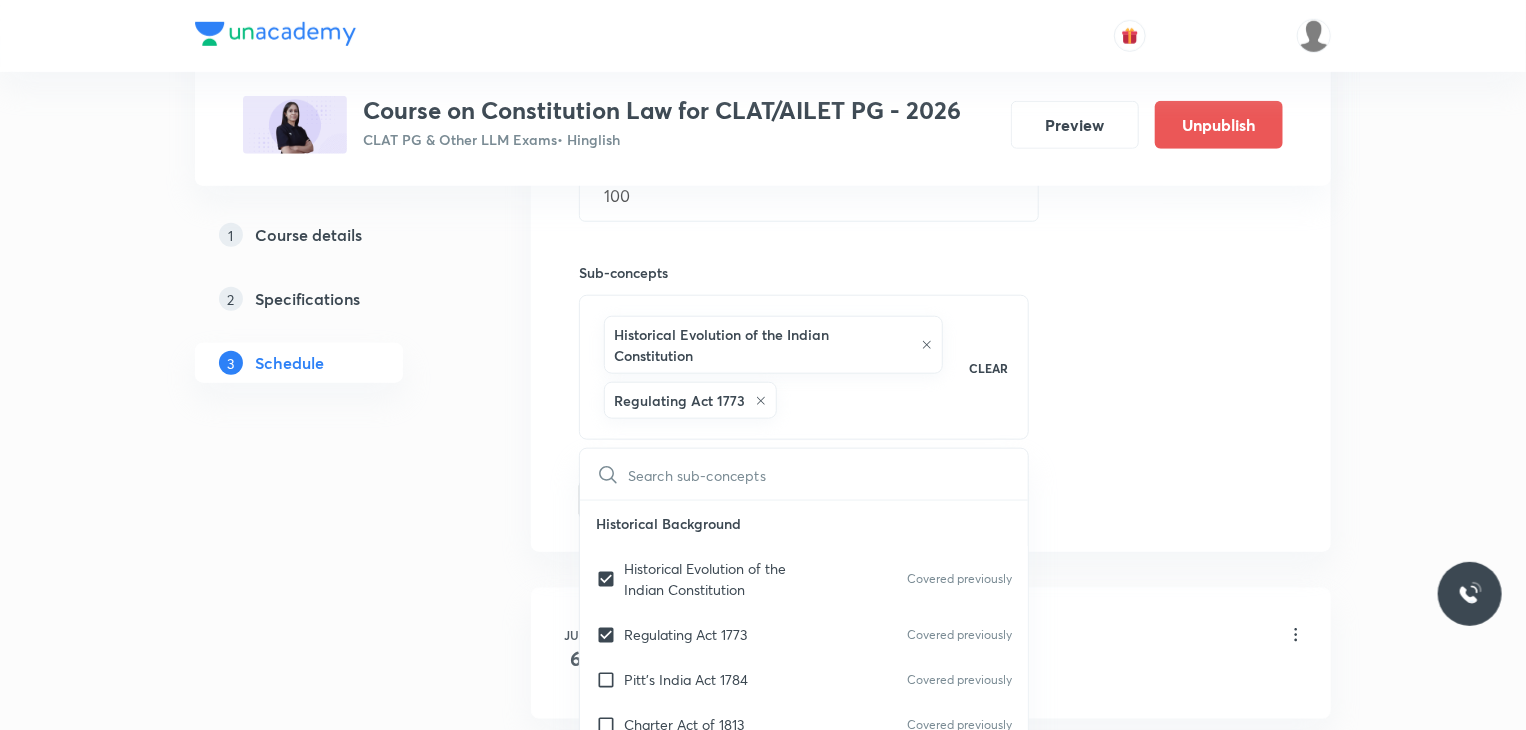 click on "Plus Courses Course on Constitution Law for CLAT/AILET PG - 2026 CLAT PG & Other LLM Exams  • Hinglish Preview Unpublish 1 Course details 2 Specifications 3 Schedule Schedule 19  classes Topic coverage Constitution of India Cover at least  60 % View details Session  20 Live class Quiz Recorded classes Session title 26/99 Constitution of India- XXX ​ Schedule for [DATE], [TIME] ​ Duration (in minutes) 100 ​ Sub-concepts Historical Evolution of the Indian Constitution Regulating Act 1773 CLEAR ​ Historical Background Historical Evolution of the Indian Constitution Covered previously Regulating Act 1773 Covered previously Pitt’s India Act 1784 Covered previously Charter Act of 1813 Covered previously Charter Act of 1833 Charter Act of 1853 Government of India Act 1858 Morley-Minto Reforms 1909 Montague-Chelmsford Reforms 1919 Government of India Act 1935 Indian Independence Act 1947 Preamble What is a Preamble? Covered previously History of the Preamble to Indian Constitution Citizenship Oath" at bounding box center (763, 1477) 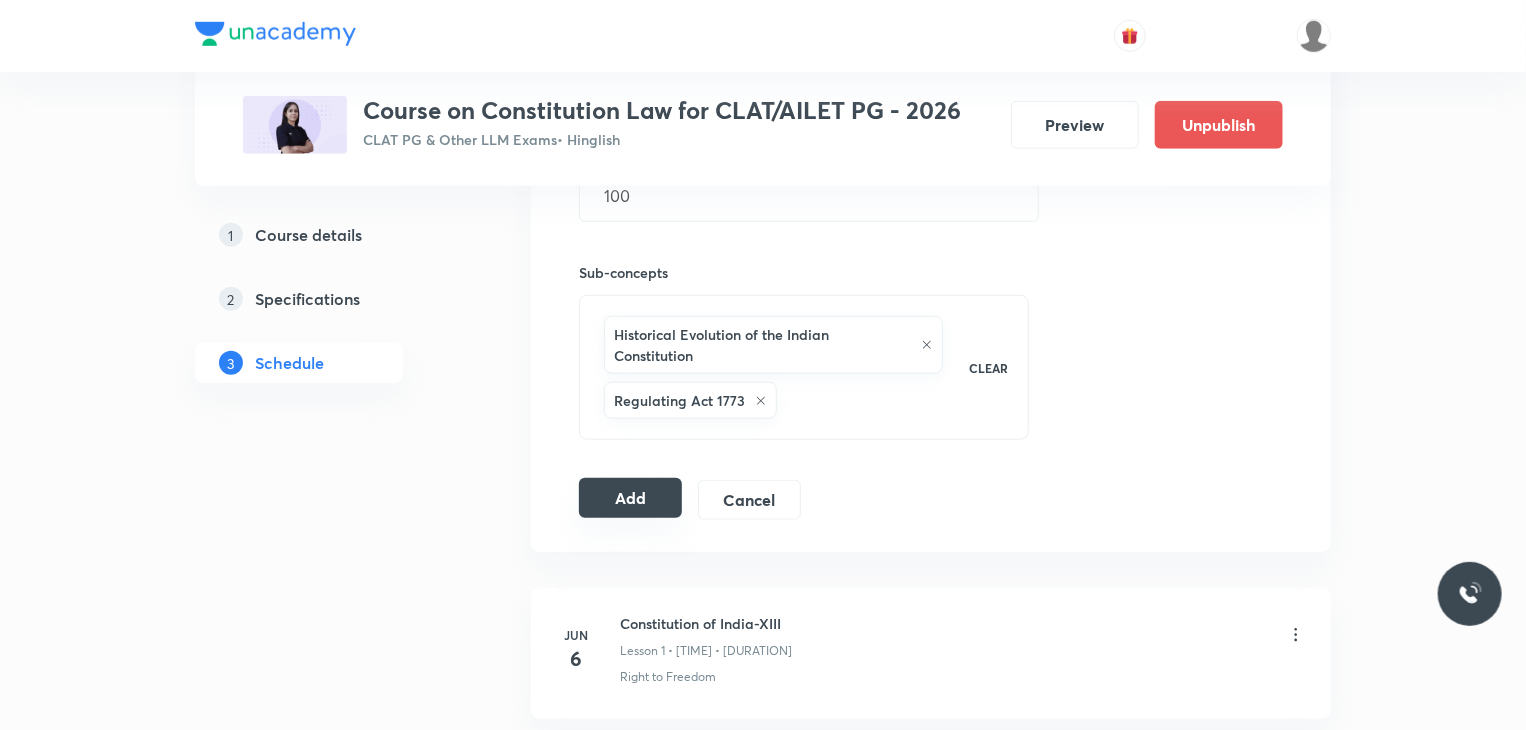 click on "Add" at bounding box center [630, 498] 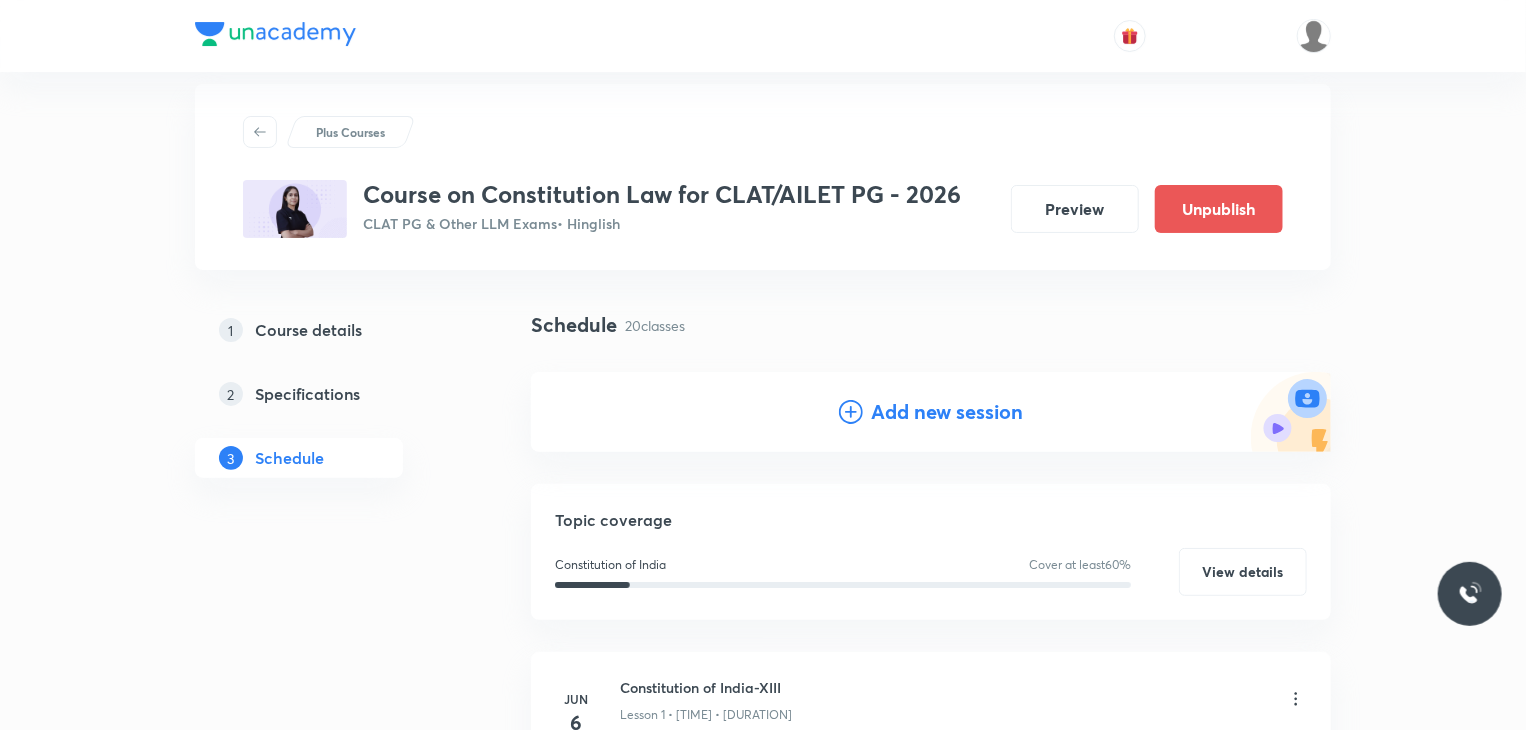 scroll, scrollTop: 0, scrollLeft: 0, axis: both 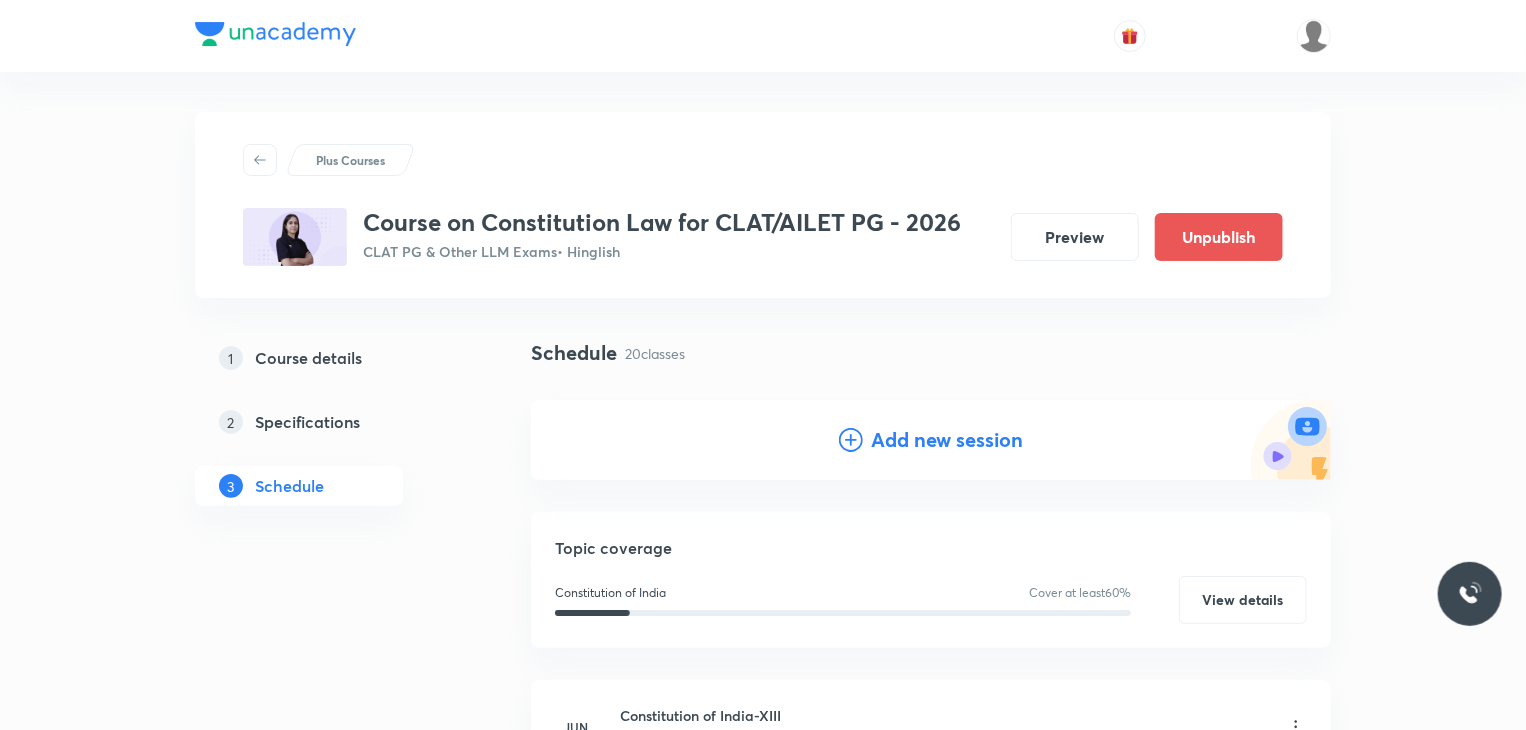 click on "Add new session" at bounding box center (947, 440) 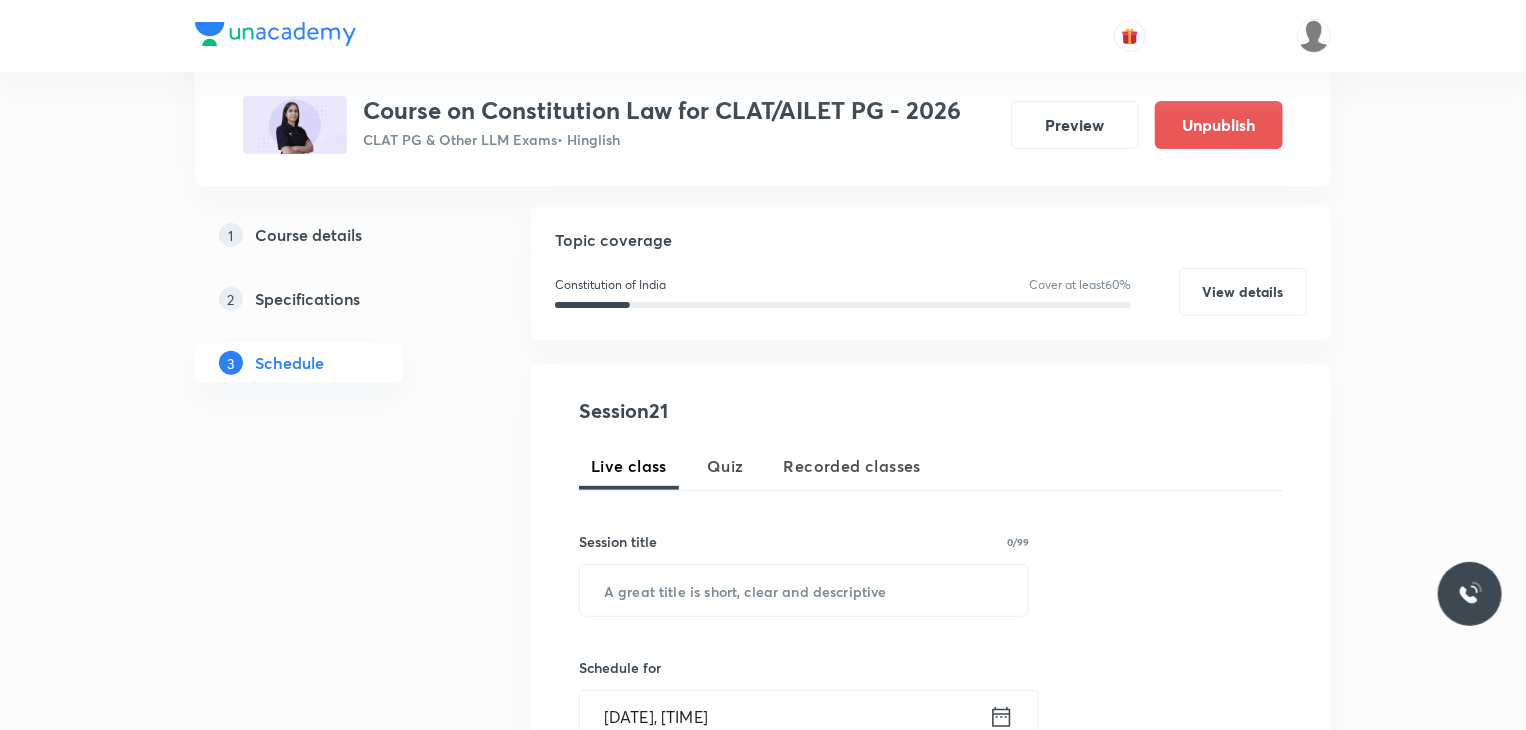 scroll, scrollTop: 212, scrollLeft: 0, axis: vertical 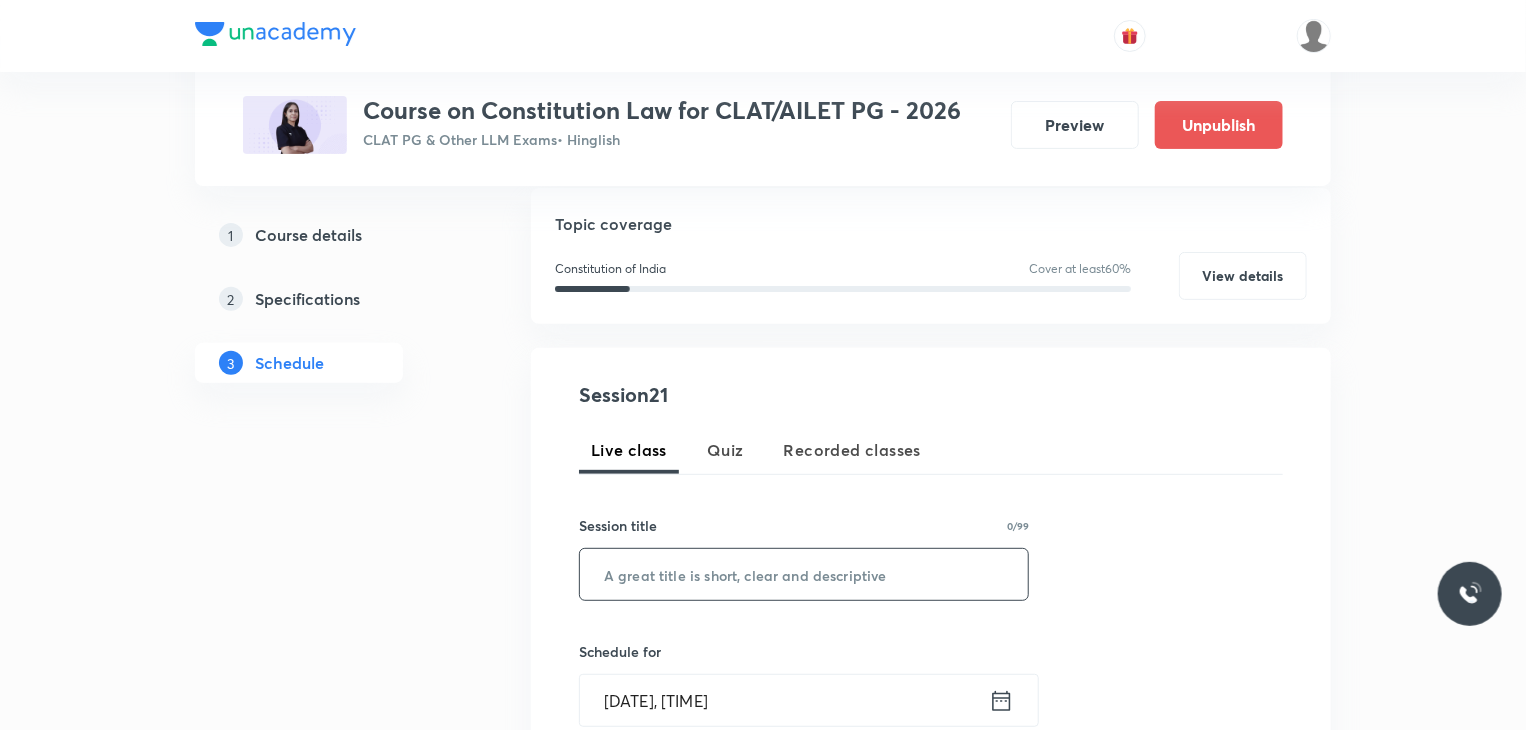 click at bounding box center [804, 574] 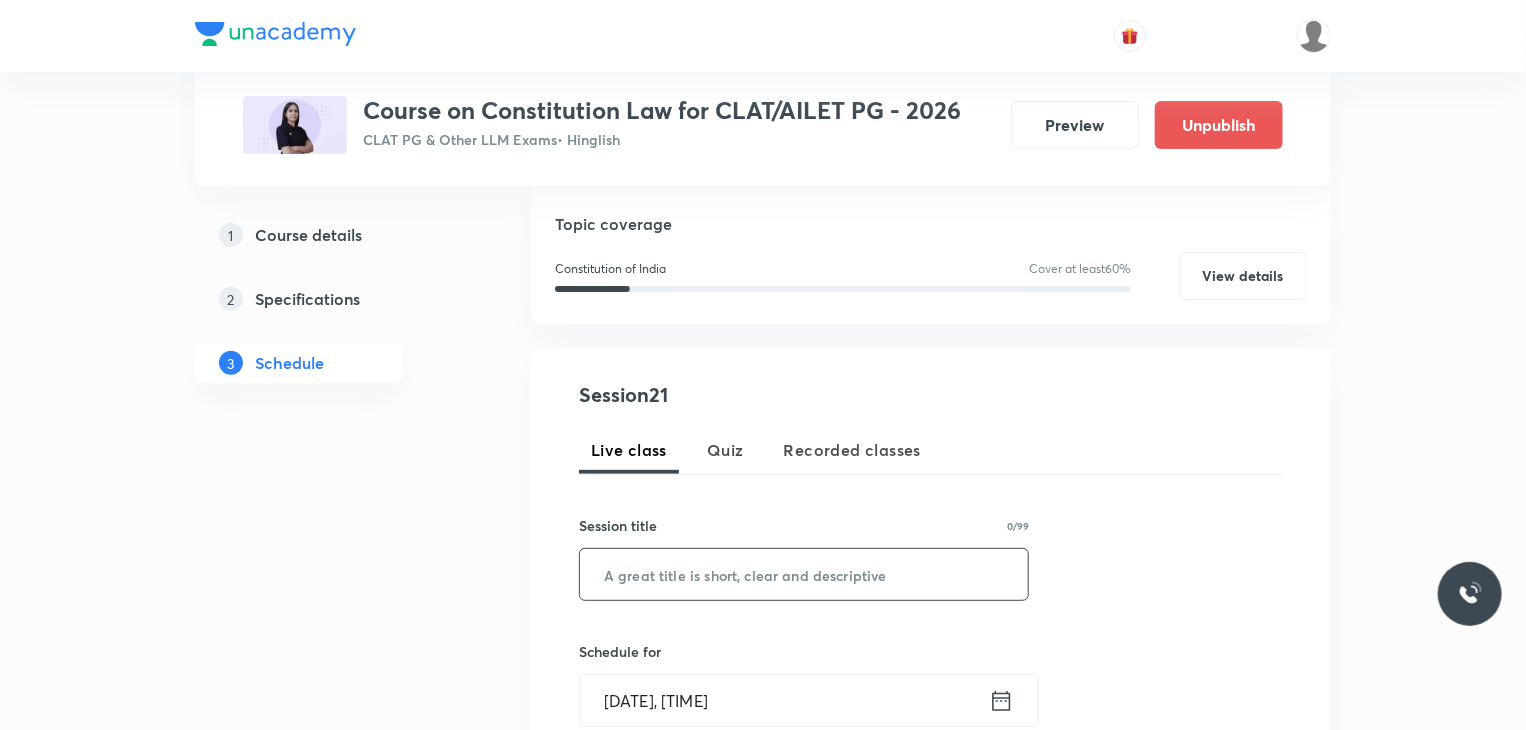 paste on "Constitution of India- XXVII" 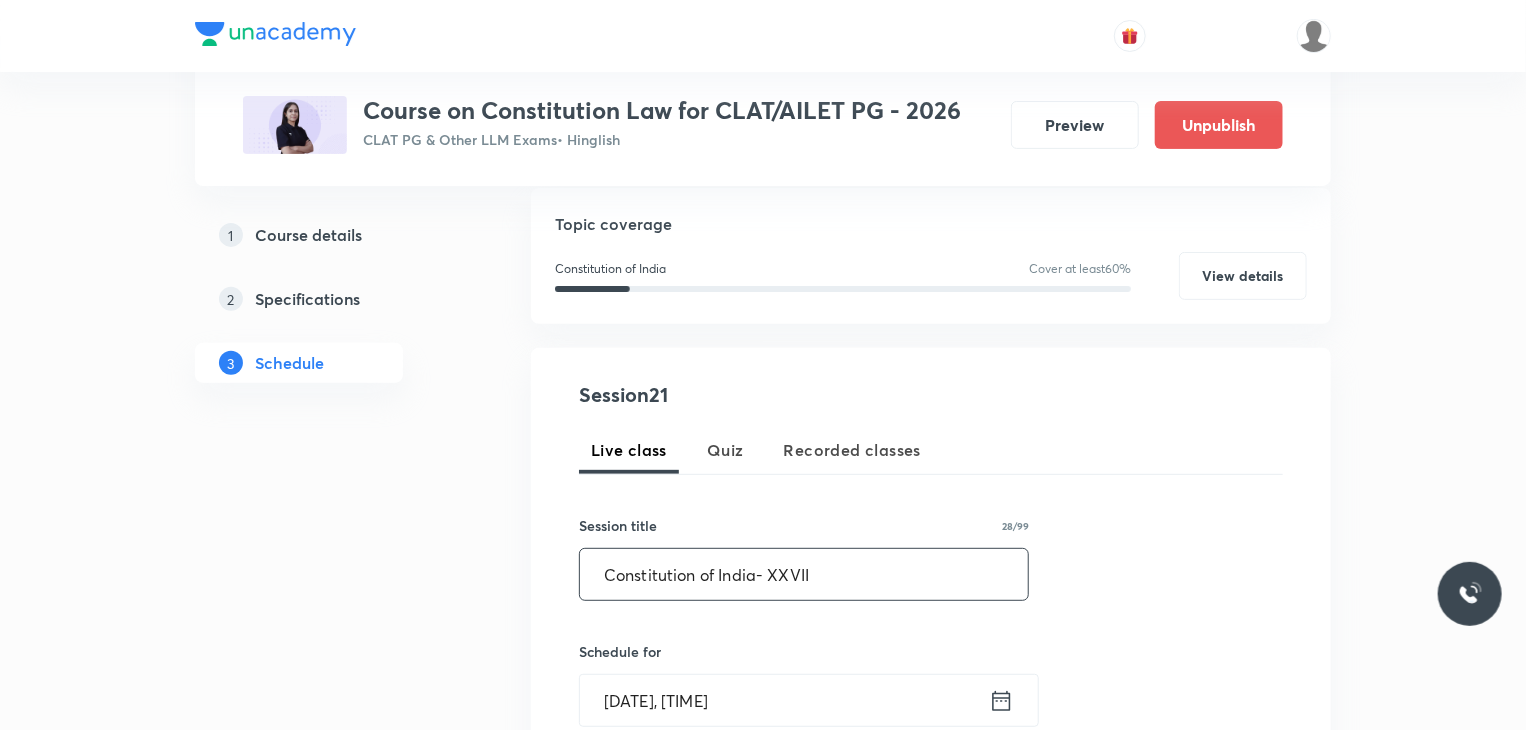 drag, startPoint x: 815, startPoint y: 575, endPoint x: 790, endPoint y: 570, distance: 25.495098 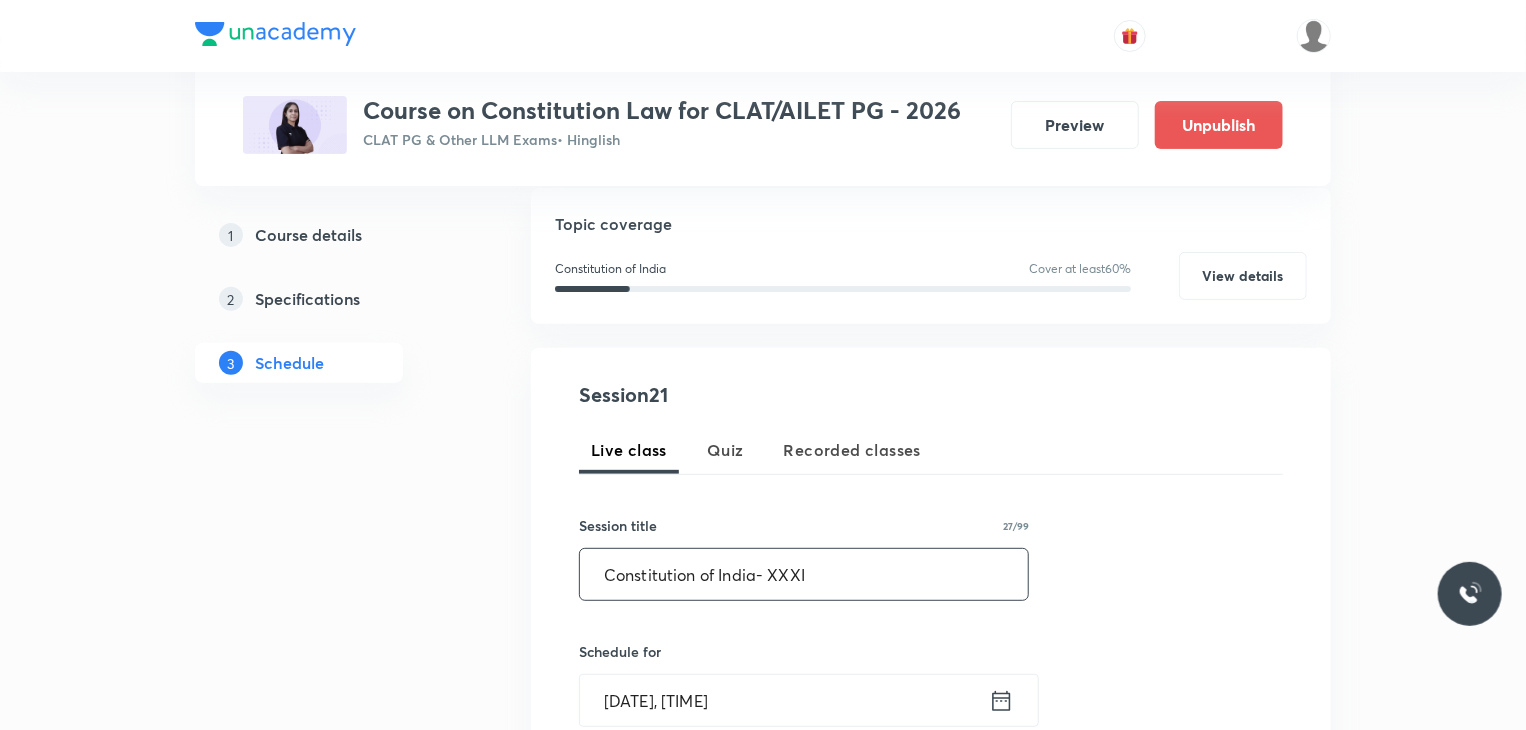 click on "Constitution of India- XXXI" at bounding box center (804, 574) 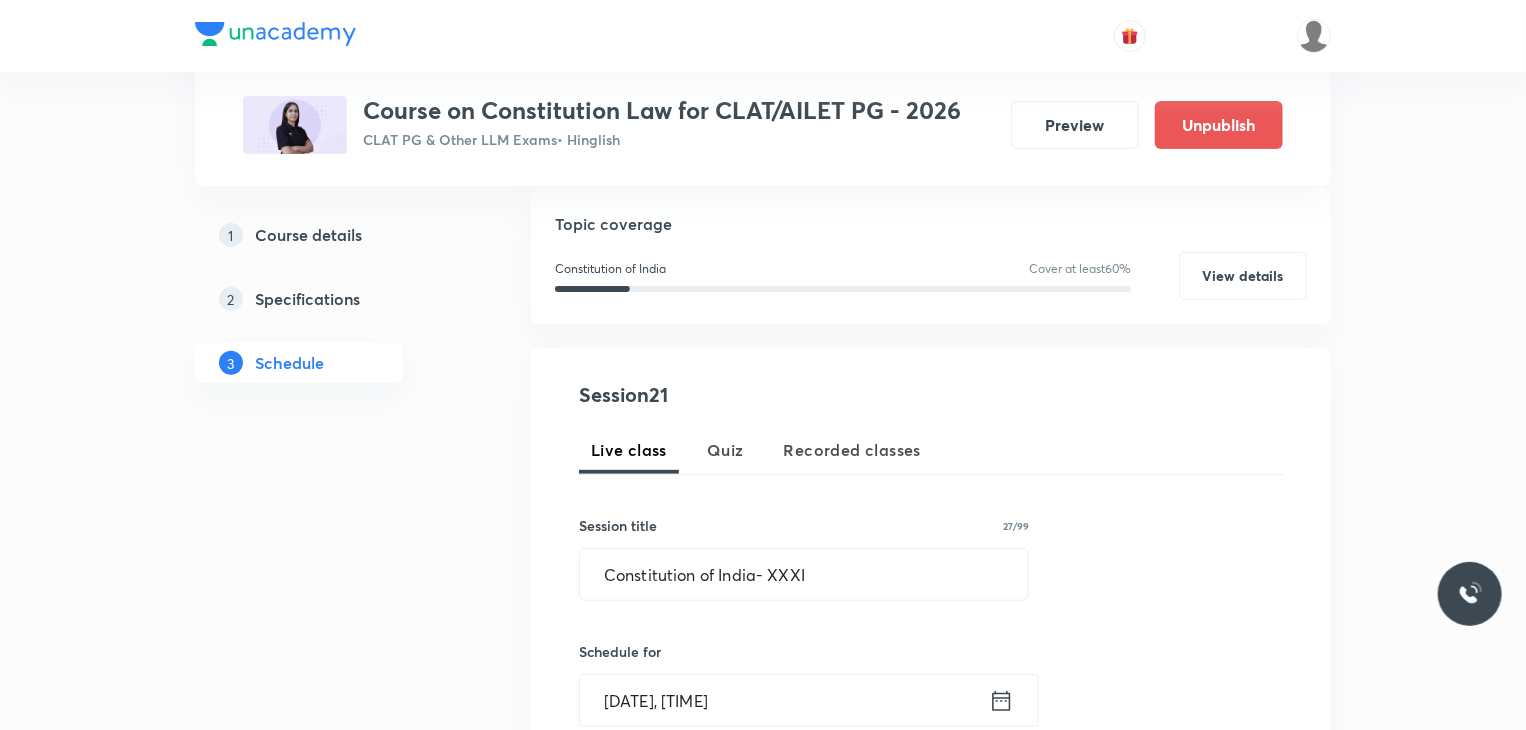 click on "Schedule for" at bounding box center [804, 651] 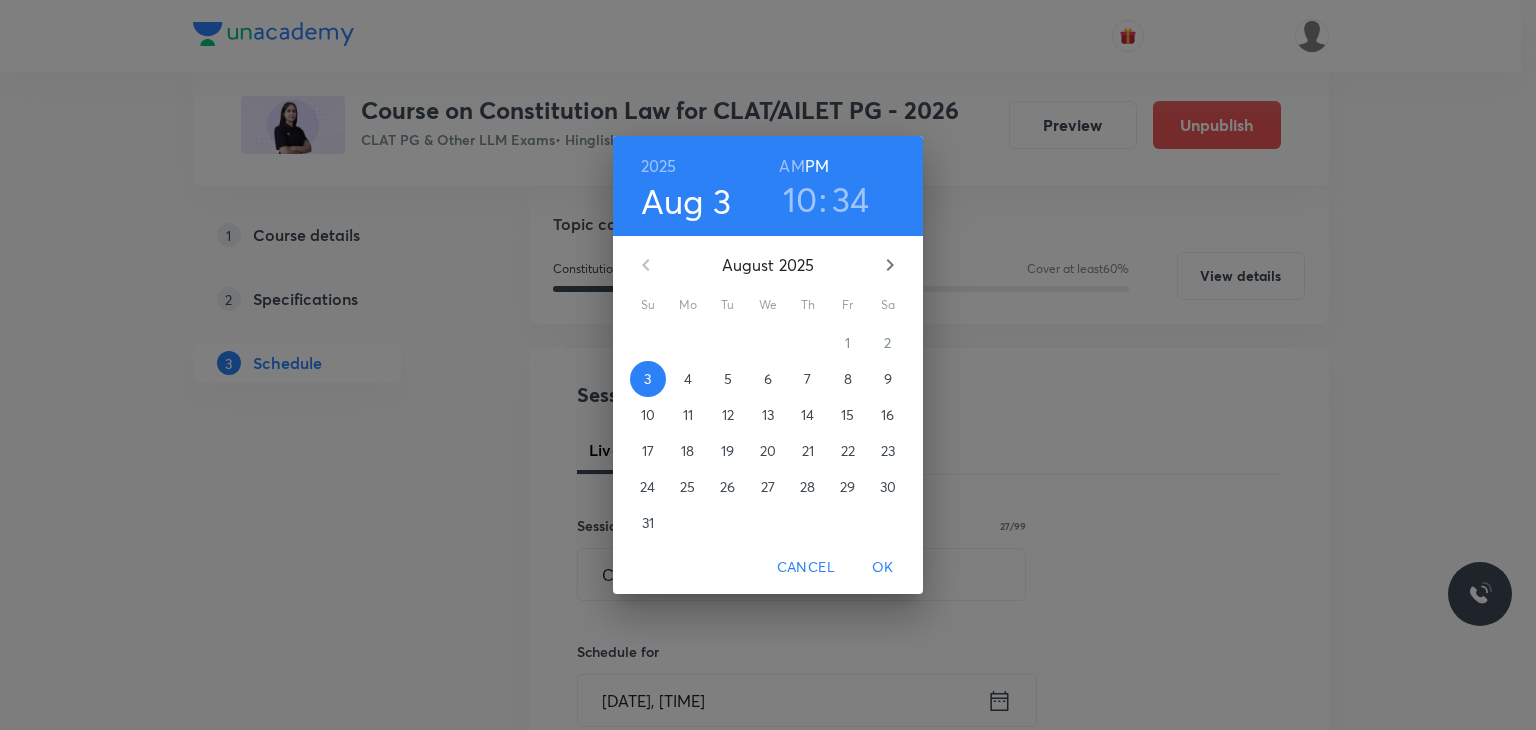 click on "11" at bounding box center (688, 415) 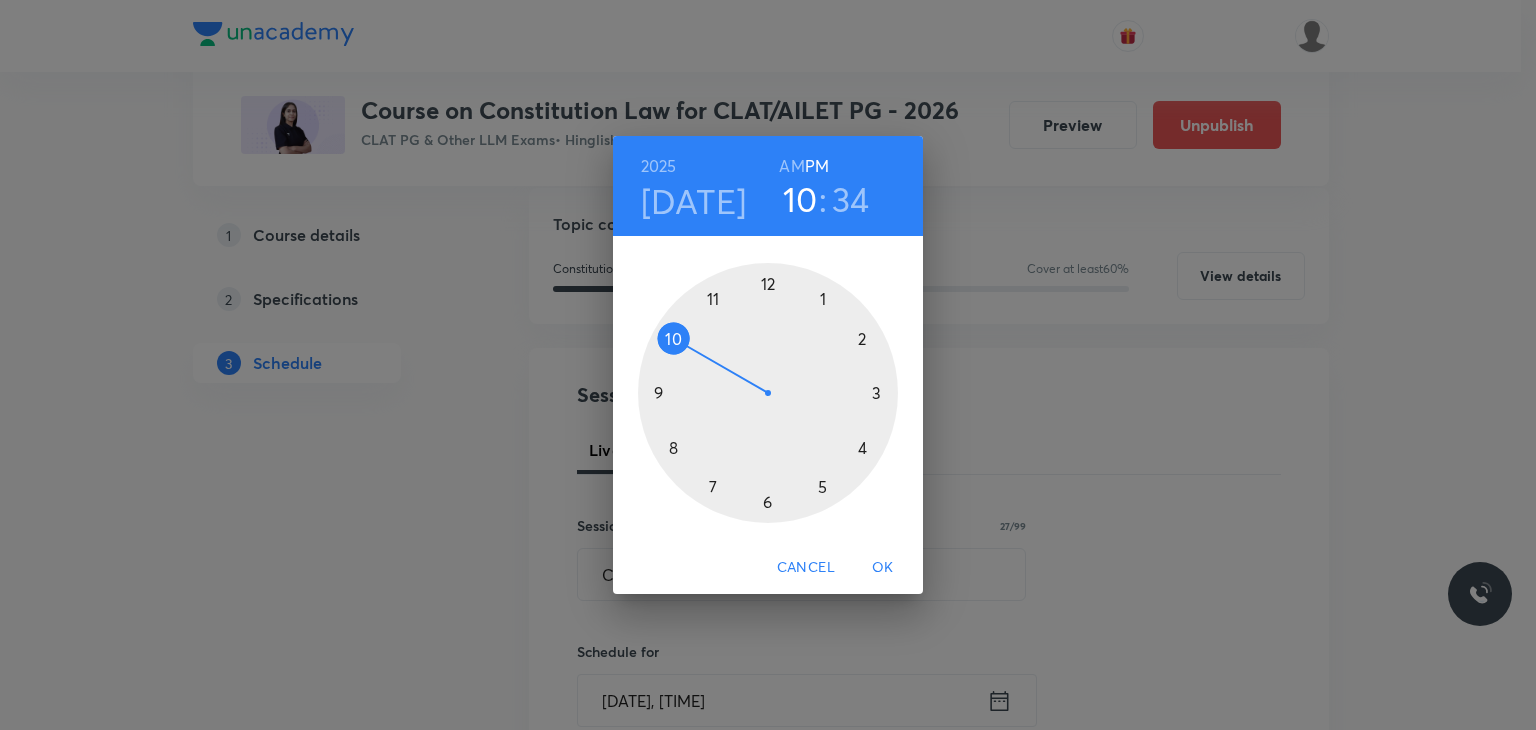 click on "AM" at bounding box center (791, 166) 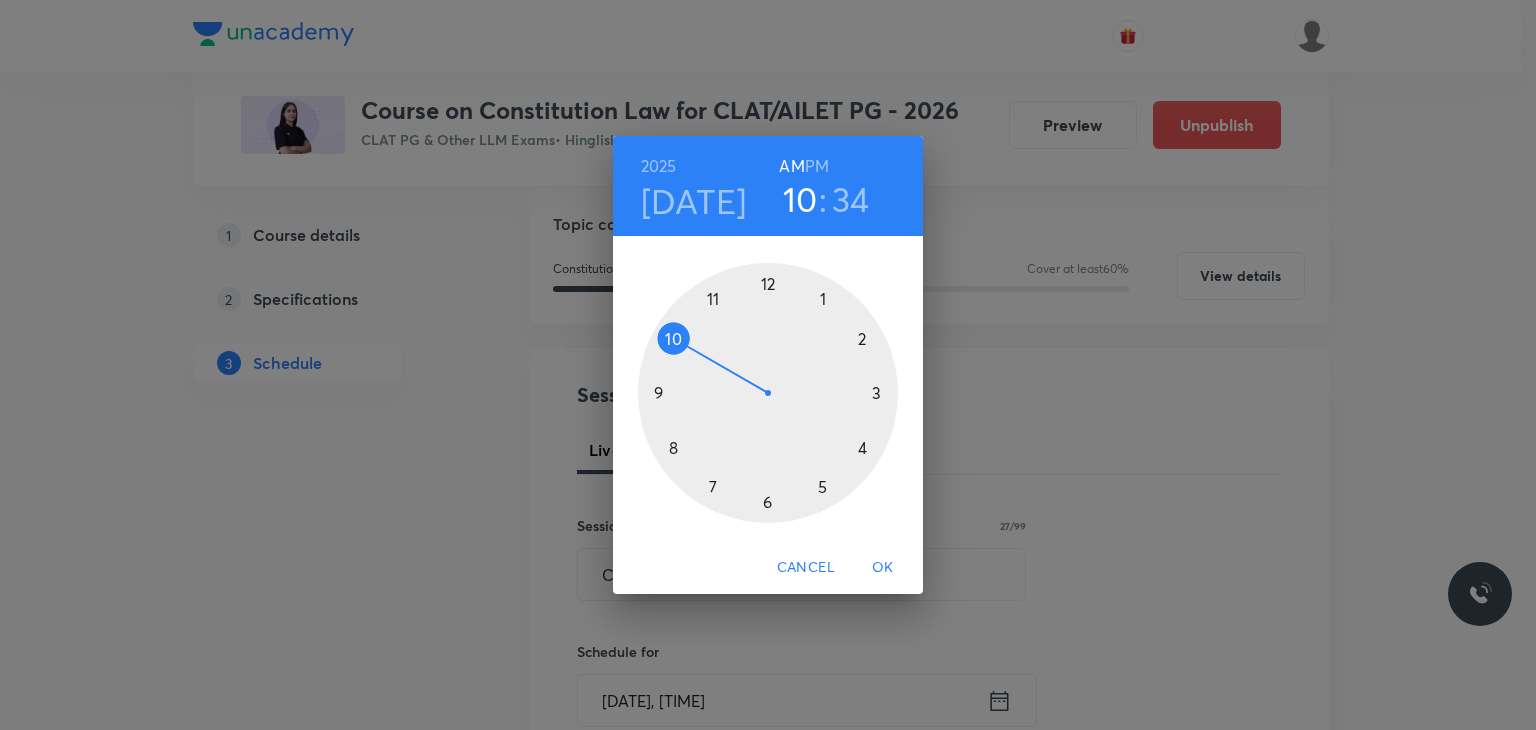 click at bounding box center (768, 393) 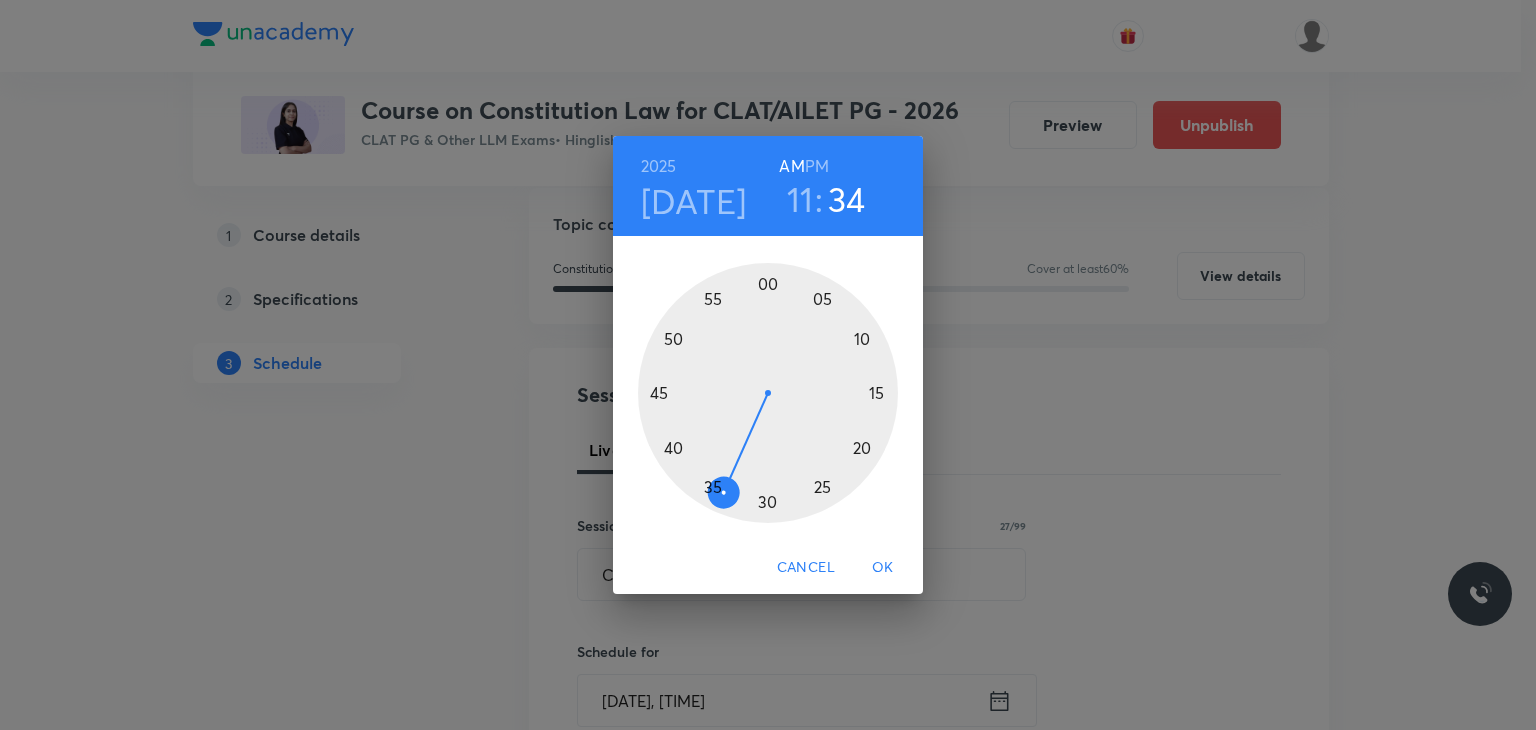 click at bounding box center [768, 393] 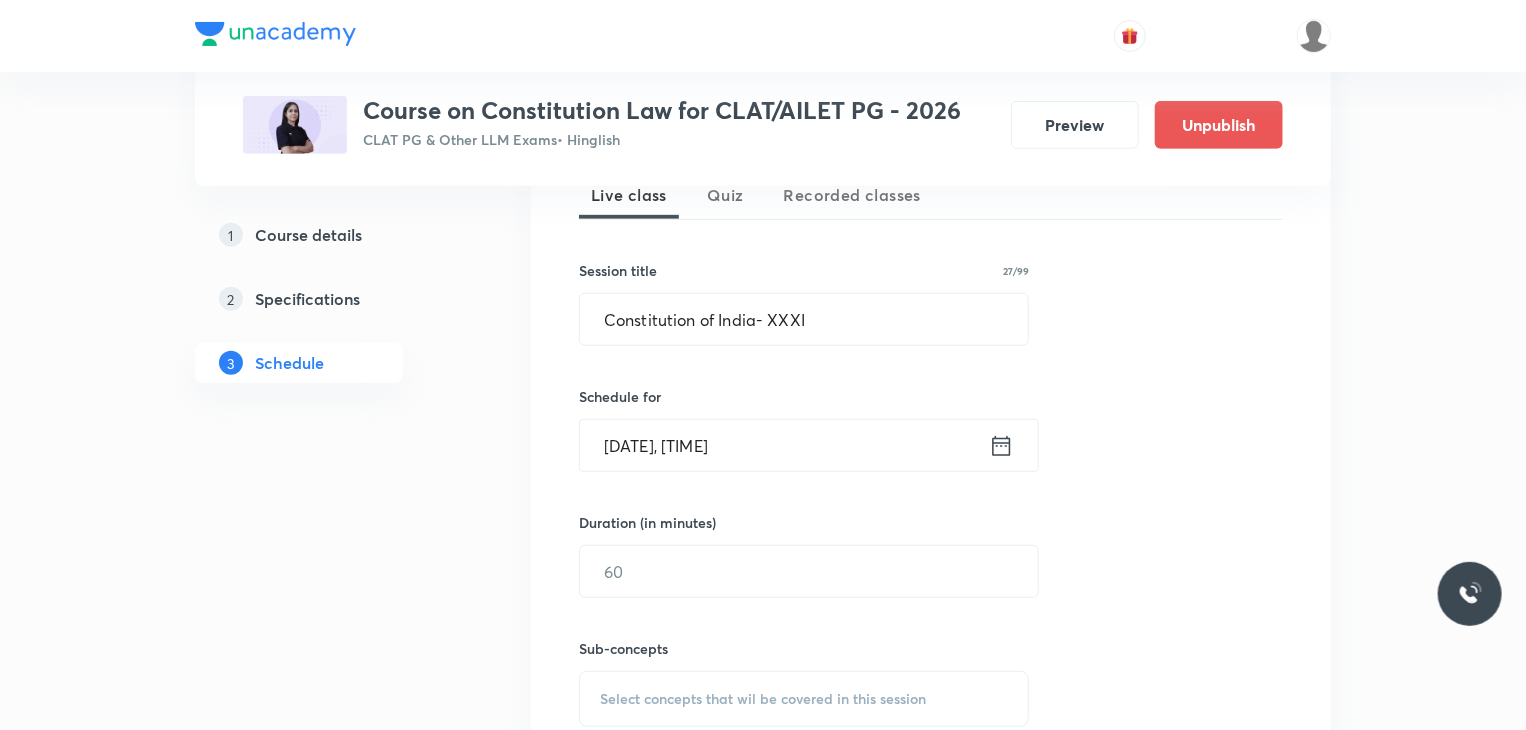 scroll, scrollTop: 486, scrollLeft: 0, axis: vertical 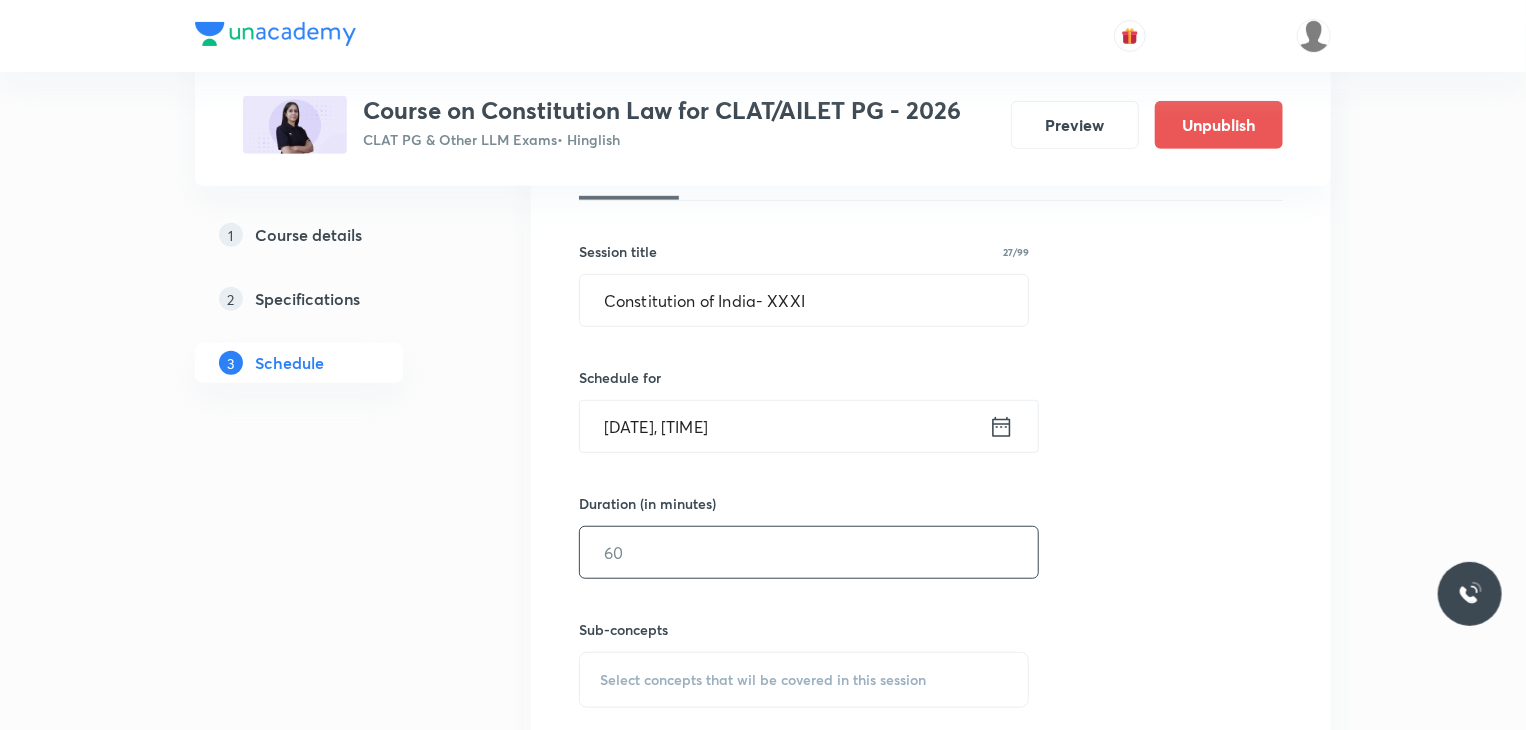 click at bounding box center (809, 552) 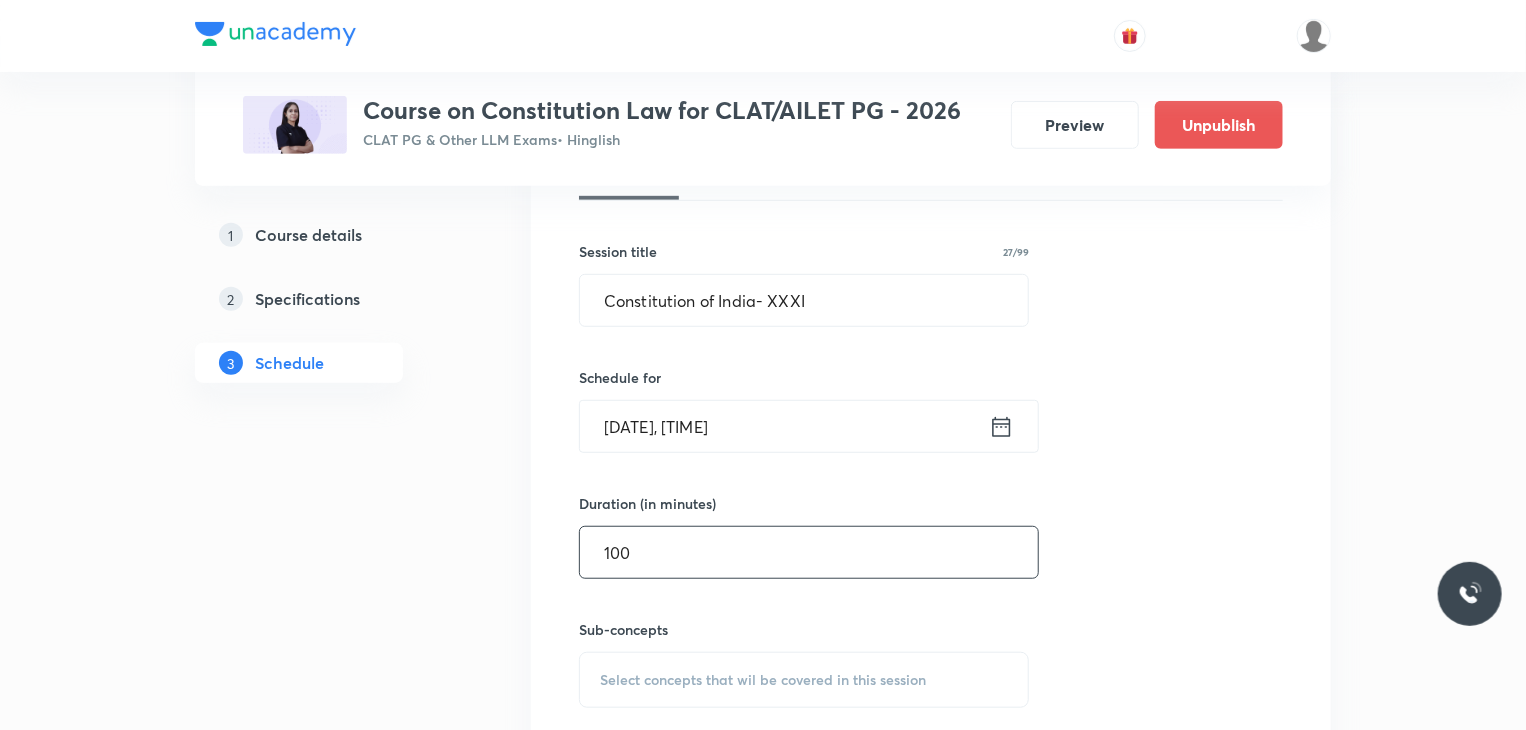 type on "100" 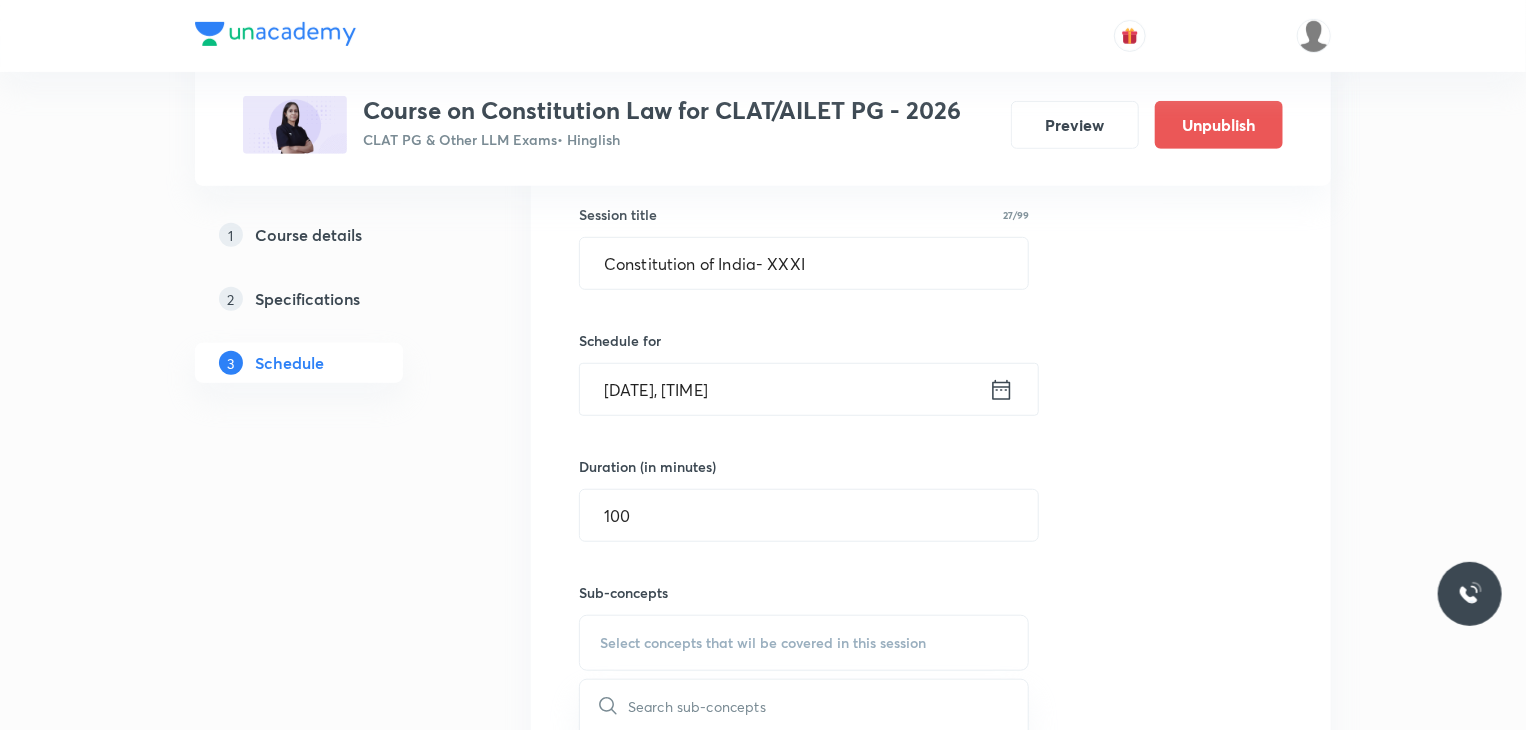 scroll, scrollTop: 864, scrollLeft: 0, axis: vertical 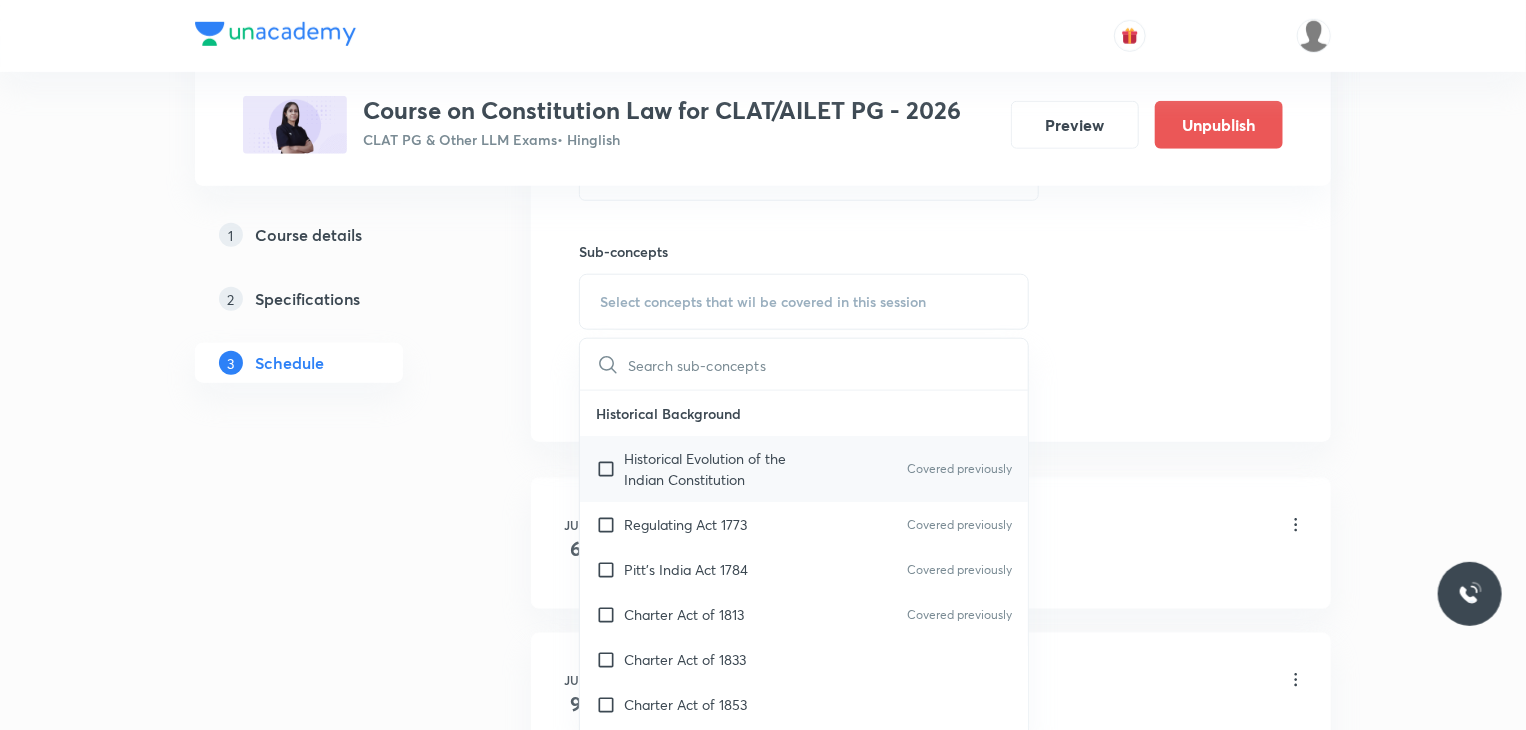 click at bounding box center [610, 469] 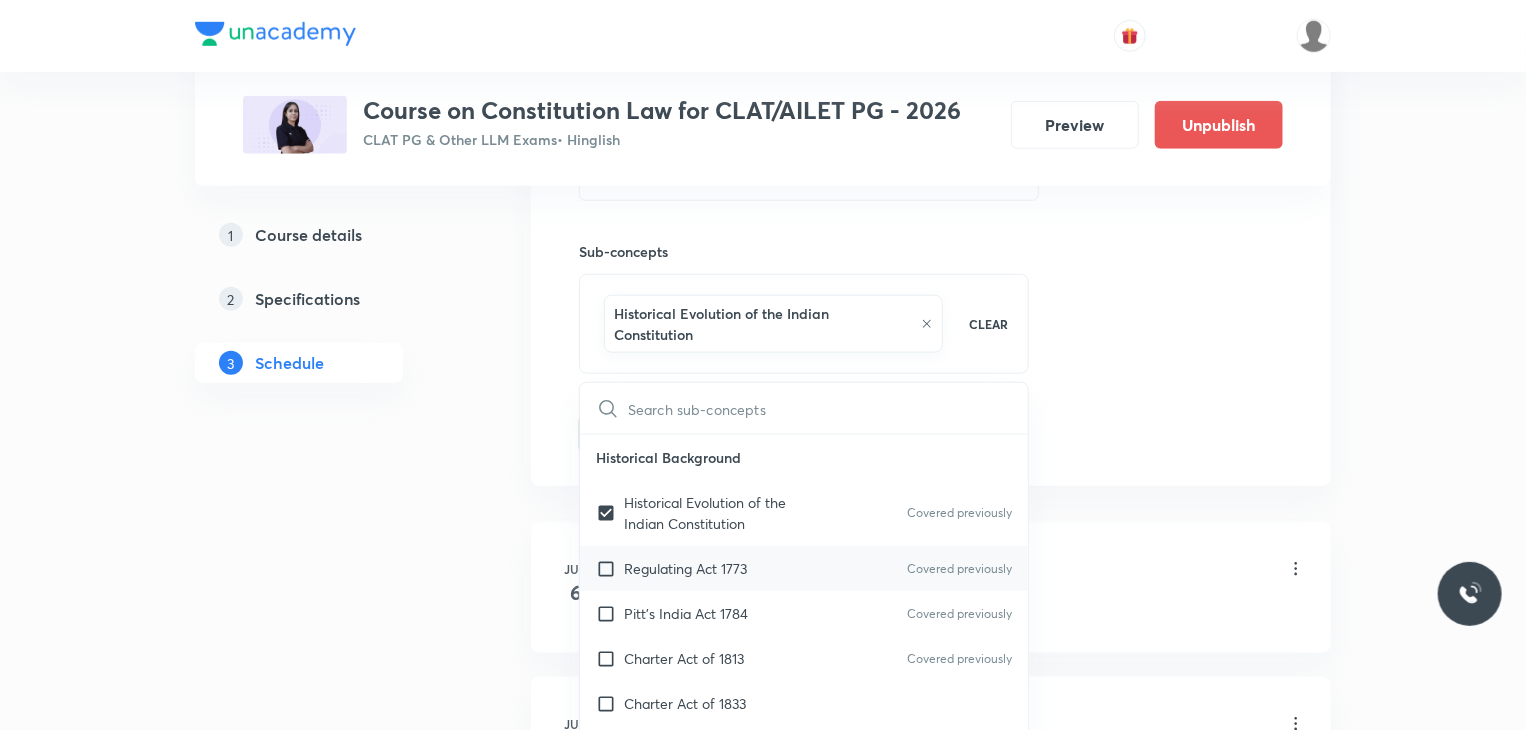 click at bounding box center [610, 568] 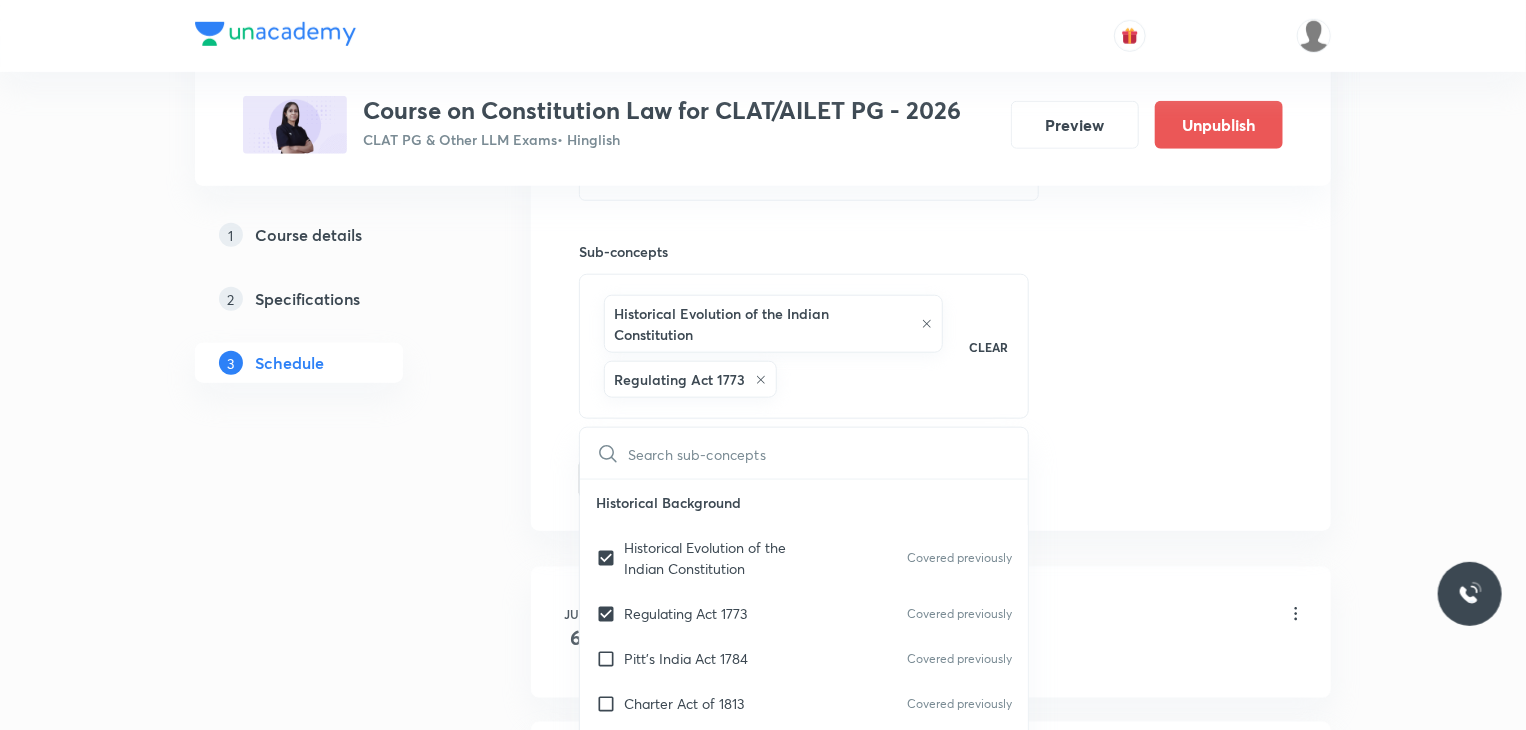 click on "Plus Courses Course on Constitution Law for CLAT/AILET PG - 2026 CLAT PG & Other LLM Exams  • Hinglish Preview Unpublish 1 Course details 2 Specifications 3 Schedule Schedule 20  classes Topic coverage Constitution of India Cover at least  60 % View details Session  21 Live class Quiz Recorded classes Session title 27/99 Constitution of India- XXXI ​ Schedule for [DATE], [TIME] ​ Duration (in minutes) 100 ​ Sub-concepts Historical Evolution of the Indian Constitution Regulating Act 1773 CLEAR ​ Historical Background Historical Evolution of the Indian Constitution Covered previously Regulating Act 1773 Covered previously Pitt’s India Act 1784 Covered previously Charter Act of 1813 Covered previously Charter Act of 1833 Charter Act of 1853 Government of India Act 1858 Morley-Minto Reforms 1909 Montague-Chelmsford Reforms 1919 Government of India Act 1935 Indian Independence Act 1947 Preamble What is a Preamble? Covered previously History of the Preamble to Indian Constitution Citizenship ECI" at bounding box center (763, 1533) 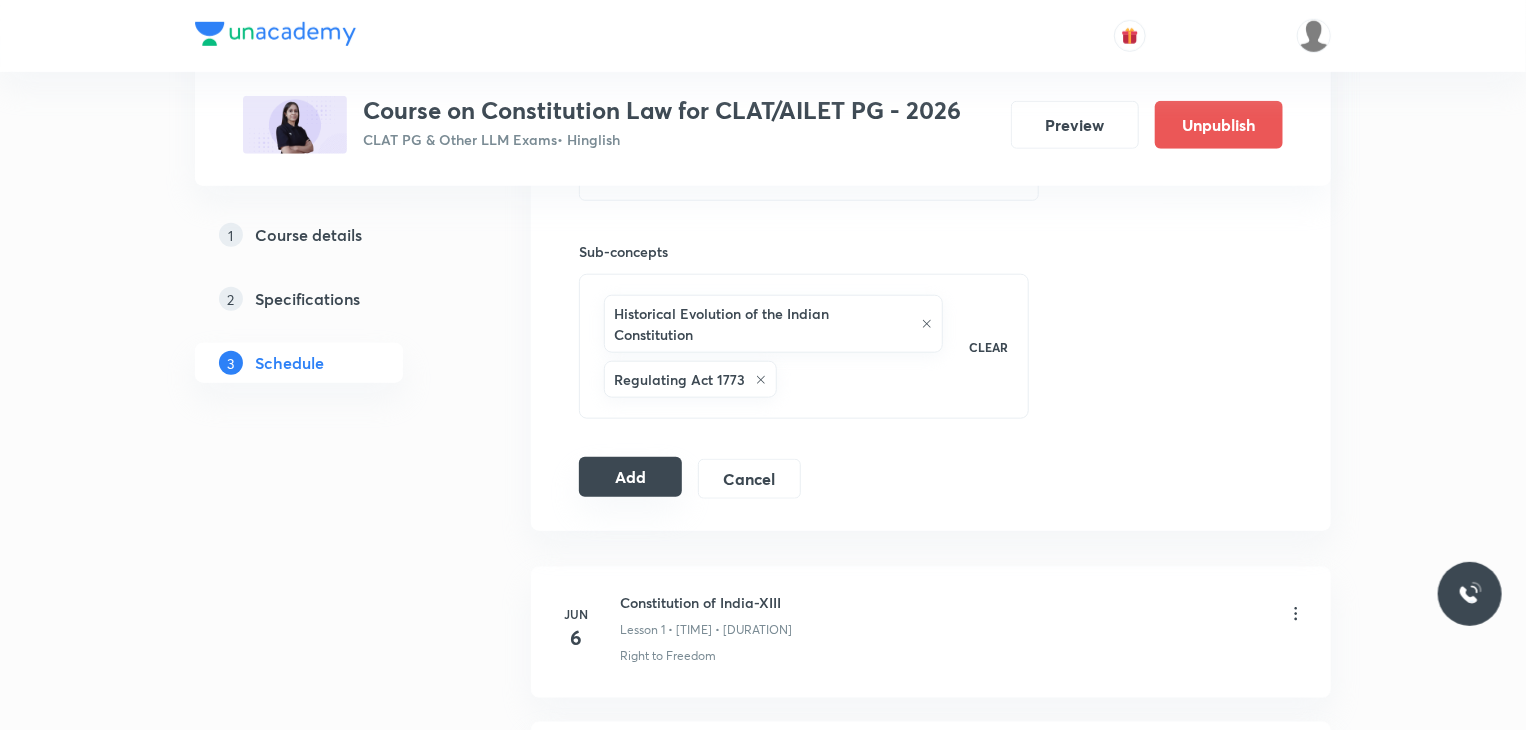 click on "Add" at bounding box center [630, 477] 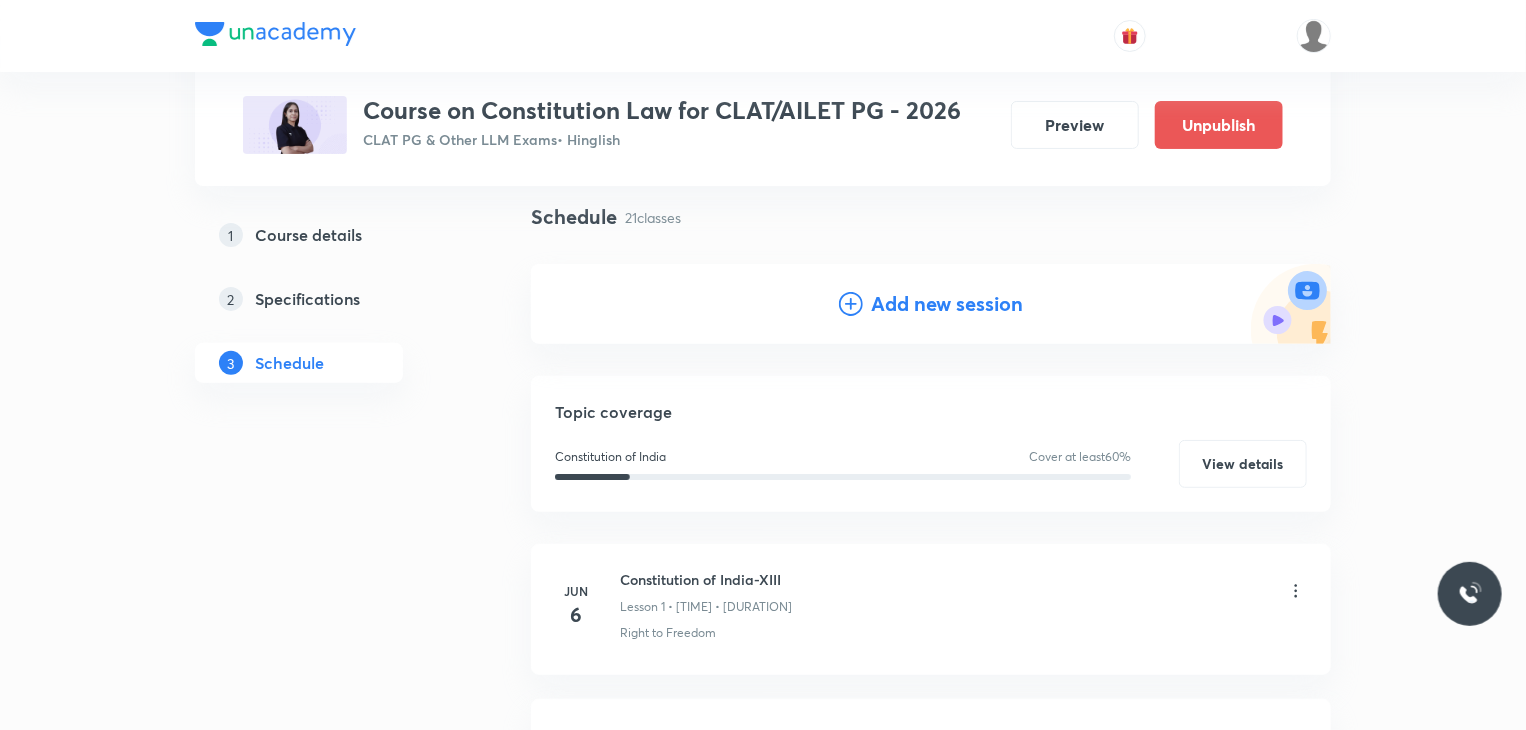 scroll, scrollTop: 91, scrollLeft: 0, axis: vertical 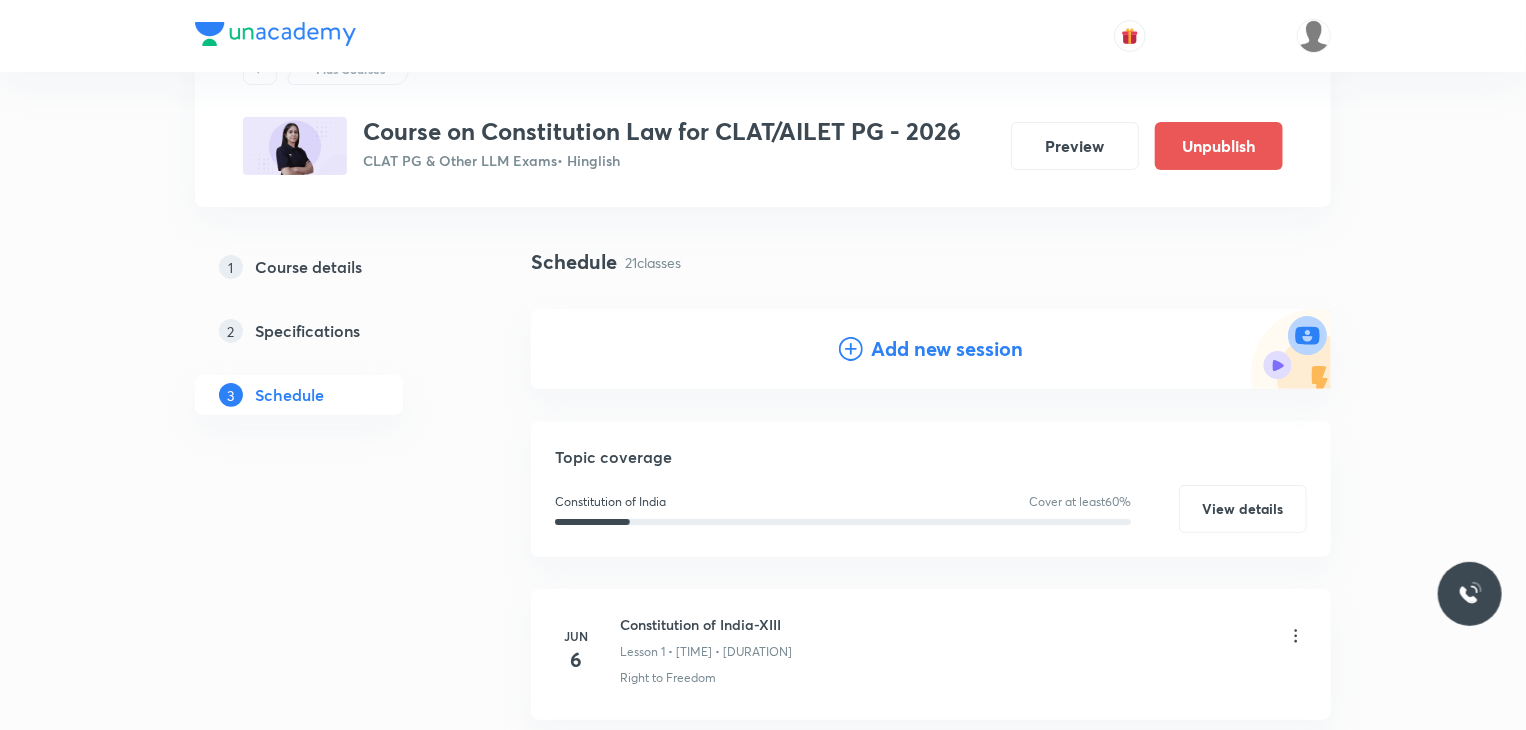 click 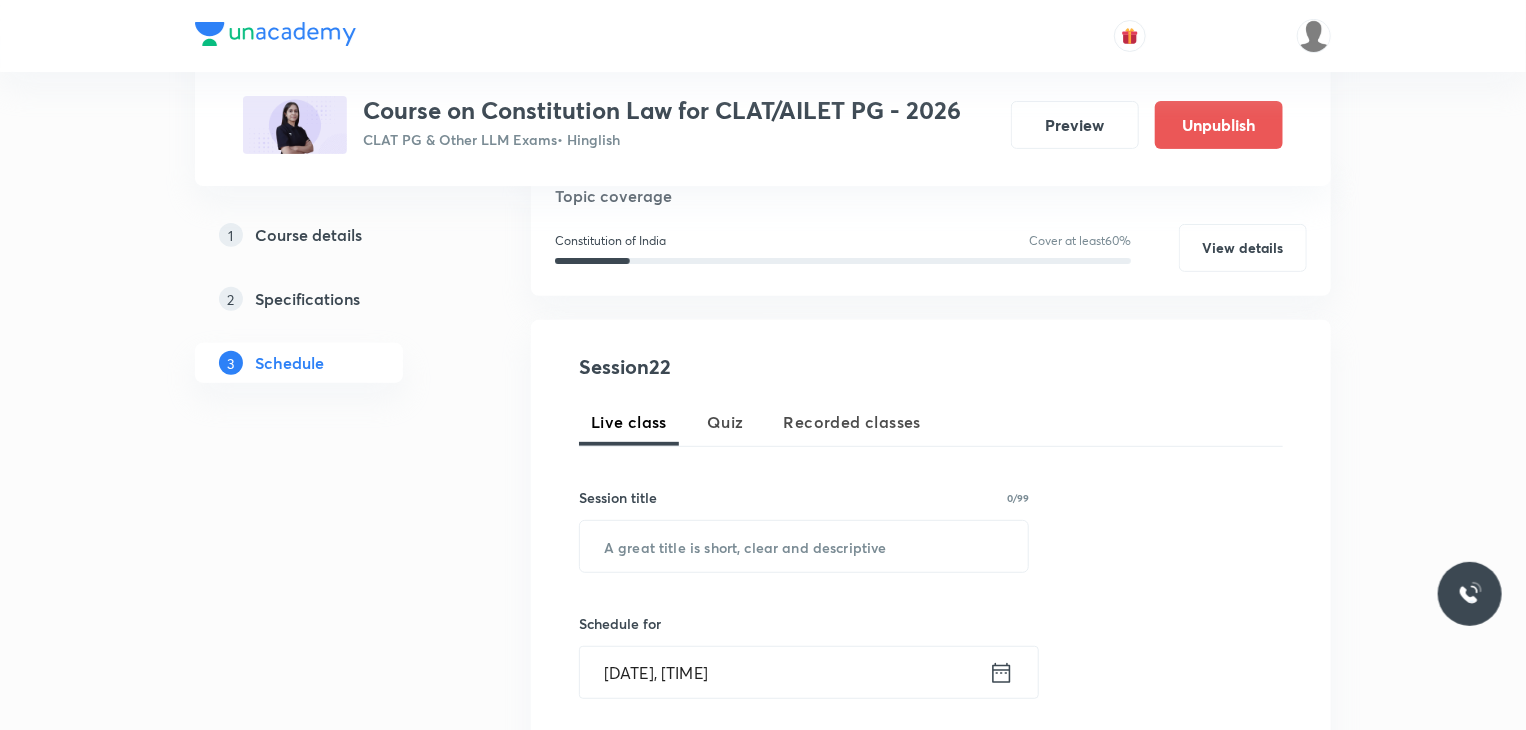 scroll, scrollTop: 252, scrollLeft: 0, axis: vertical 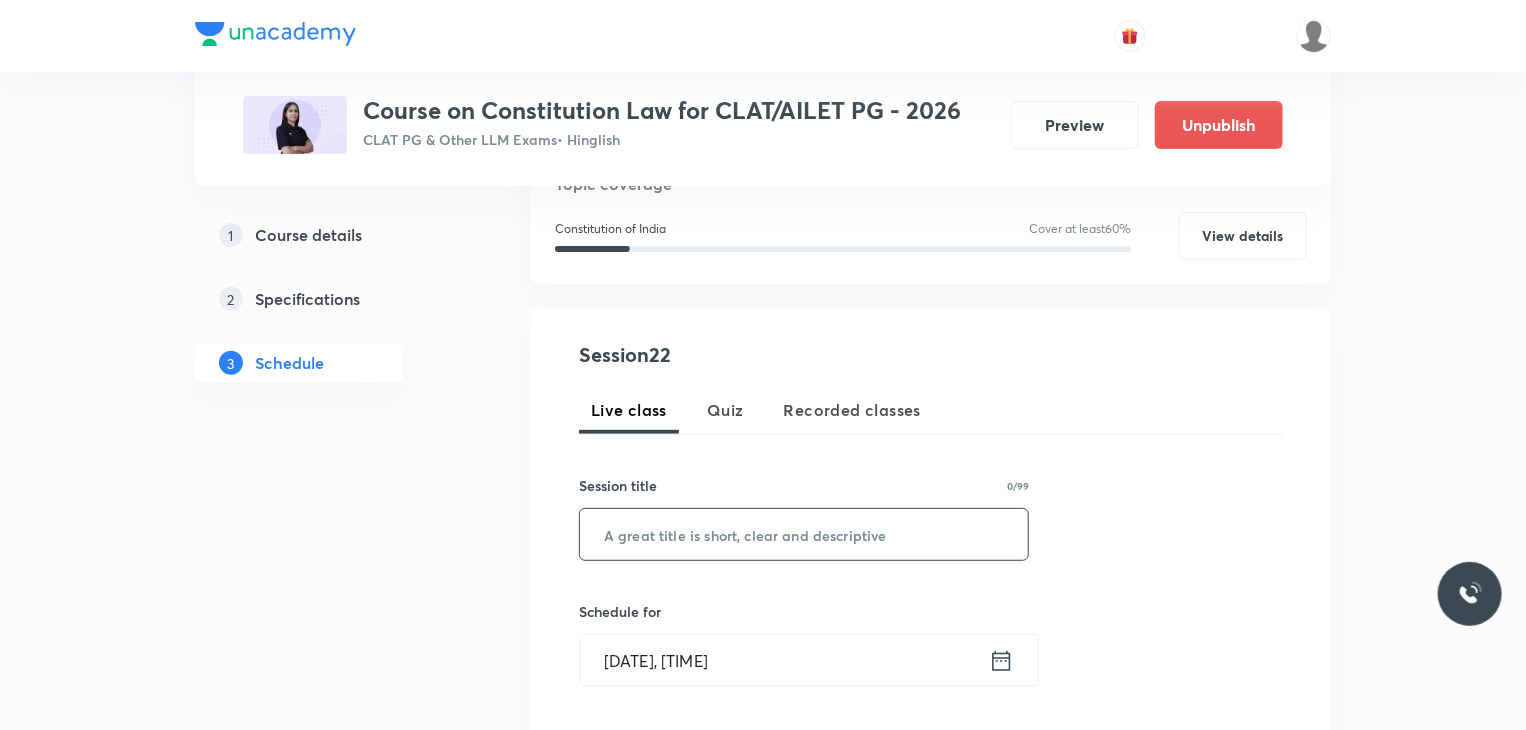 click at bounding box center [804, 534] 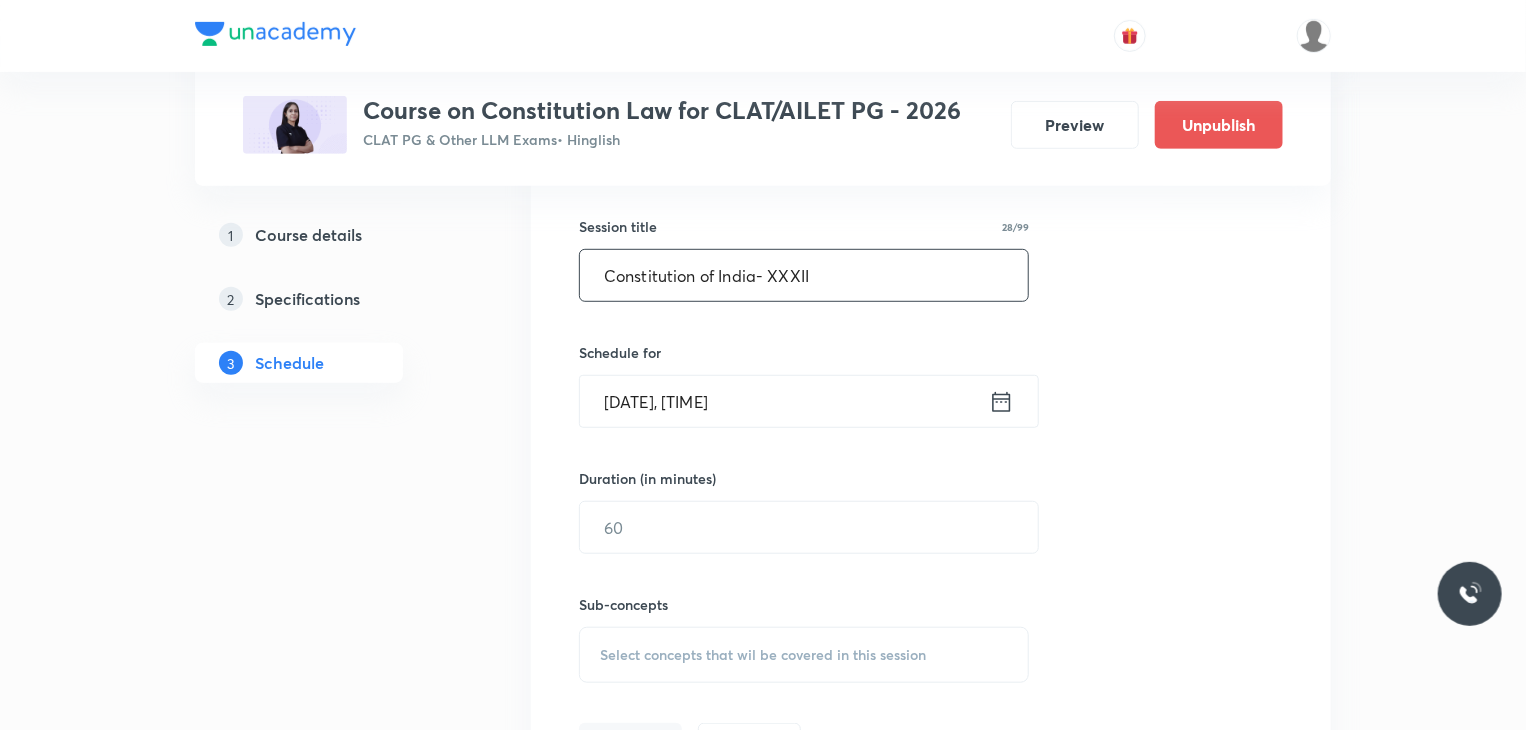 scroll, scrollTop: 516, scrollLeft: 0, axis: vertical 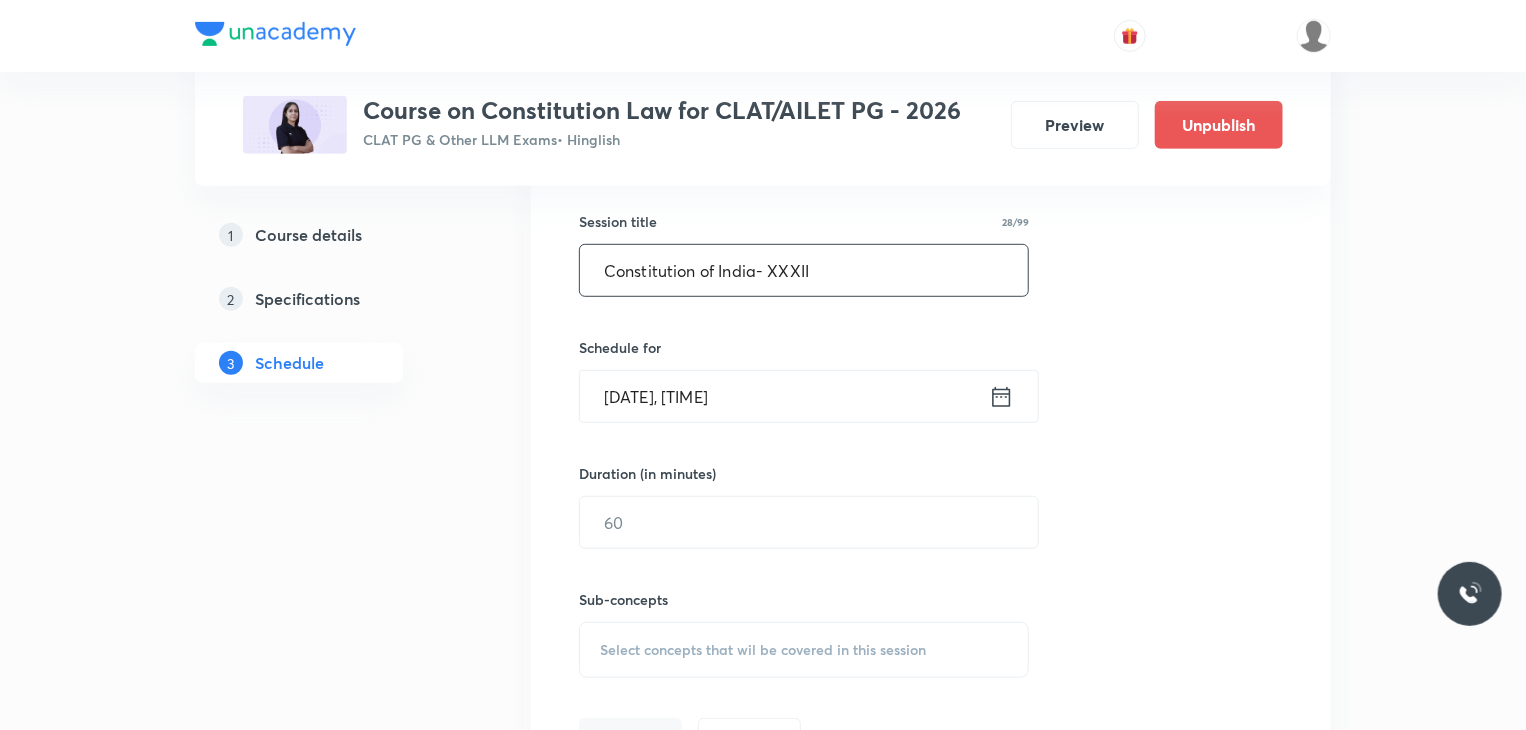 type on "Constitution of India- XXXII" 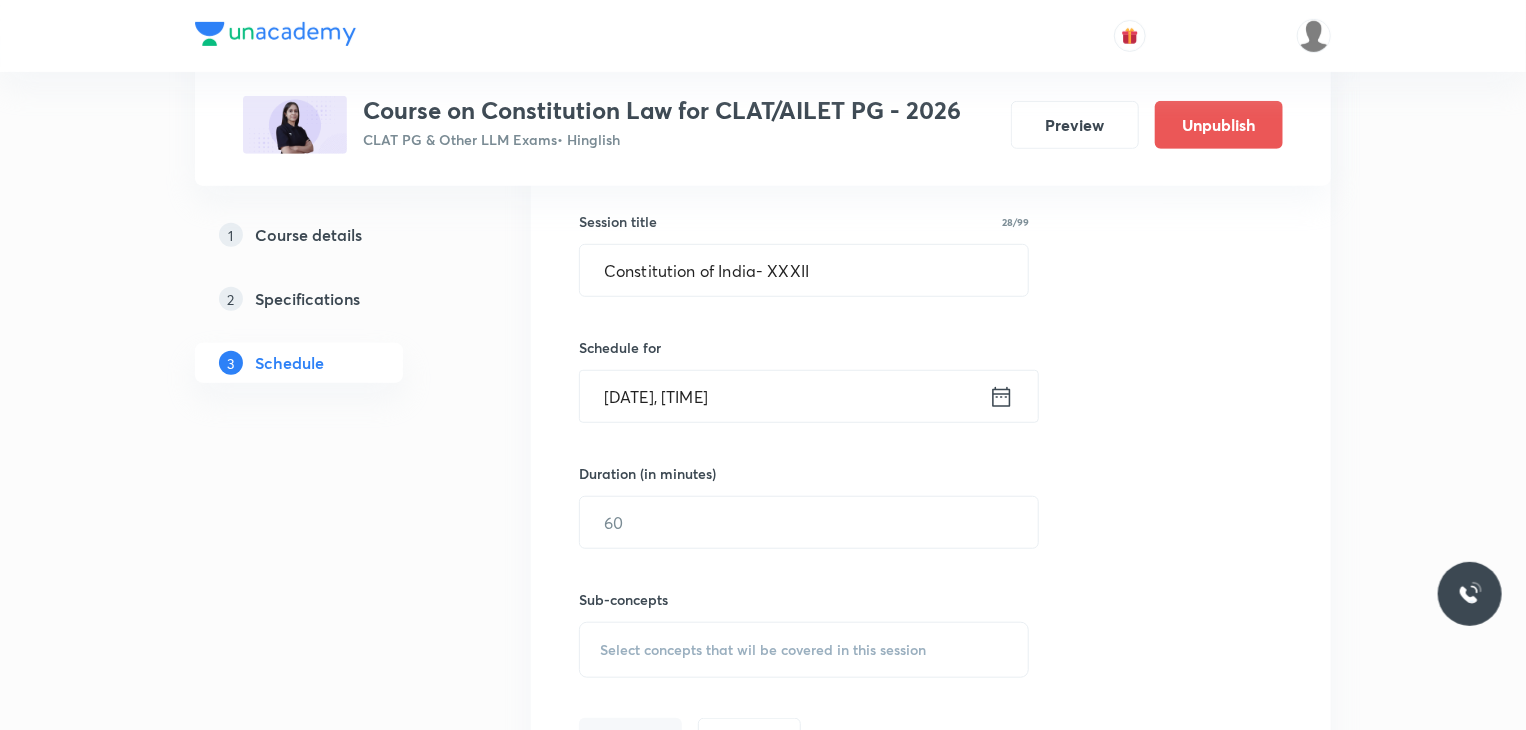 click on "[DATE], [TIME]" at bounding box center (784, 396) 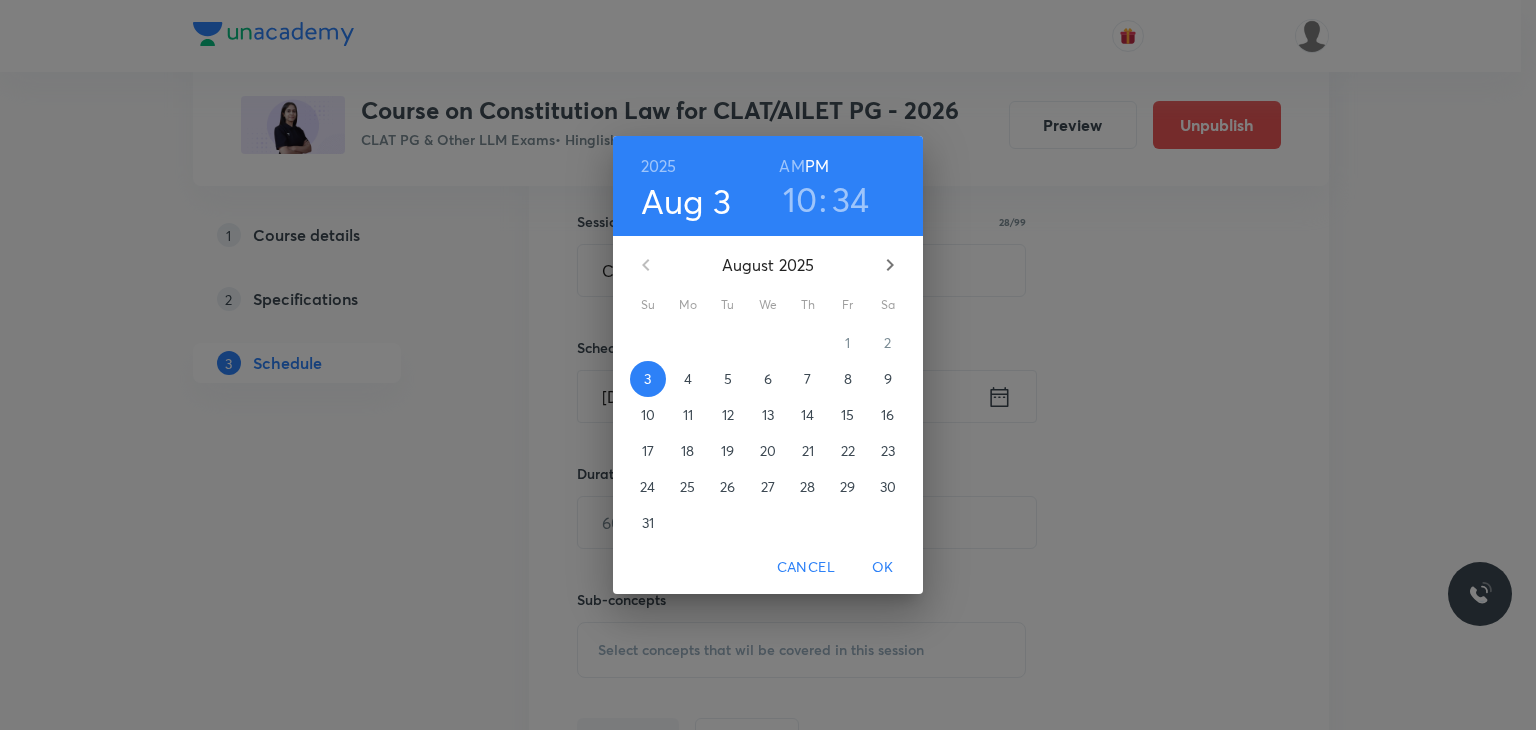 click on "13" at bounding box center [768, 415] 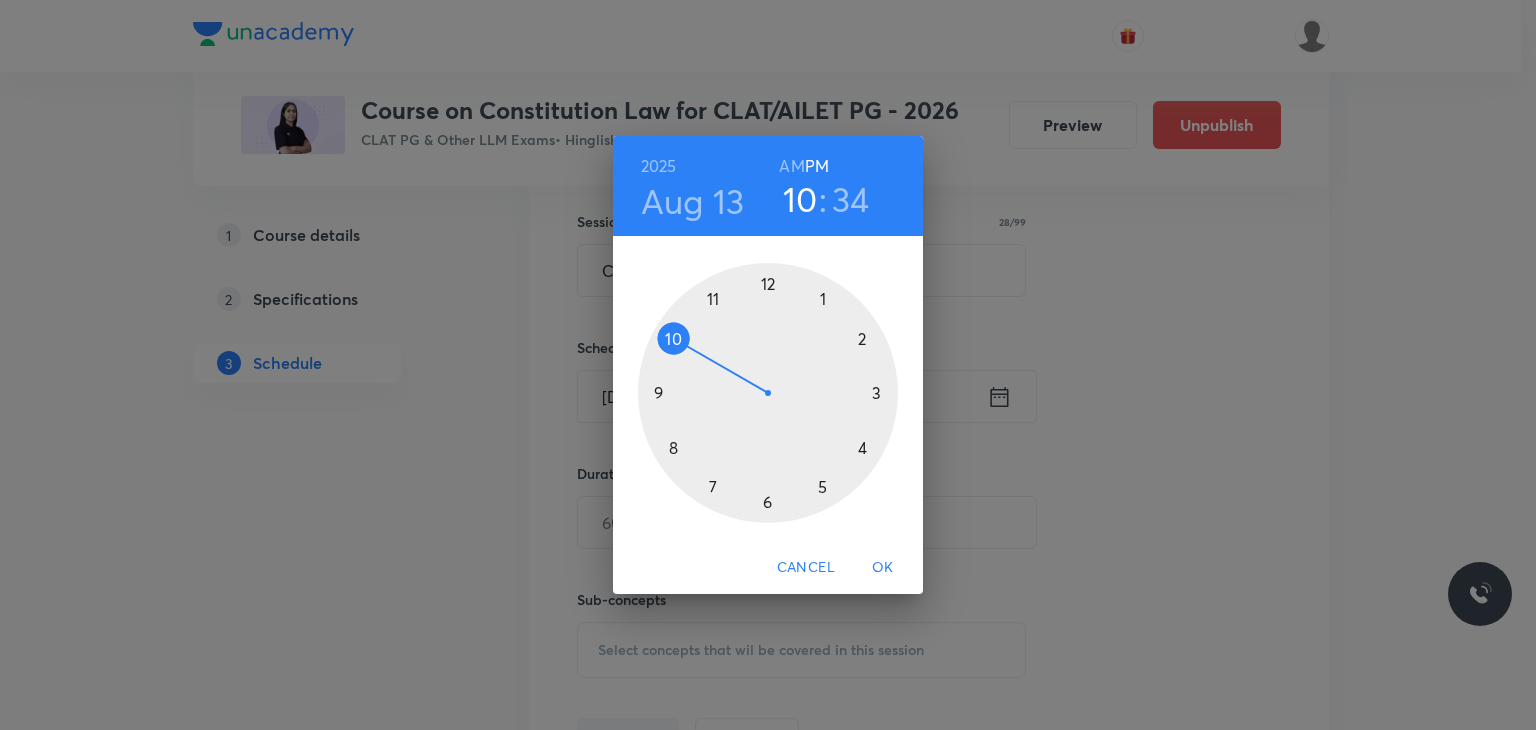 click at bounding box center [768, 393] 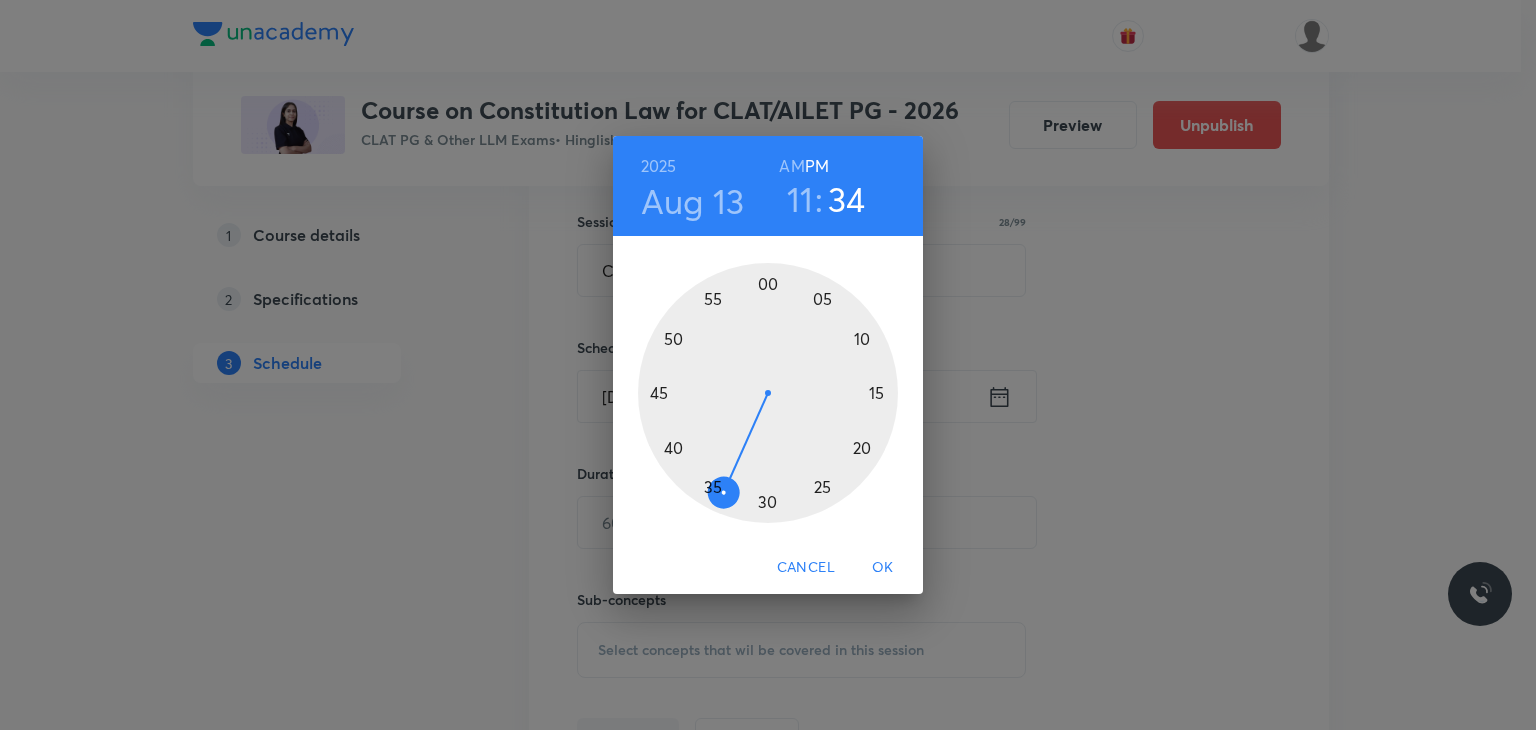 click on "AM" at bounding box center [791, 166] 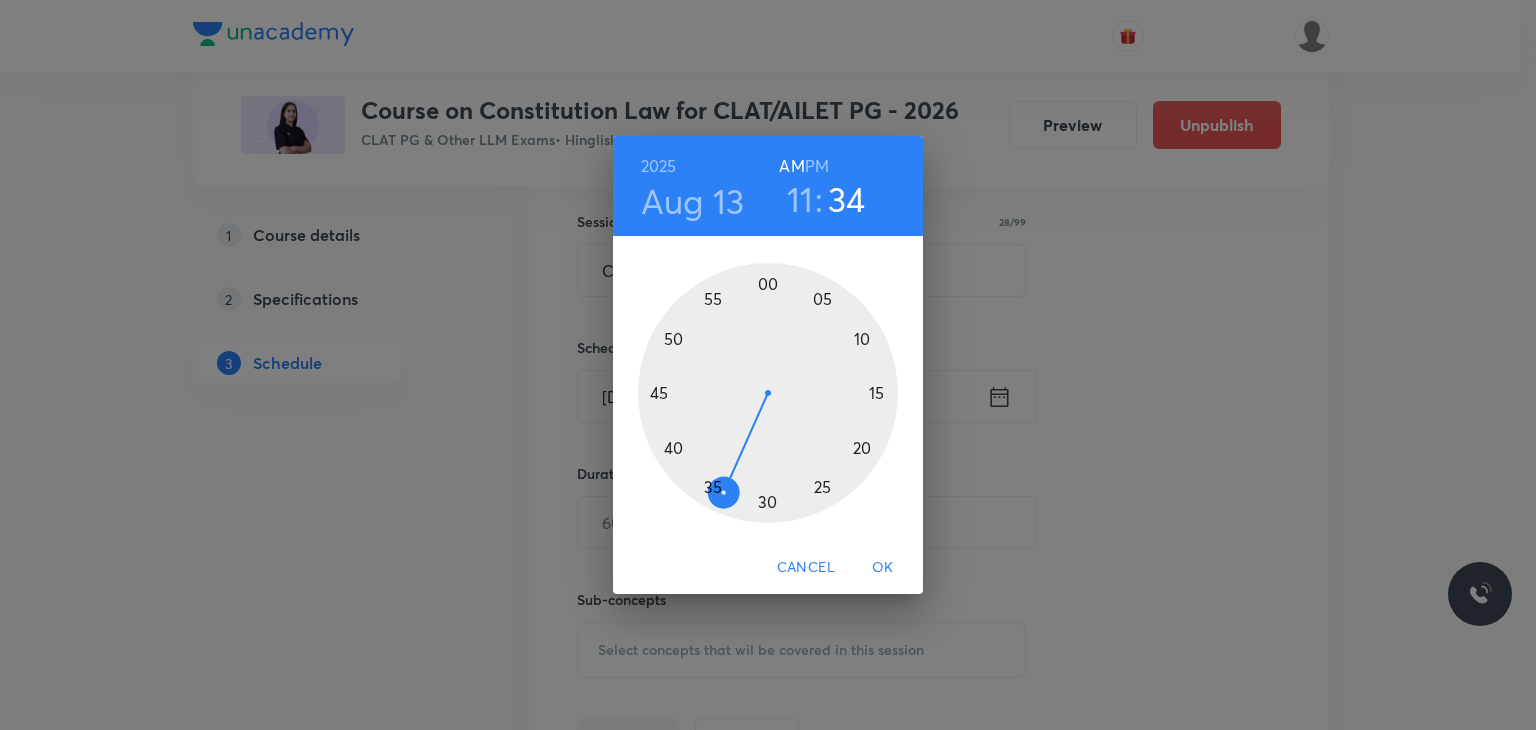 click at bounding box center [768, 393] 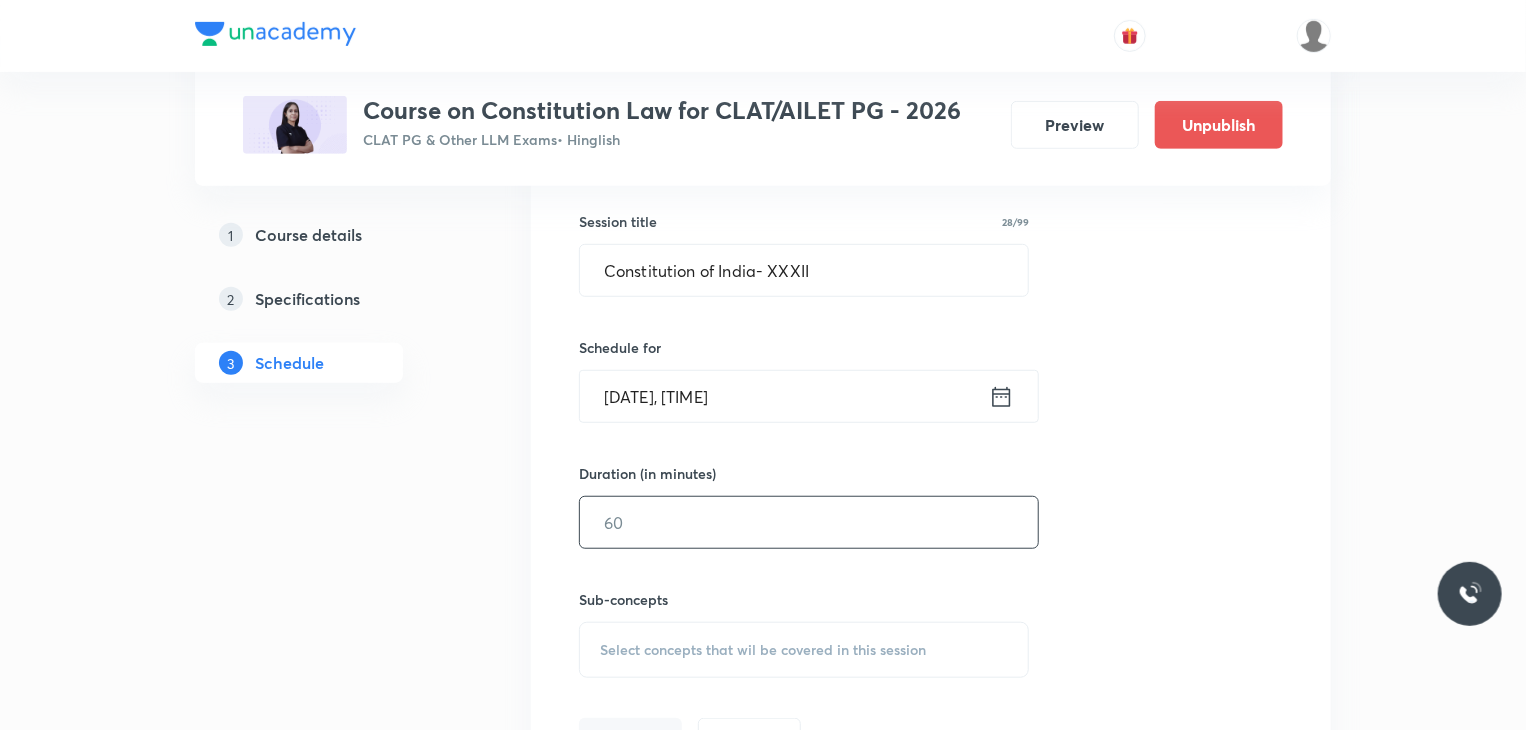 click at bounding box center [809, 522] 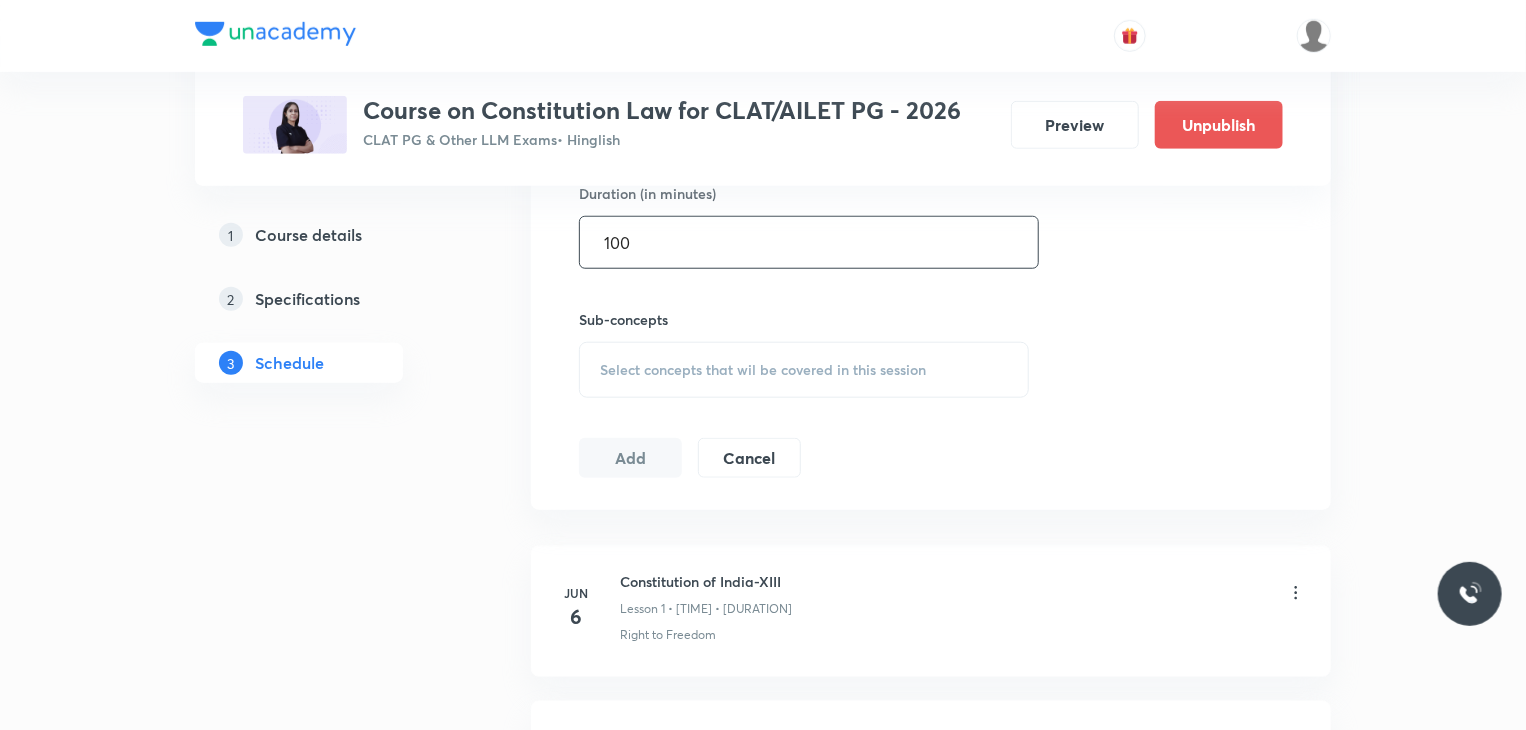 scroll, scrollTop: 796, scrollLeft: 0, axis: vertical 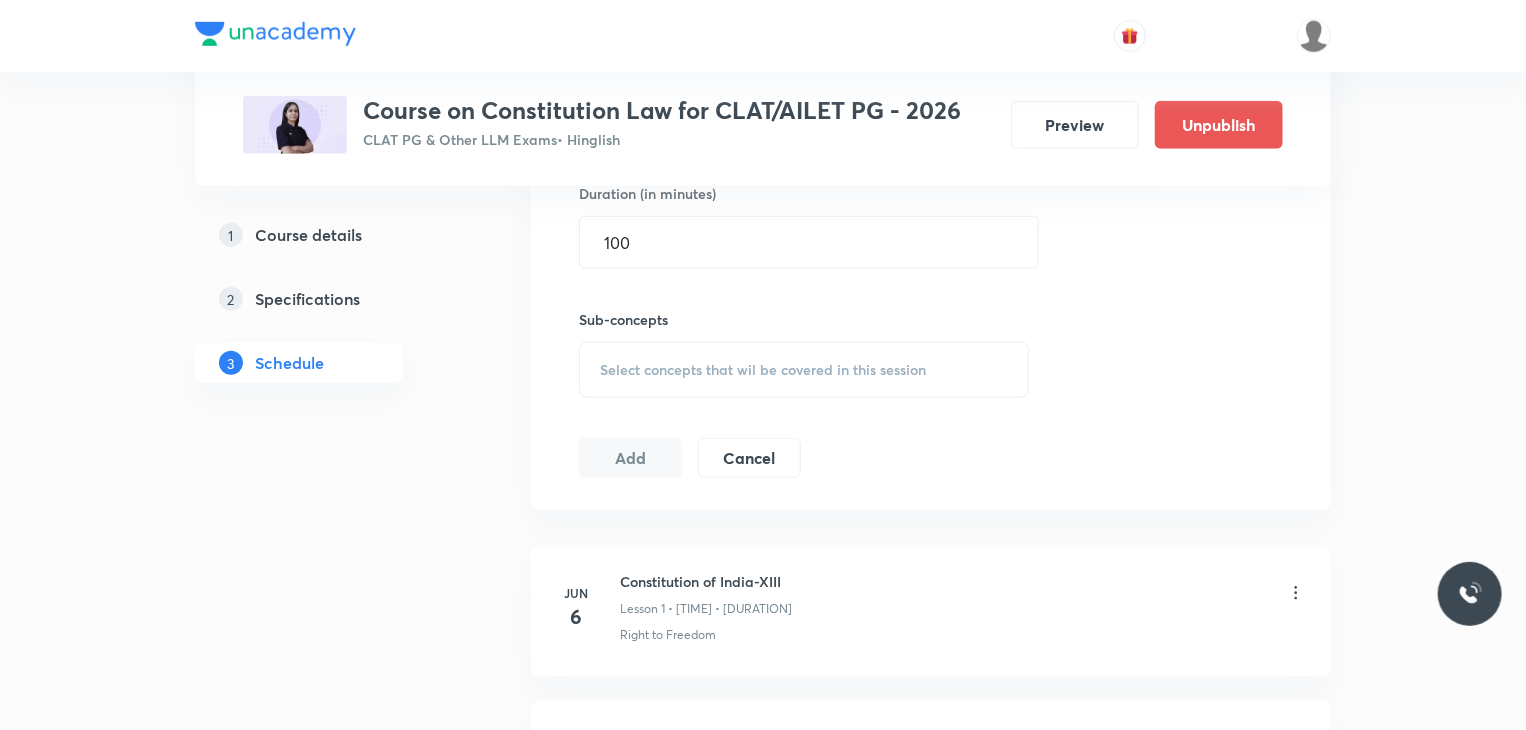 click on "Select concepts that wil be covered in this session" at bounding box center [804, 370] 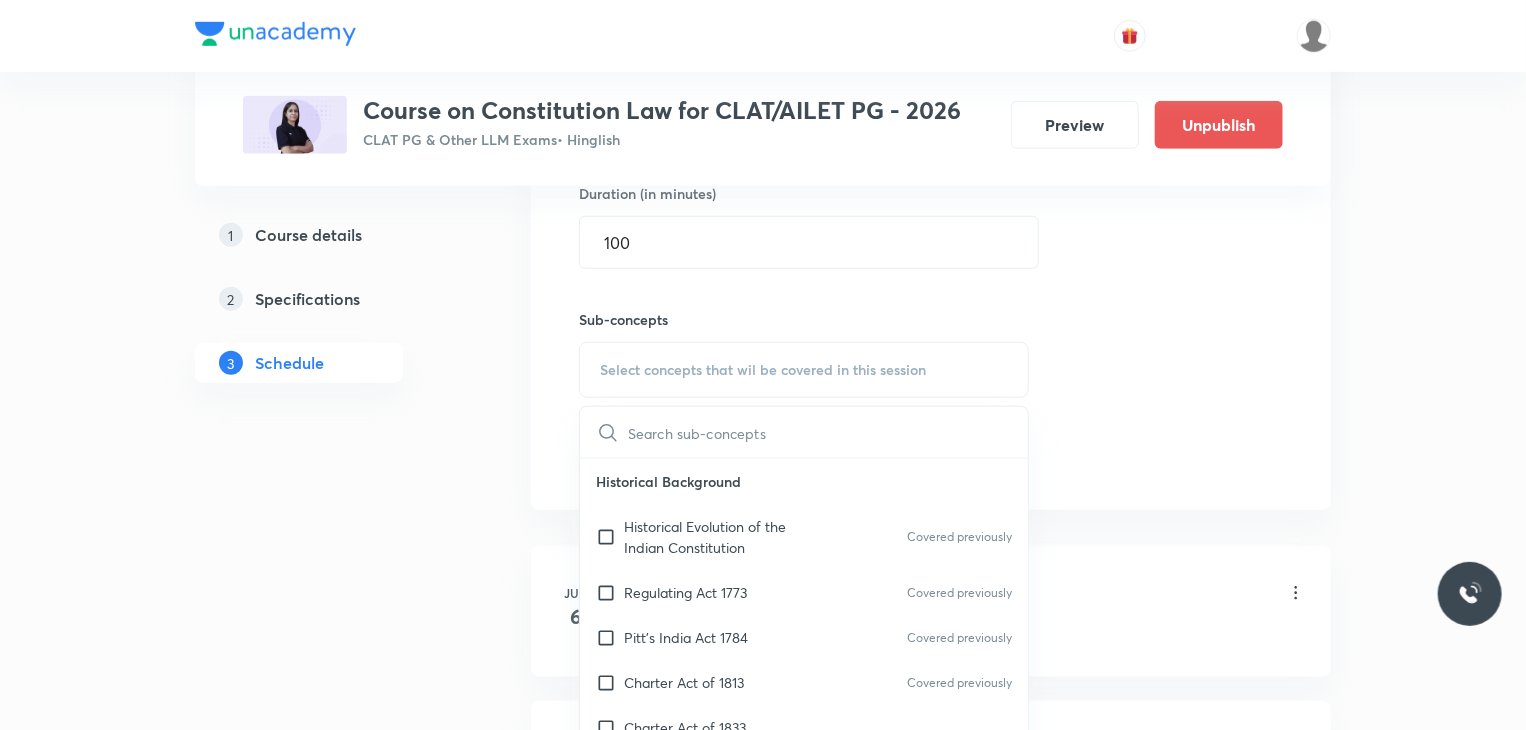 scroll, scrollTop: 1011, scrollLeft: 0, axis: vertical 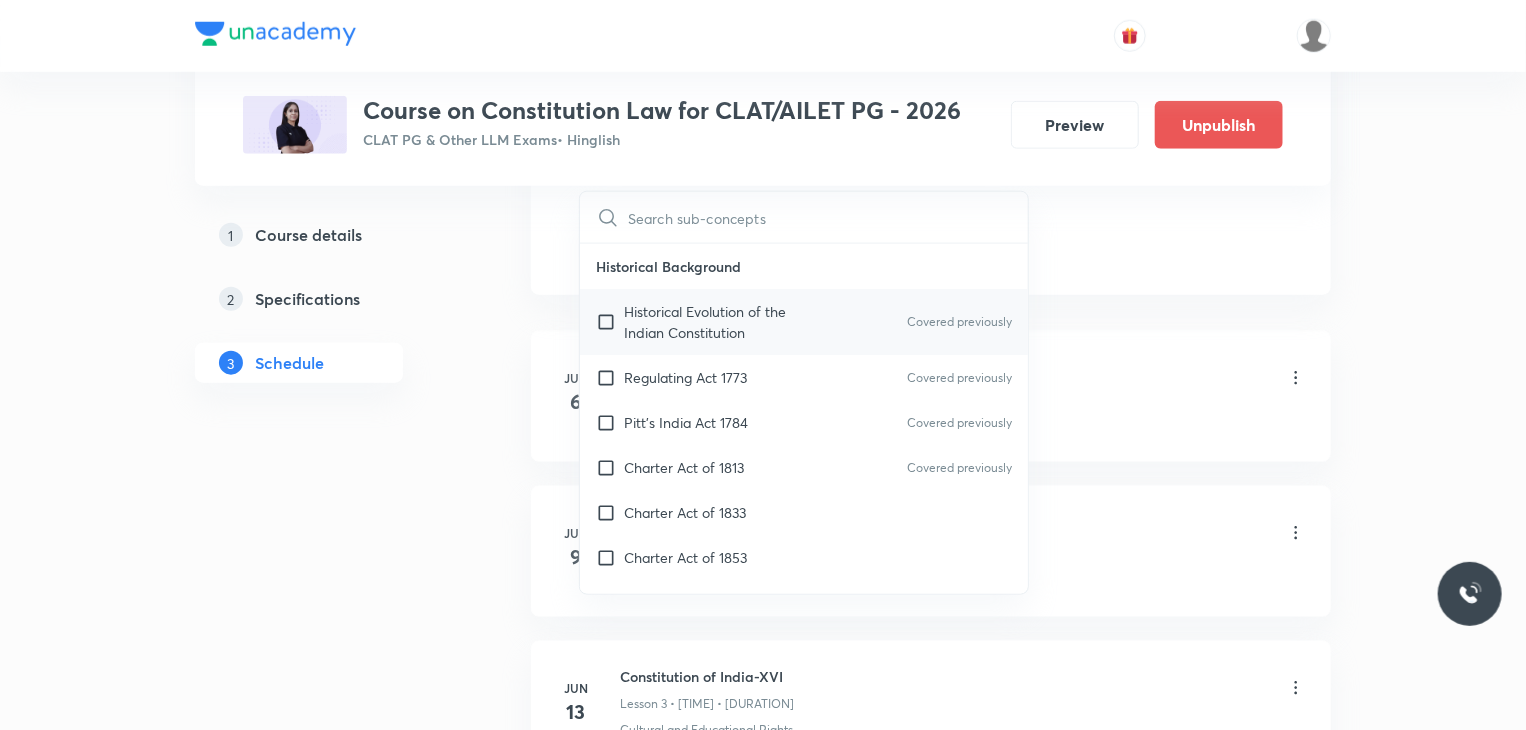 click at bounding box center (610, 322) 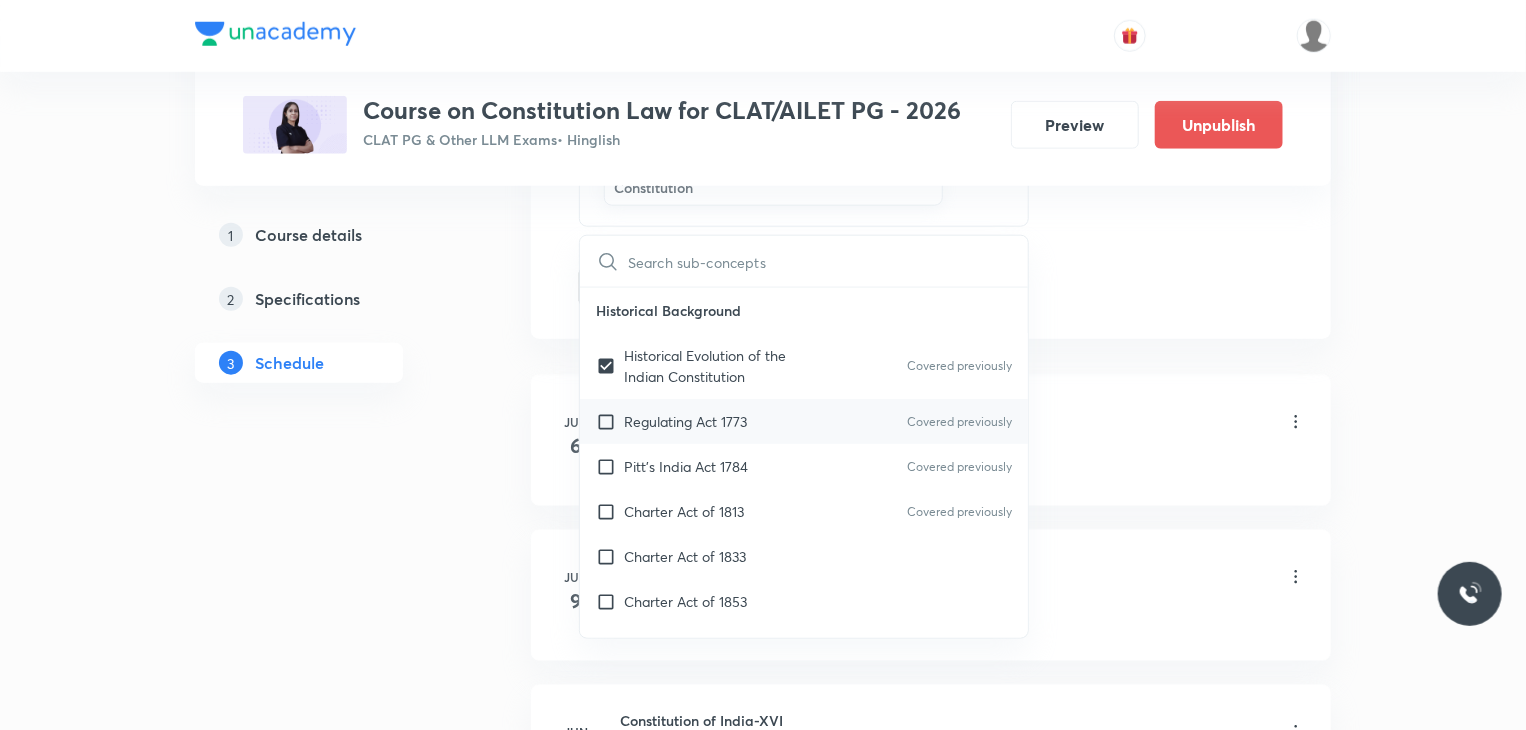 click at bounding box center (610, 421) 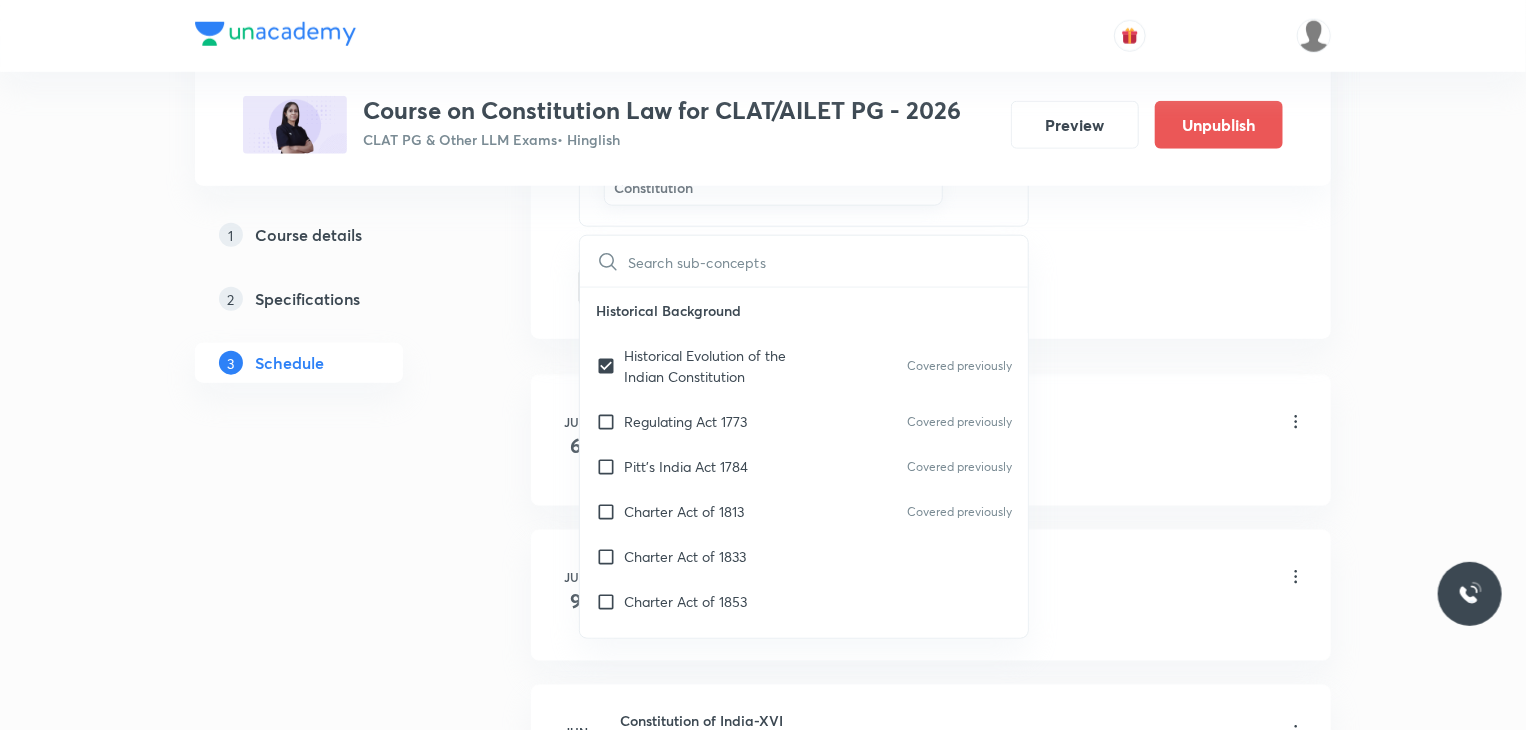 checkbox on "true" 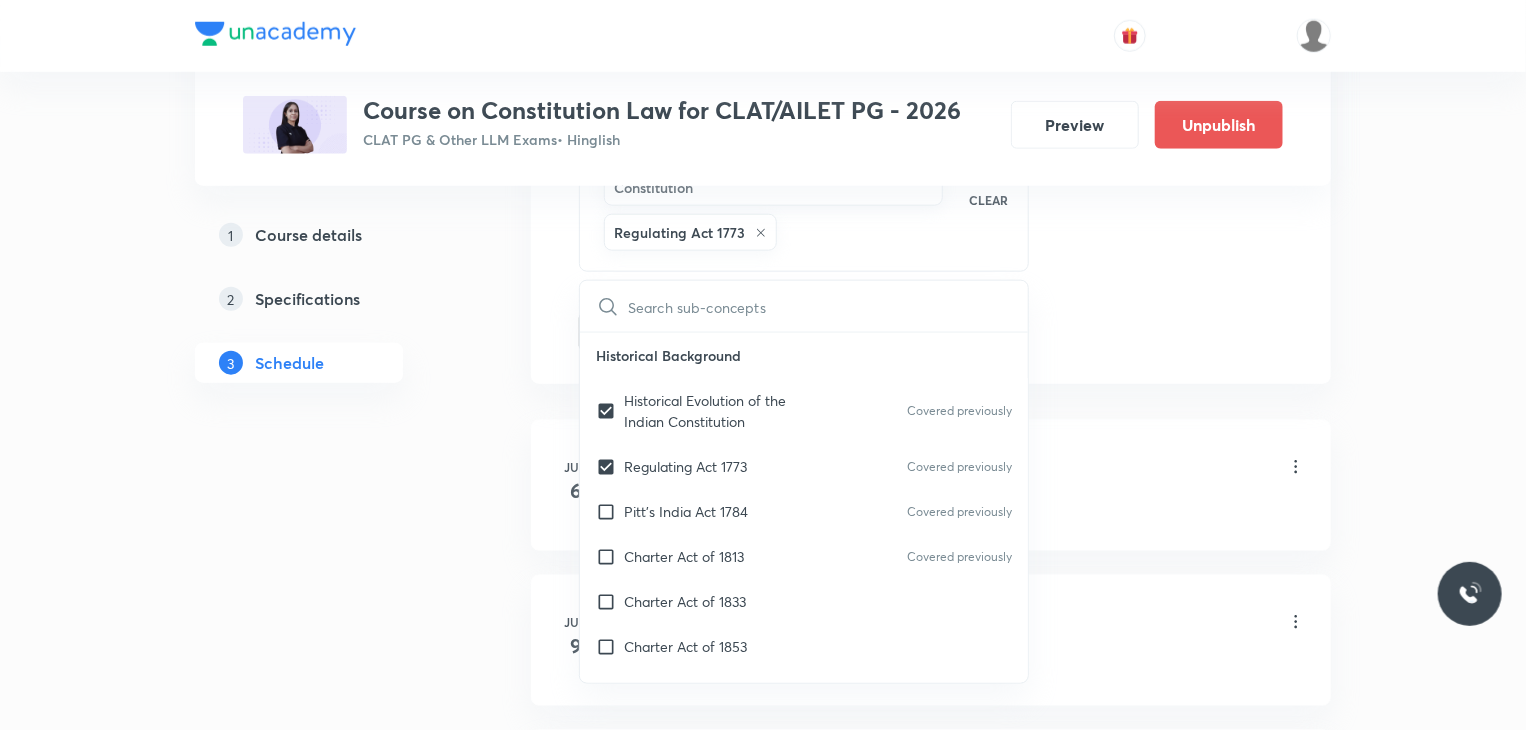 click on "Schedule 21  classes Topic coverage Constitution of India Cover at least  60 % View details Session  22 Live class Quiz Recorded classes Session title 28/99 Constitution of India- XXXII ​ Schedule for [DATE], [TIME] ​ Duration (in minutes) 100 ​ Sub-concepts Historical Evolution of the Indian Constitution Regulating Act 1773 CLEAR ​ Historical Background Historical Evolution of the Indian Constitution Covered previously Regulating Act 1773 Covered previously Pitt’s India Act 1784 Covered previously Charter Act of 1813 Covered previously Charter Act of 1833 Charter Act of 1853 Government of India Act 1858 Morley-Minto Reforms 1909 Montague-Chelmsford Reforms 1919 Government of India Act 1935 Indian Independence Act 1947 Preamble What is a Preamble? Covered previously History of the Preamble to Indian Constitution Covered previously Components of Preamble Covered previously Key words in the Preamble Covered previously Objectives of the Indian Constitution Covered previously Covered previously" at bounding box center (931, 1577) 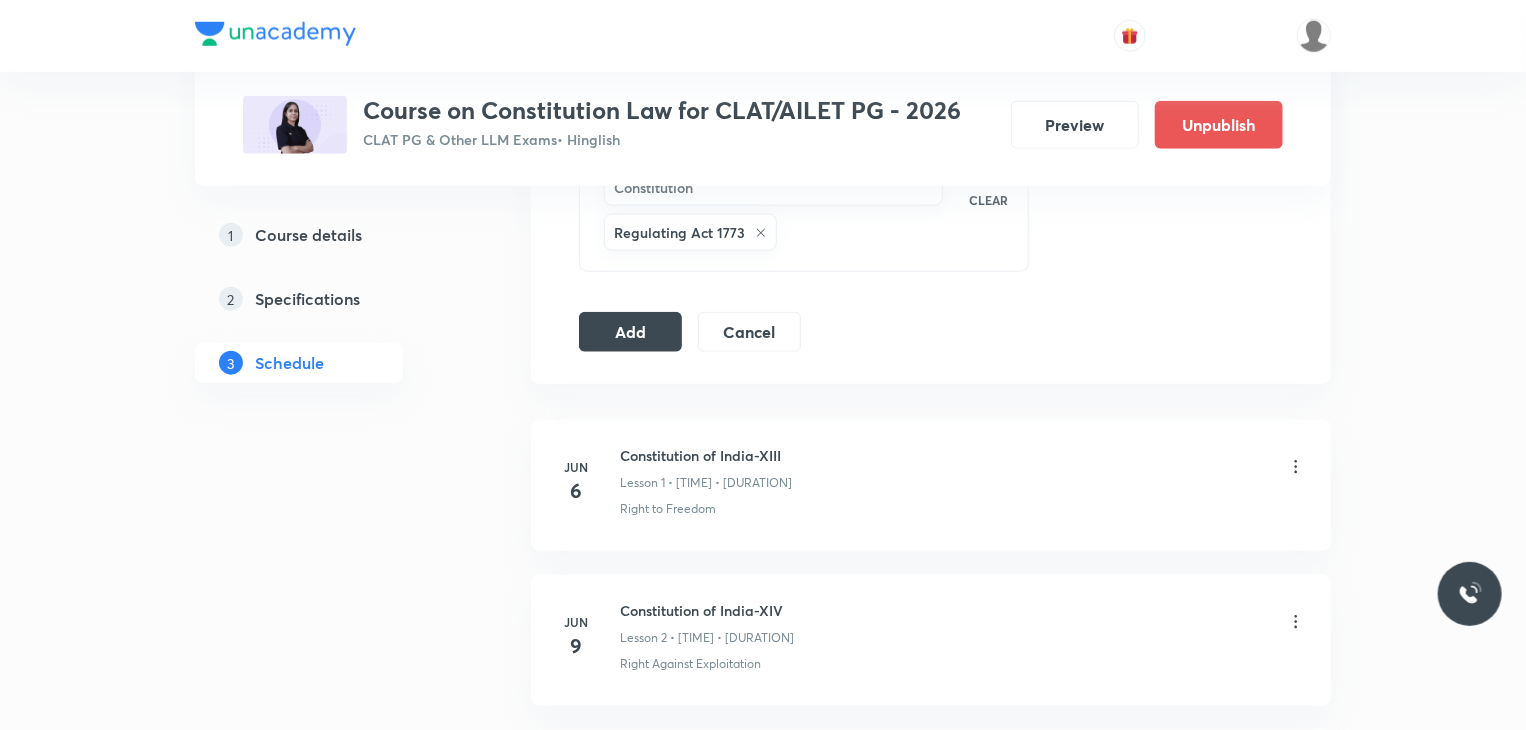 click on "Session  22 Live class Quiz Recorded classes Session title 28/99 Constitution of India- XXXII ​ Schedule for [DATE], [TIME] ​ Duration (in minutes) 100 ​ Sub-concepts Historical Evolution of the Indian Constitution Regulating Act 1773 CLEAR Add Cancel" at bounding box center (931, -34) 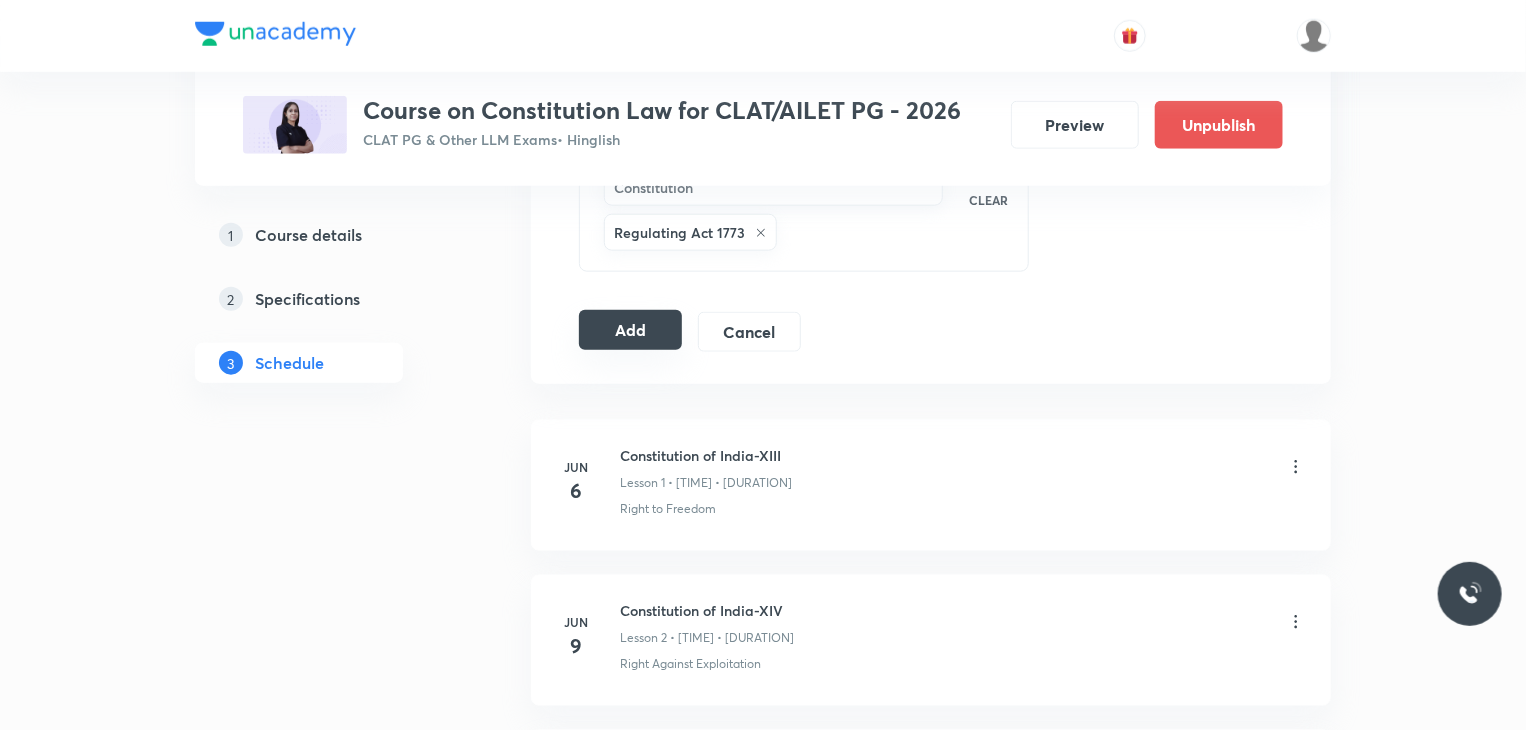 click on "Add" at bounding box center (630, 330) 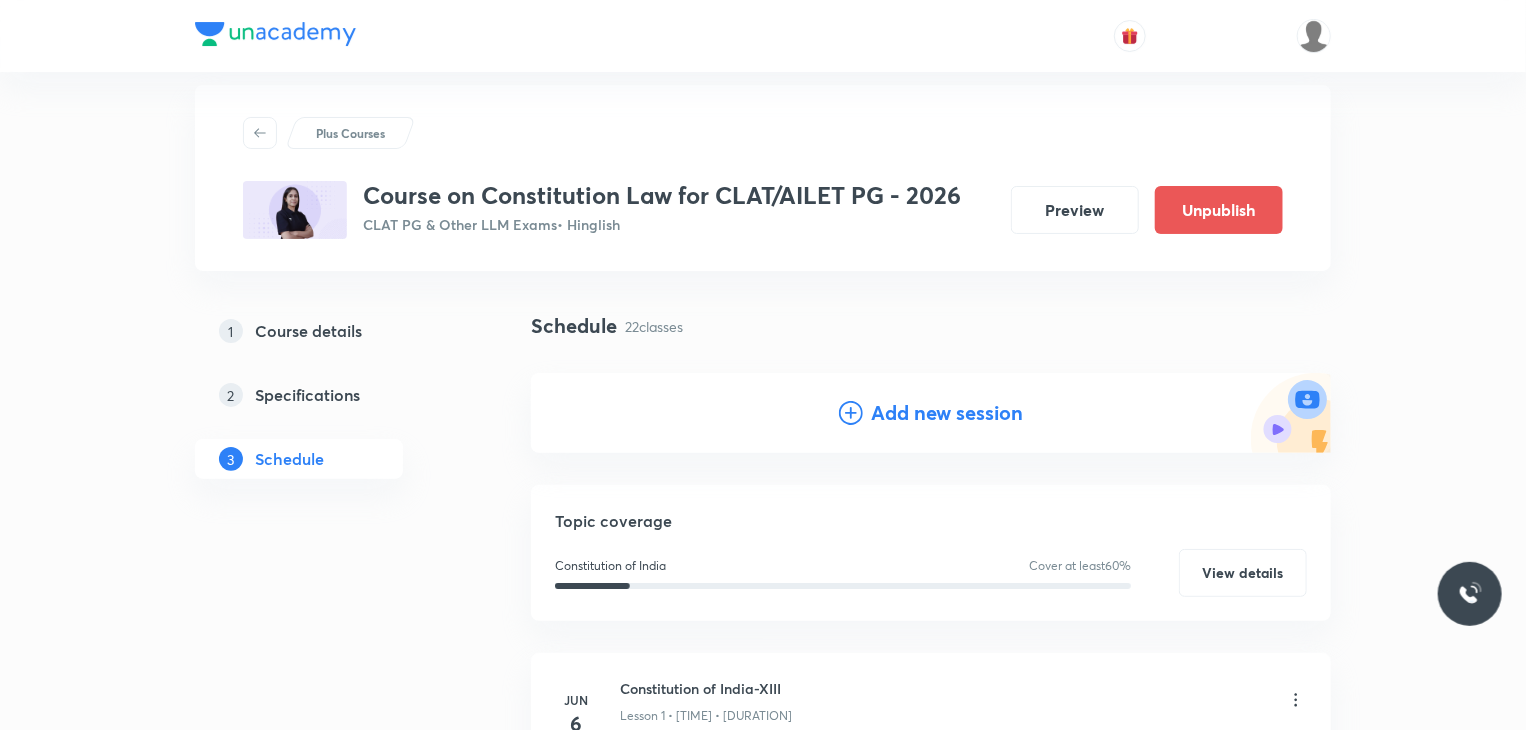 scroll, scrollTop: 20, scrollLeft: 0, axis: vertical 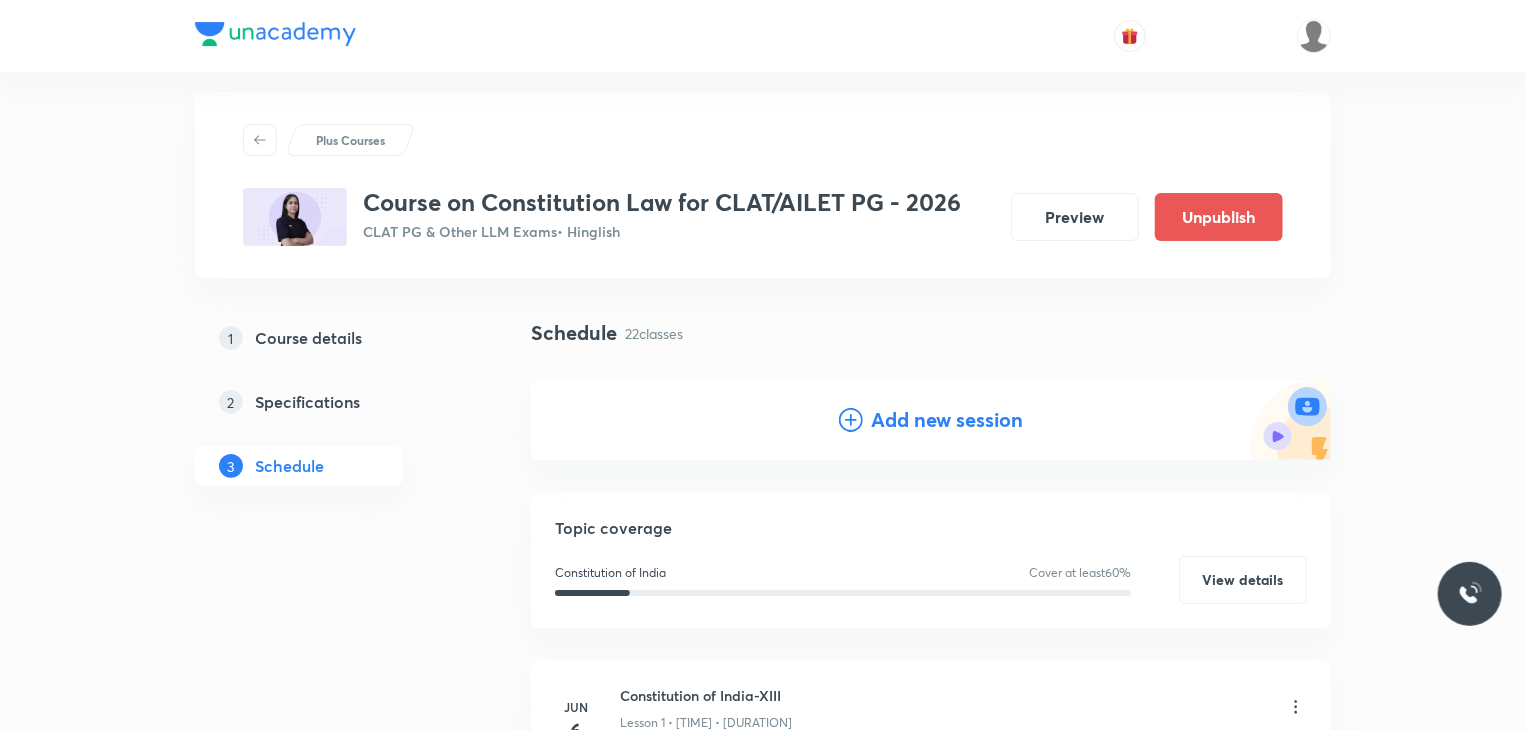 click on "Add new session" at bounding box center [947, 420] 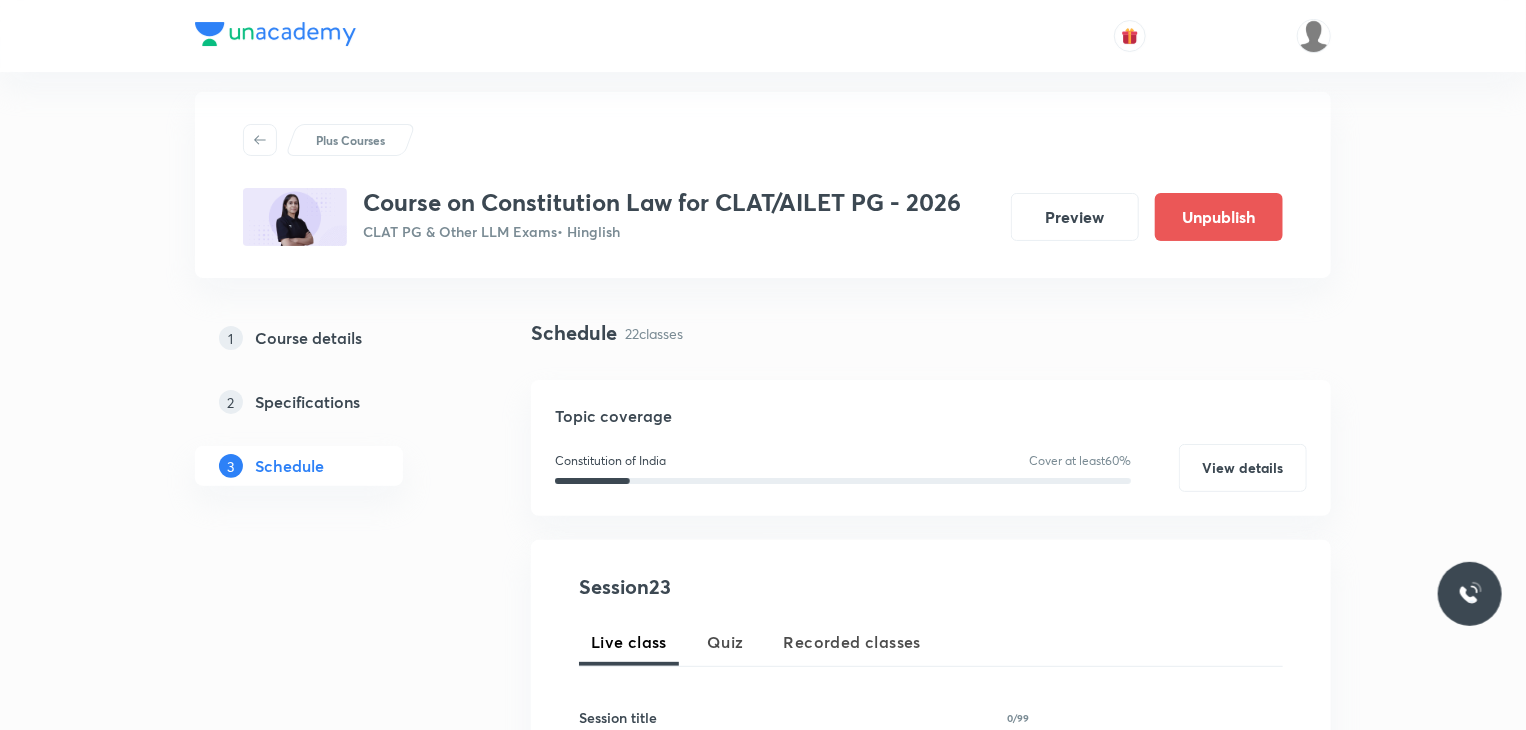 scroll, scrollTop: 416, scrollLeft: 0, axis: vertical 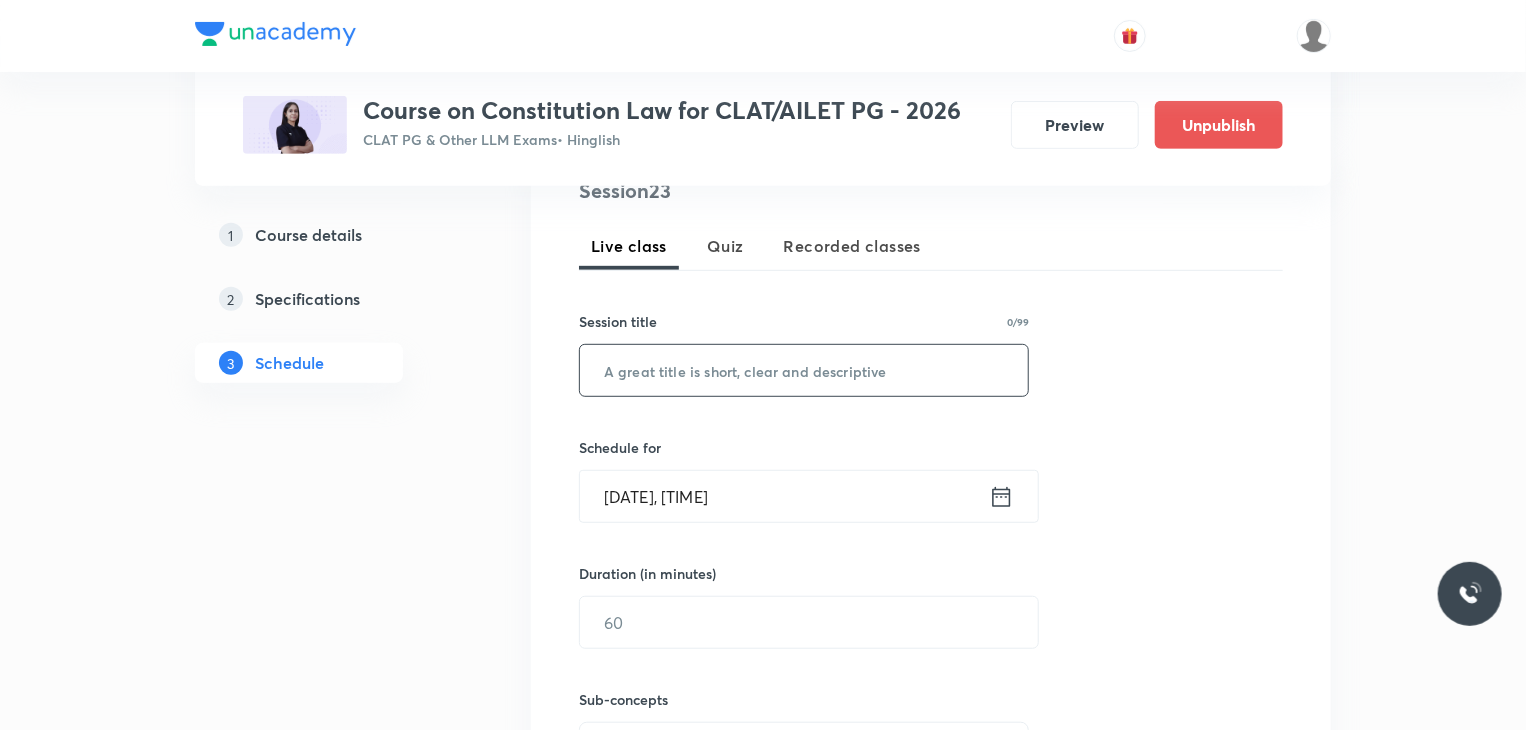 click at bounding box center [804, 370] 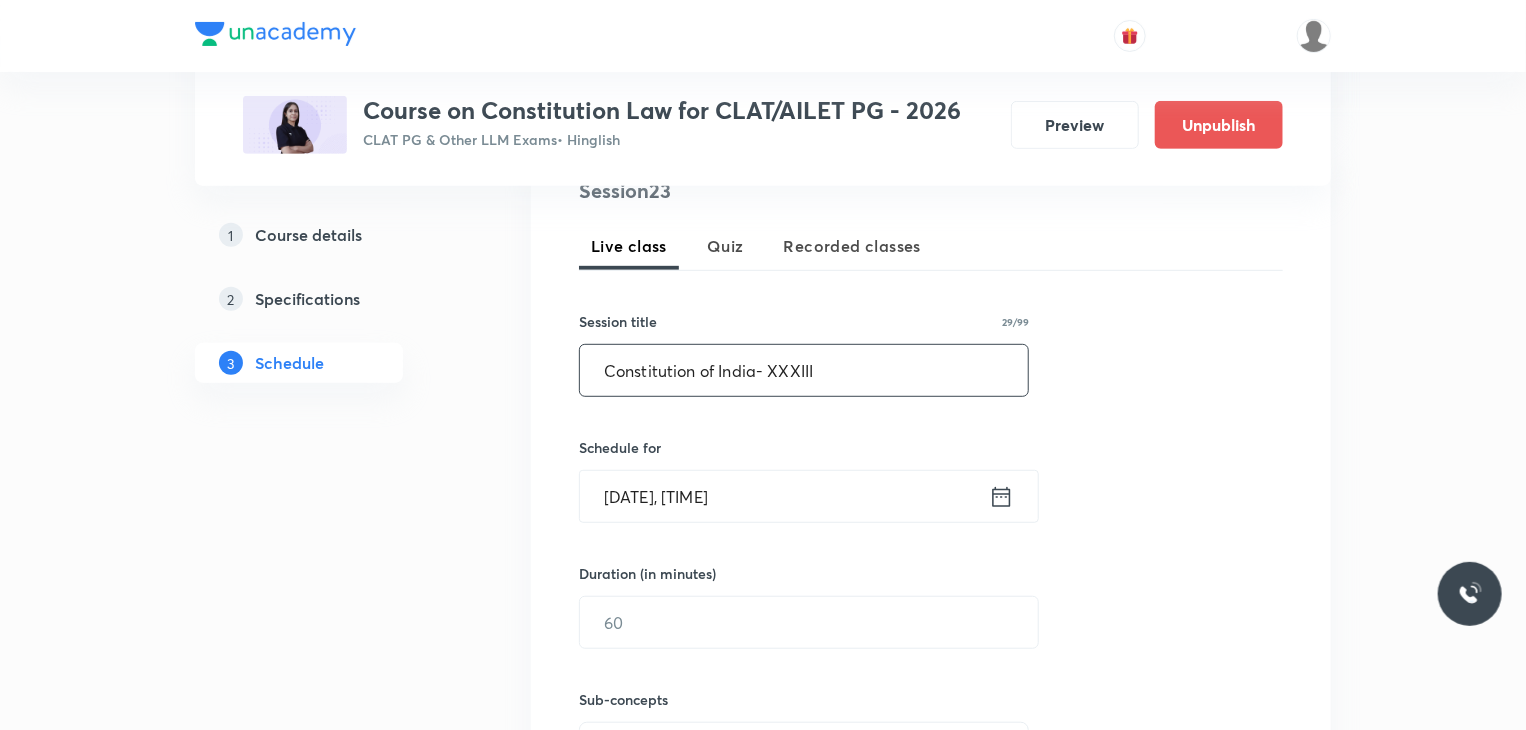 type on "Constitution of India- XXXIII" 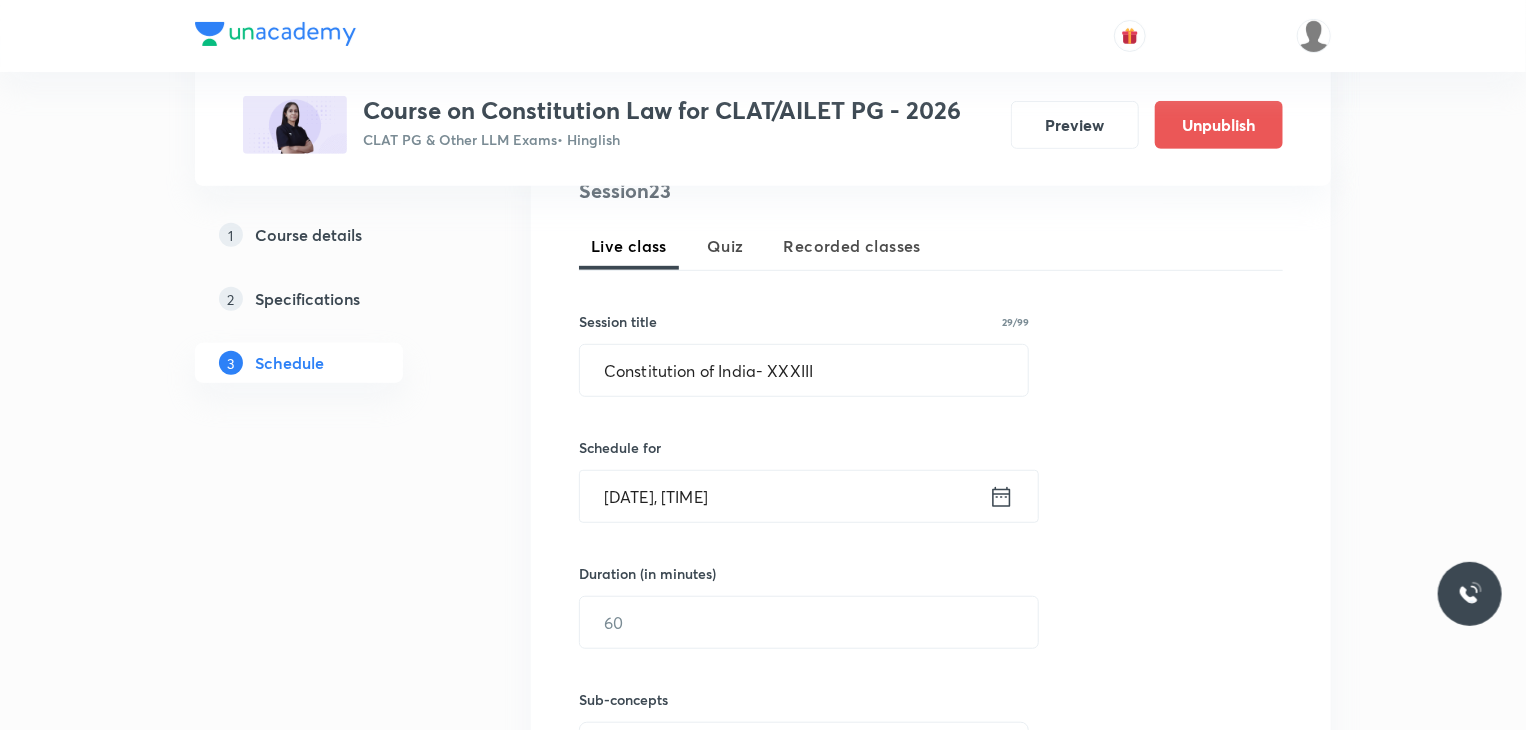 click on "[DATE], [TIME]" at bounding box center (784, 496) 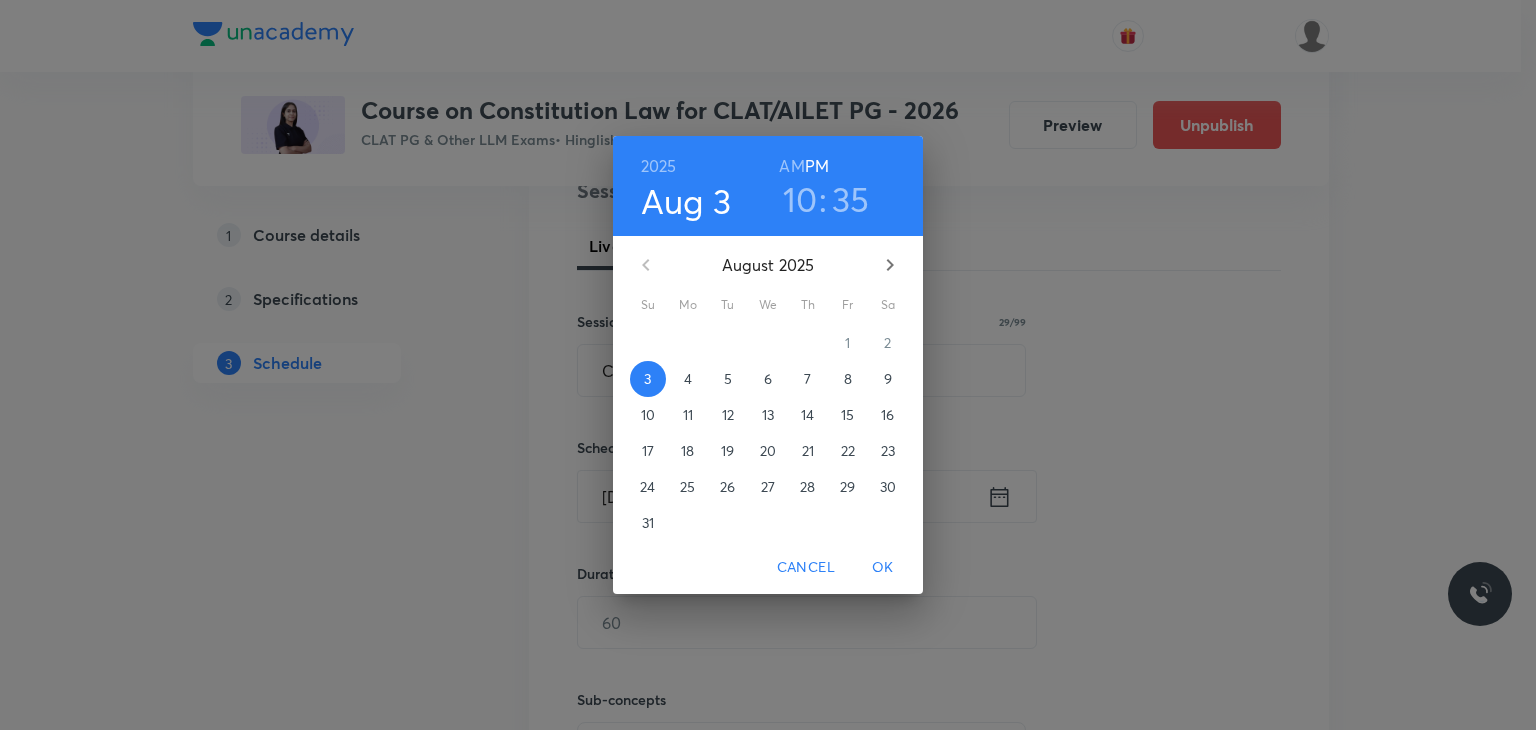 click on "15" at bounding box center (847, 415) 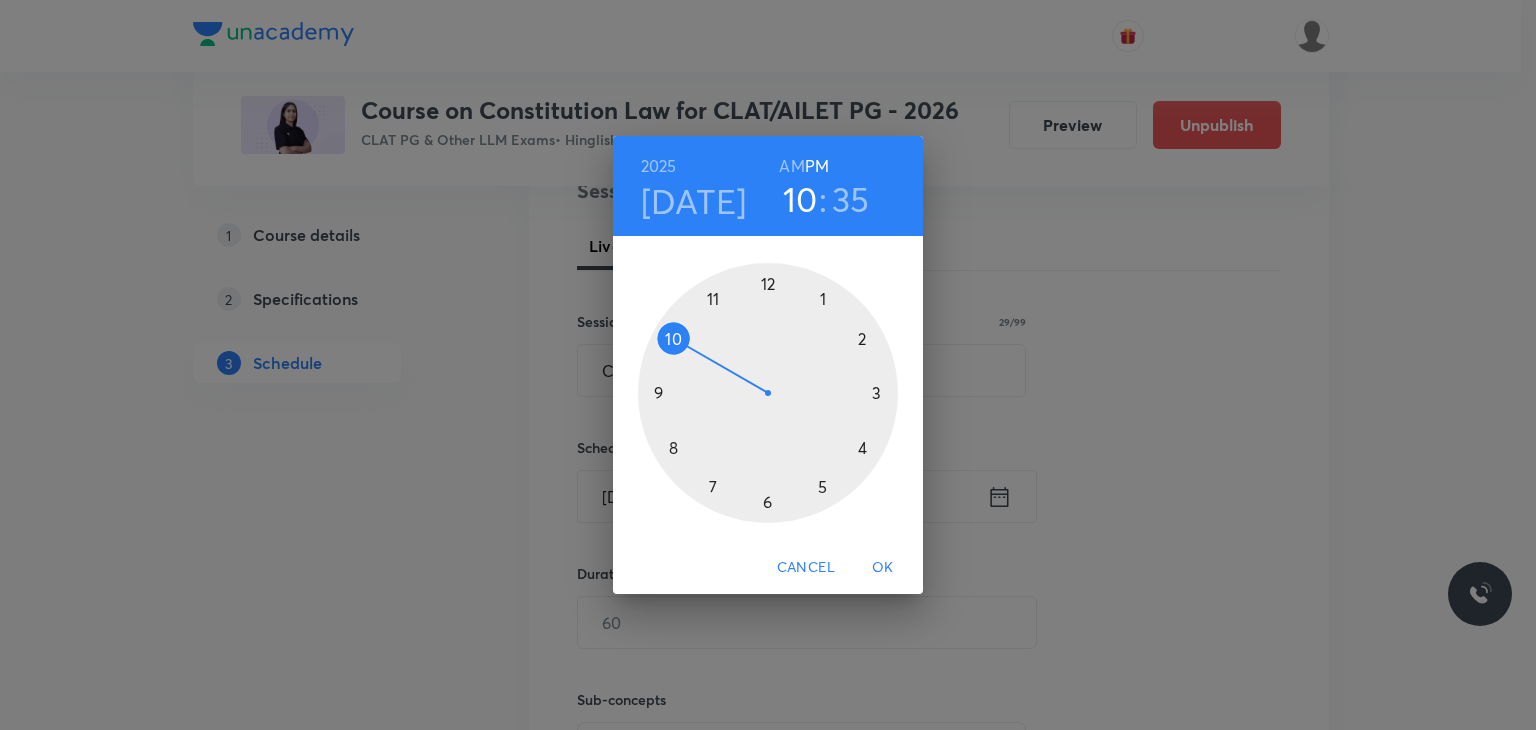 click at bounding box center [768, 393] 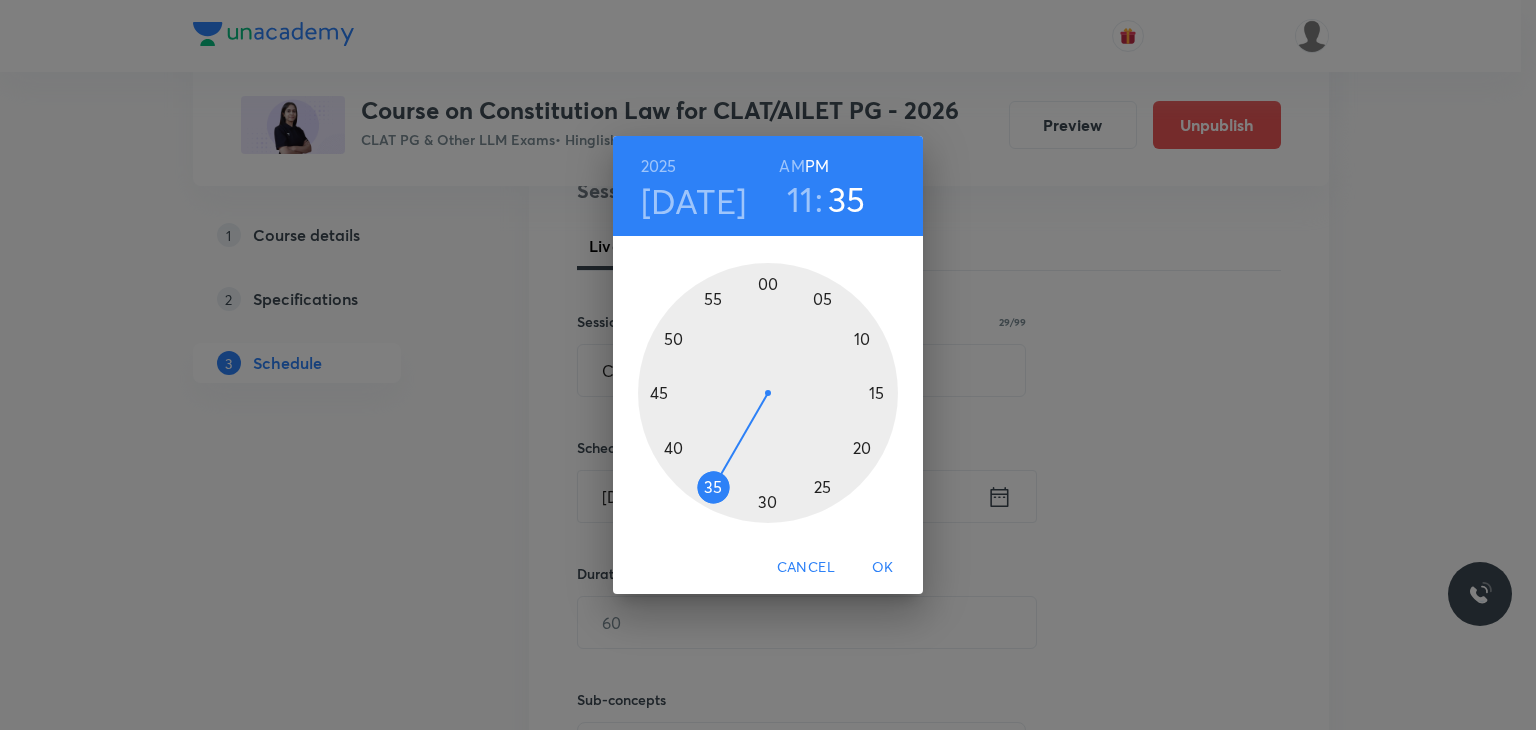 click on "AM" at bounding box center (791, 166) 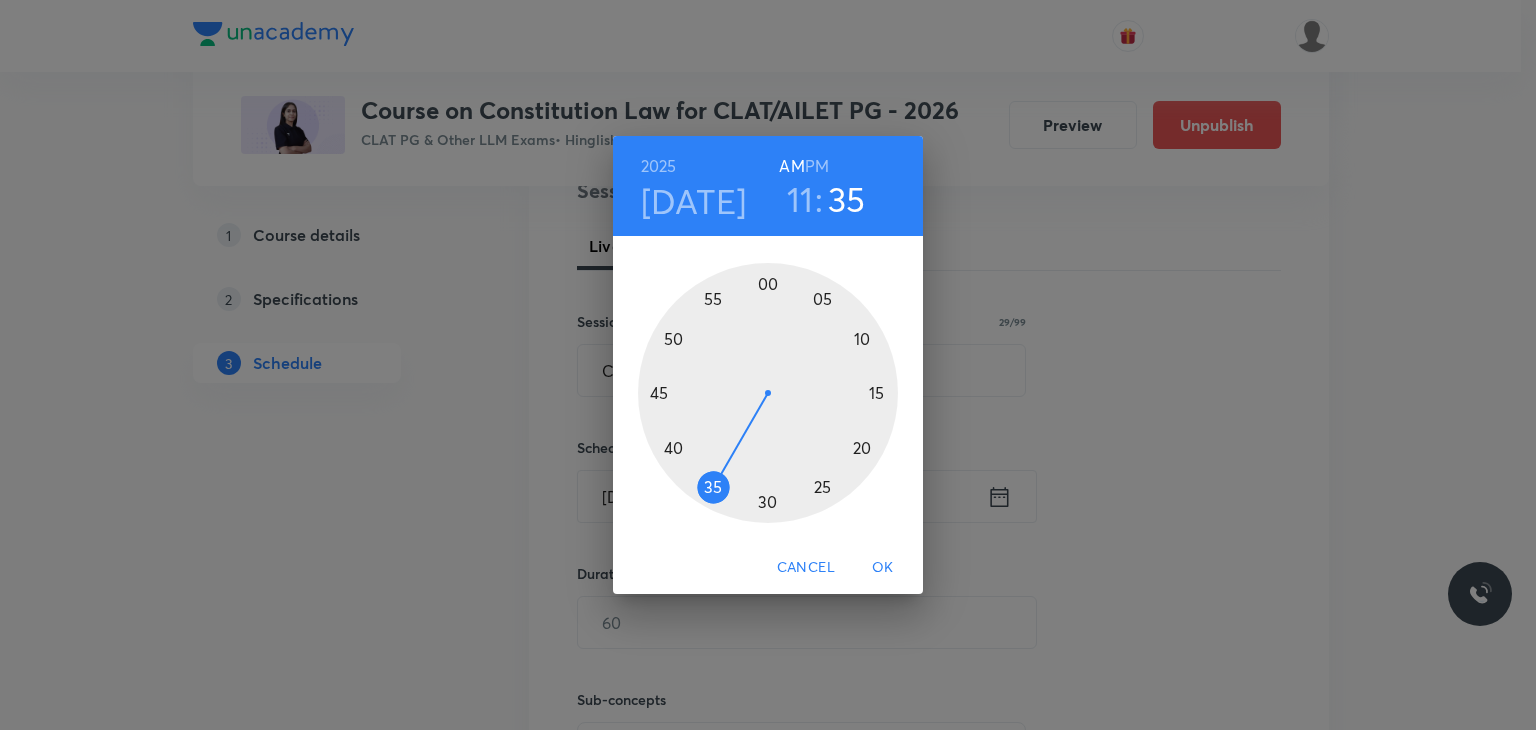 click at bounding box center [768, 393] 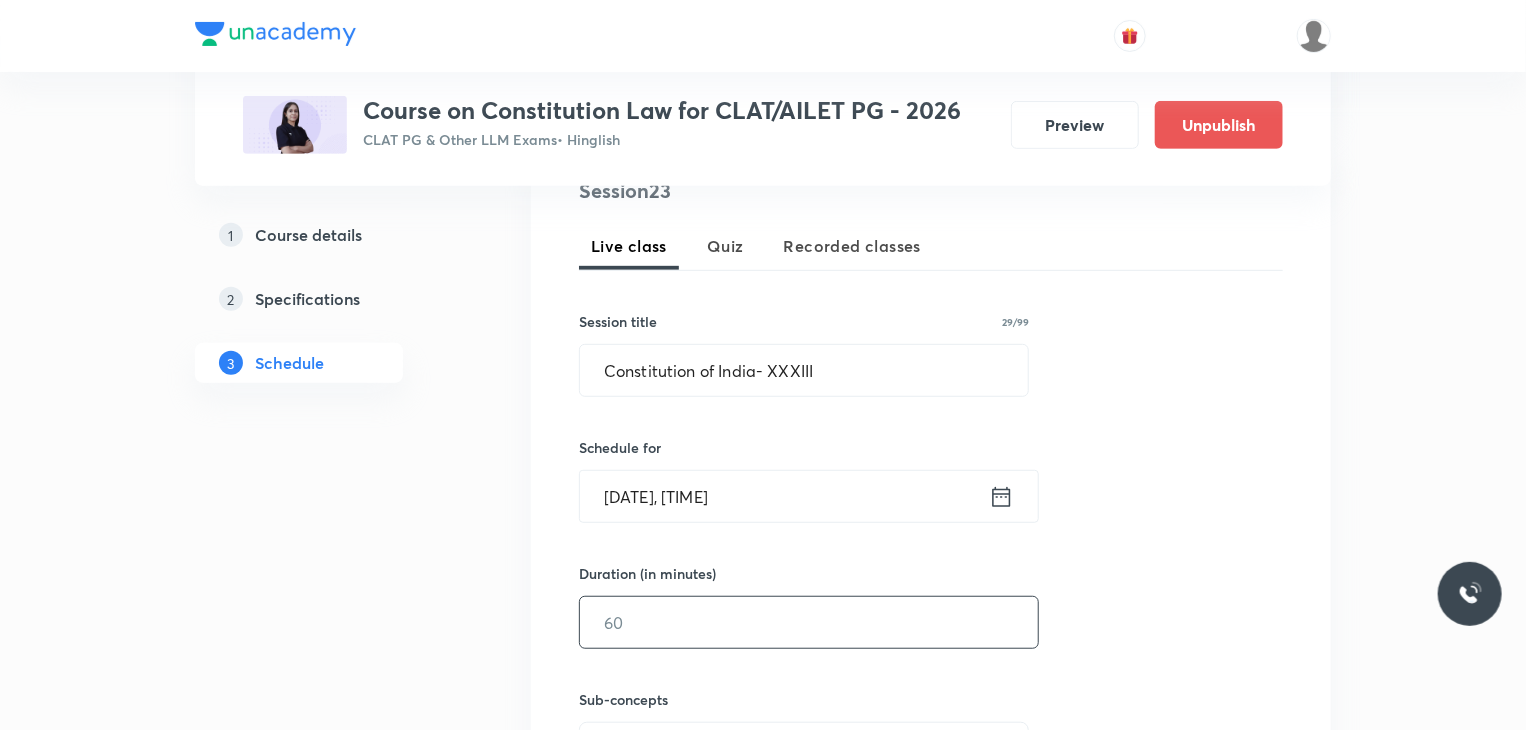 click at bounding box center (809, 622) 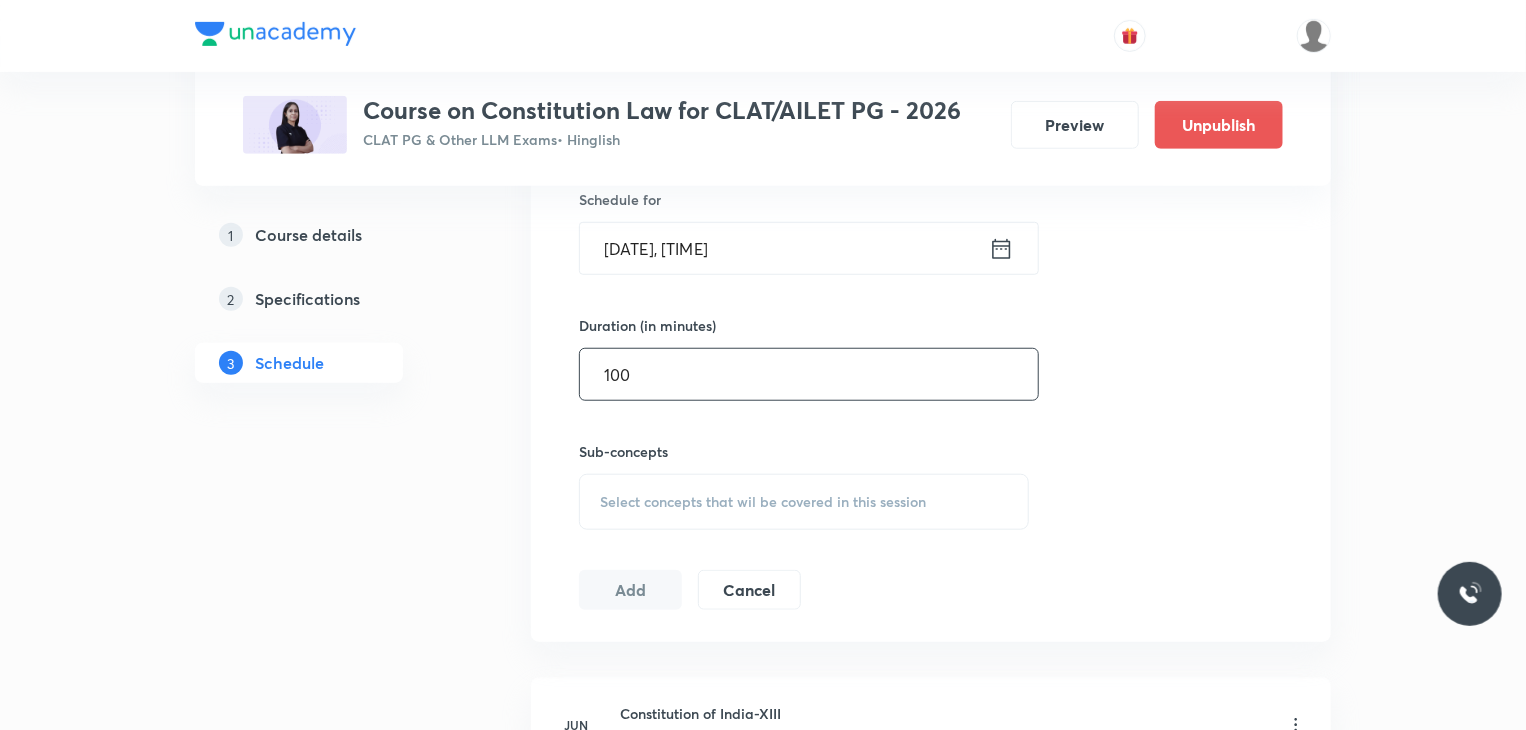 scroll, scrollTop: 665, scrollLeft: 0, axis: vertical 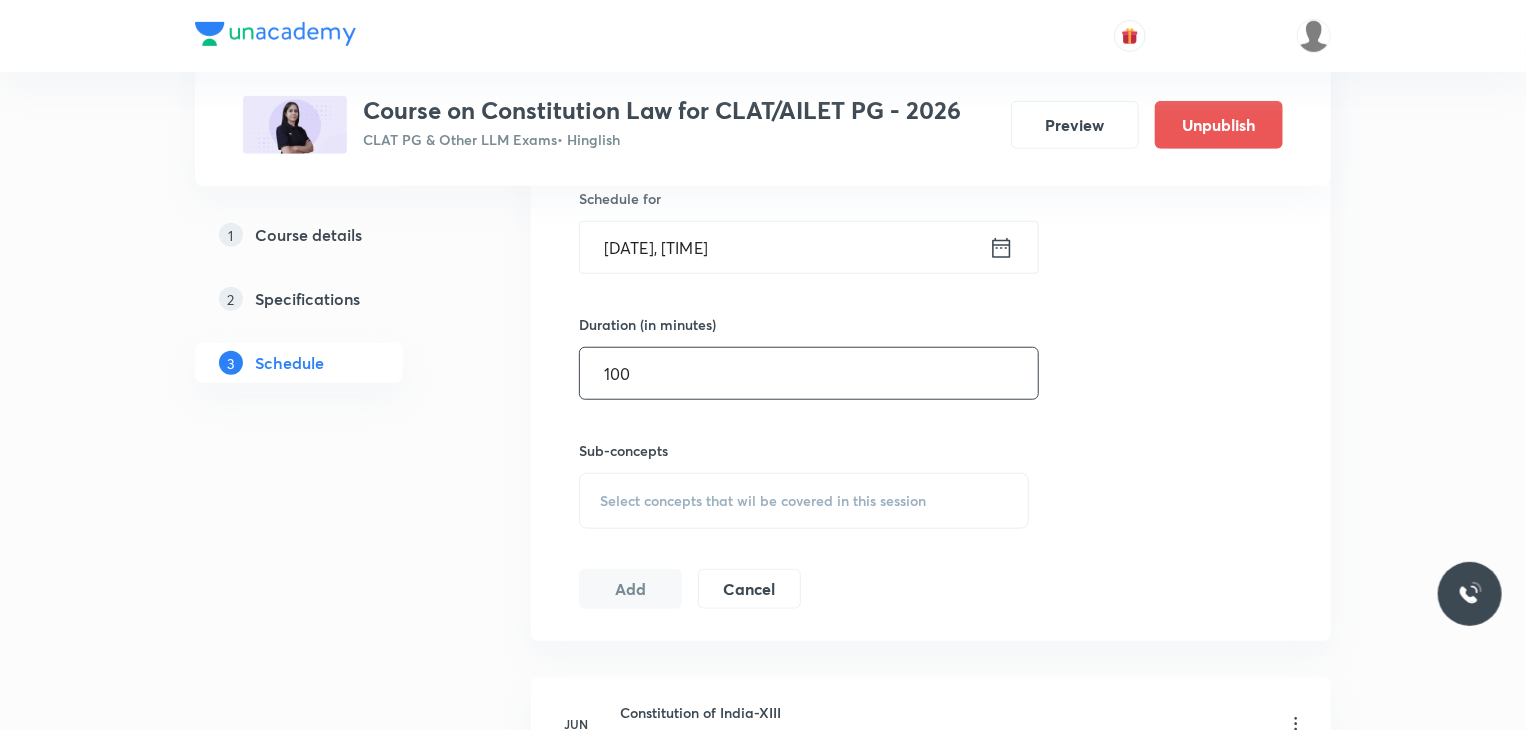 type on "100" 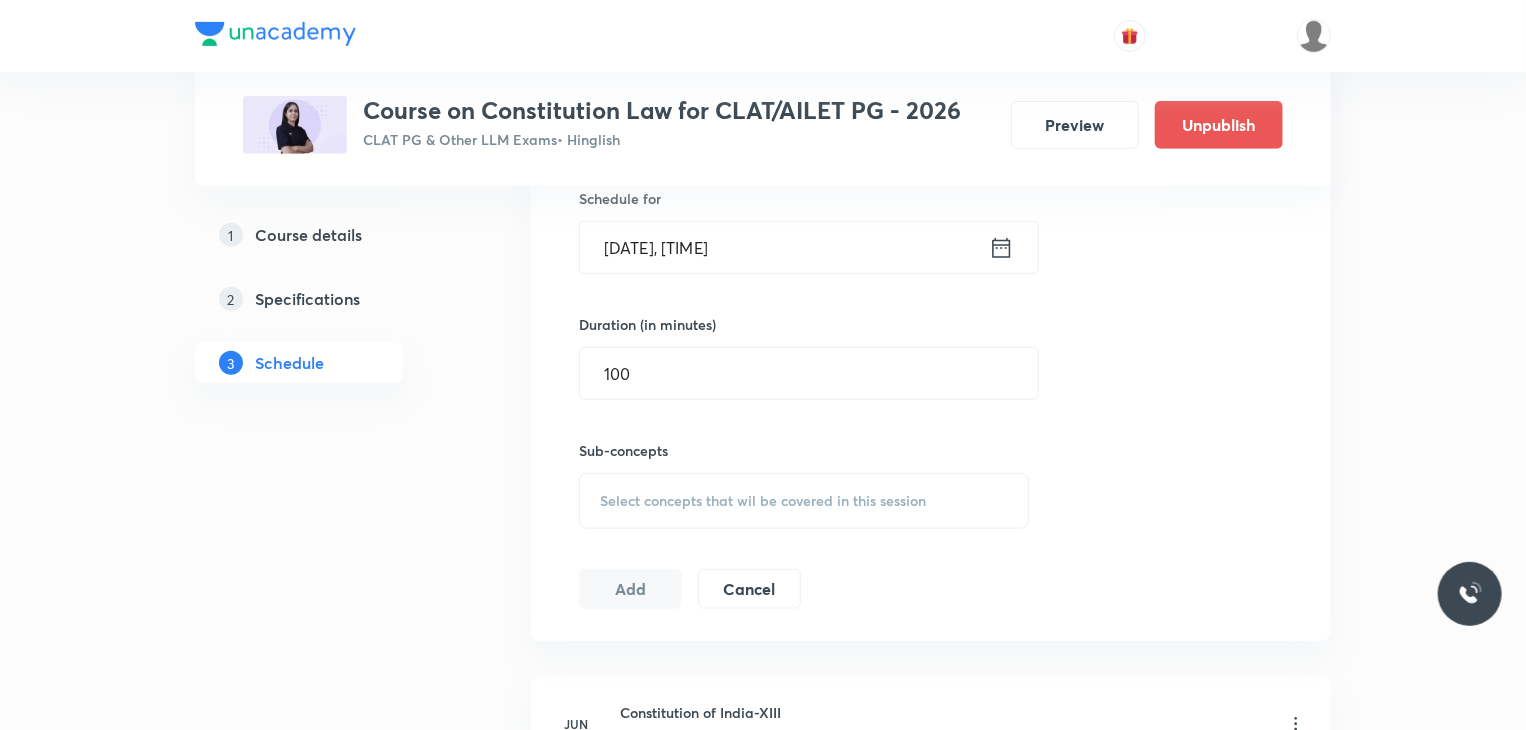 click on "Select concepts that wil be covered in this session" at bounding box center (804, 501) 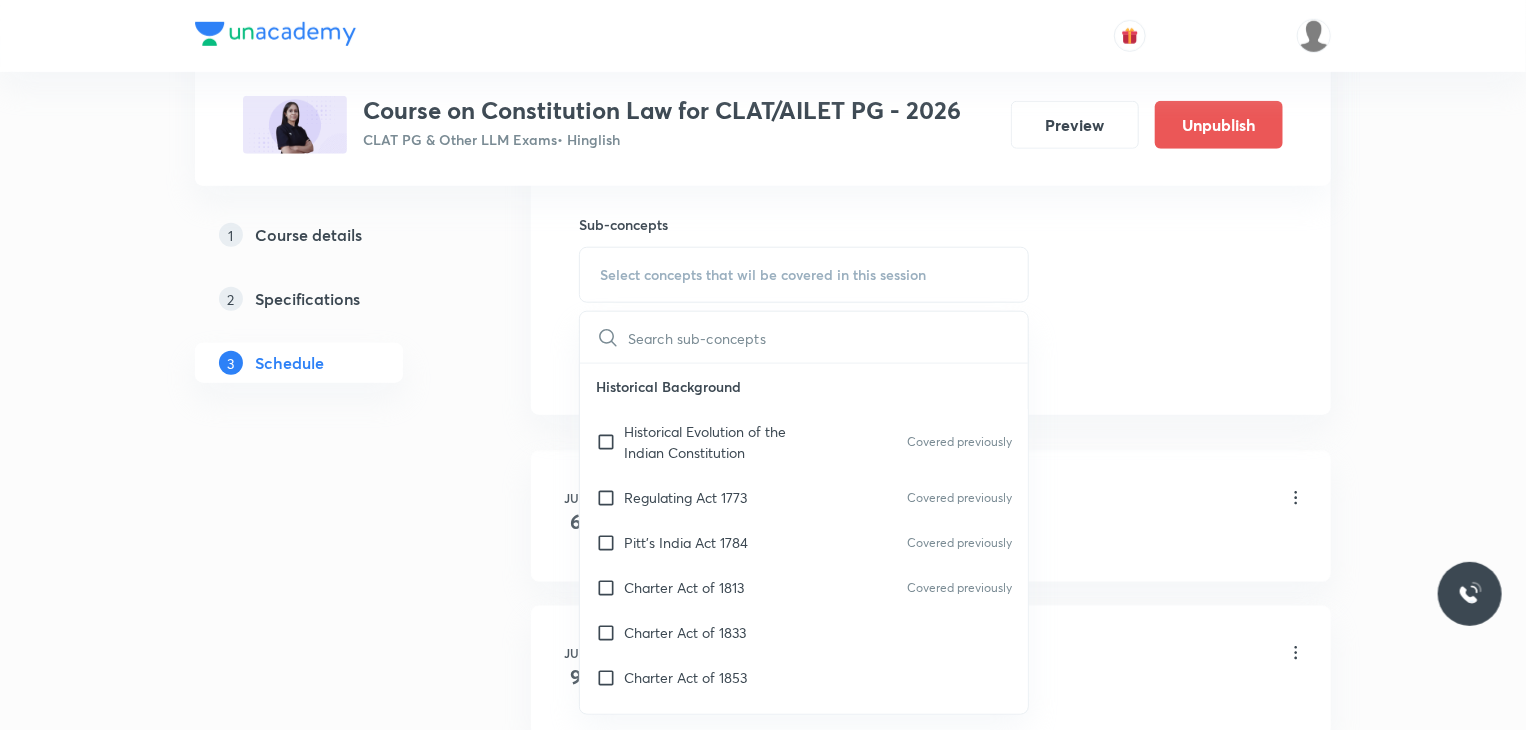 scroll, scrollTop: 907, scrollLeft: 0, axis: vertical 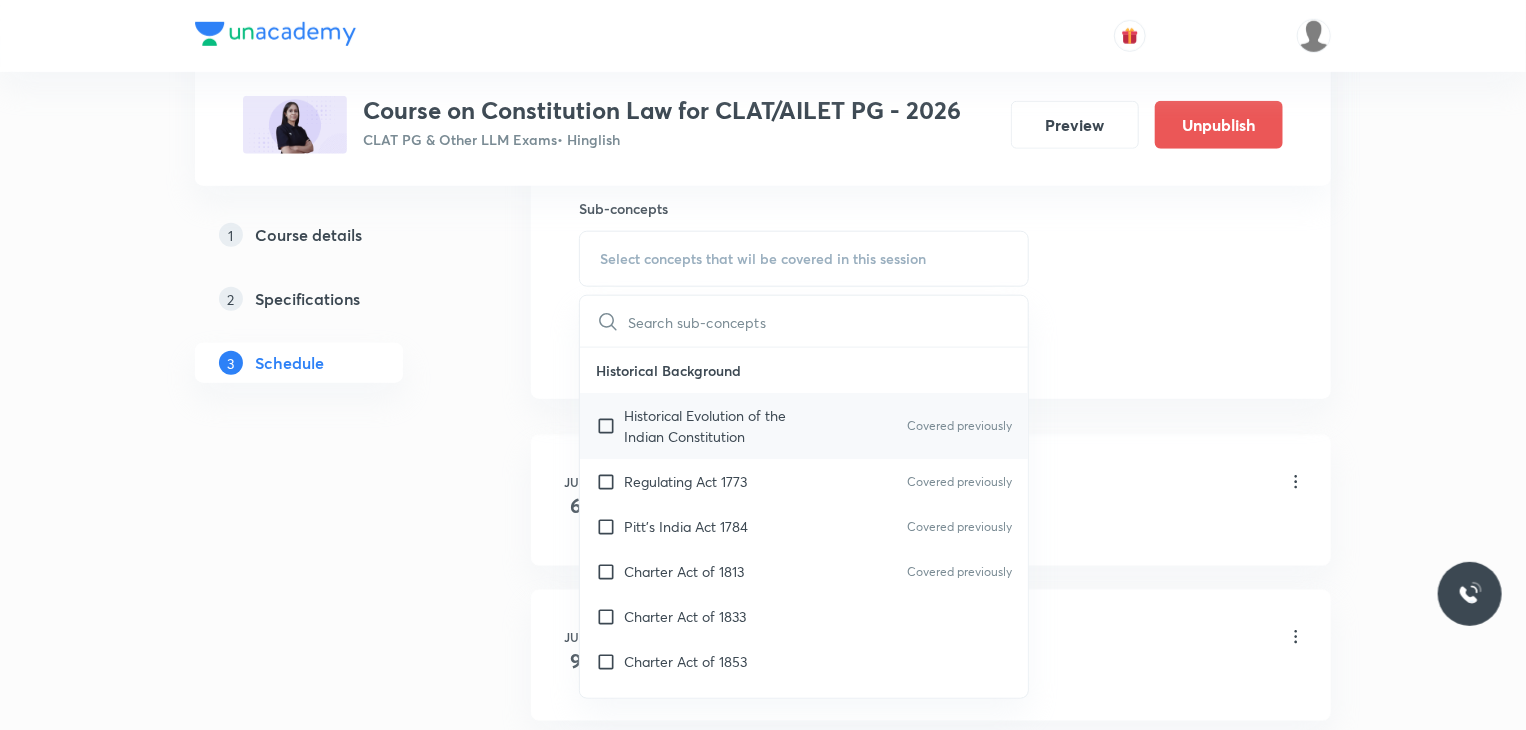 click at bounding box center (610, 426) 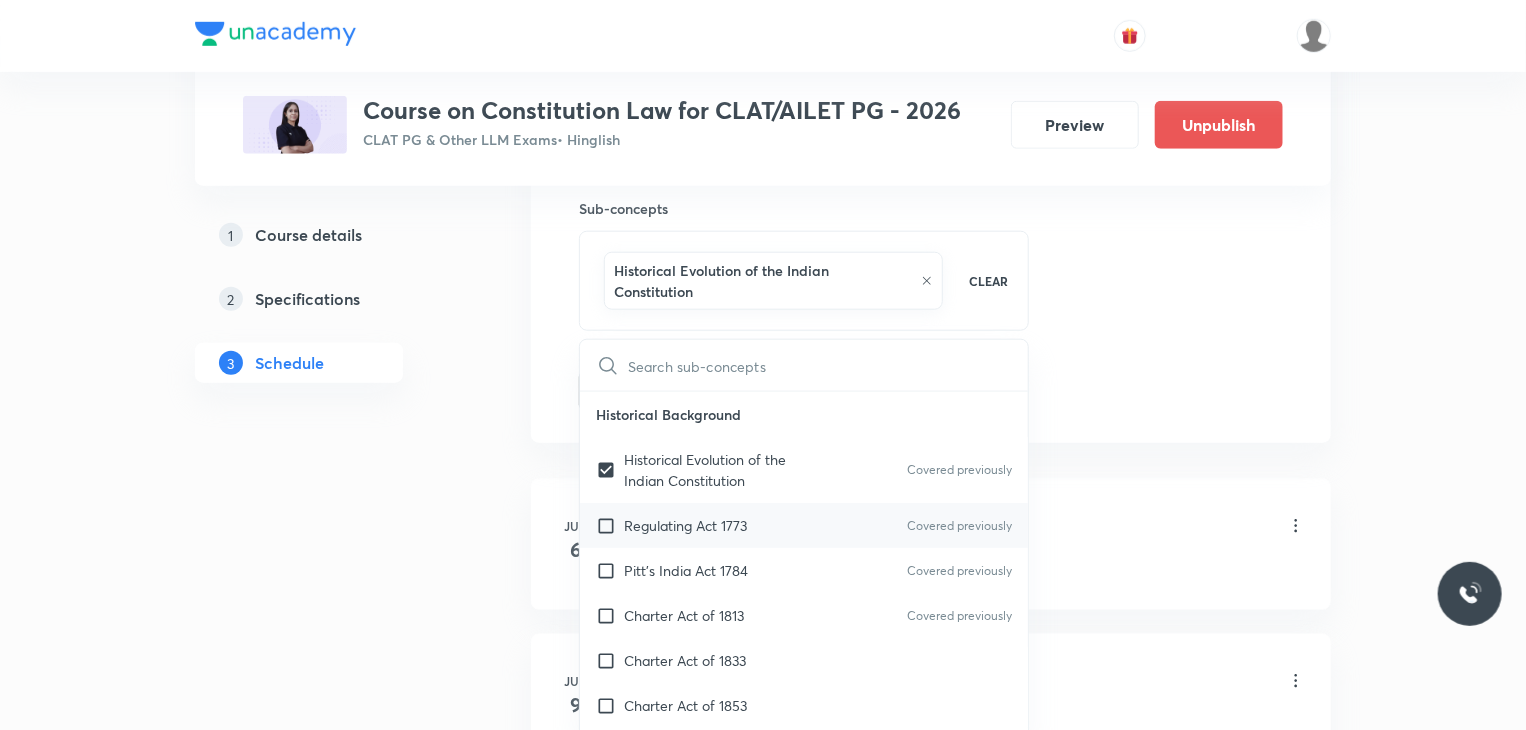 click at bounding box center (610, 525) 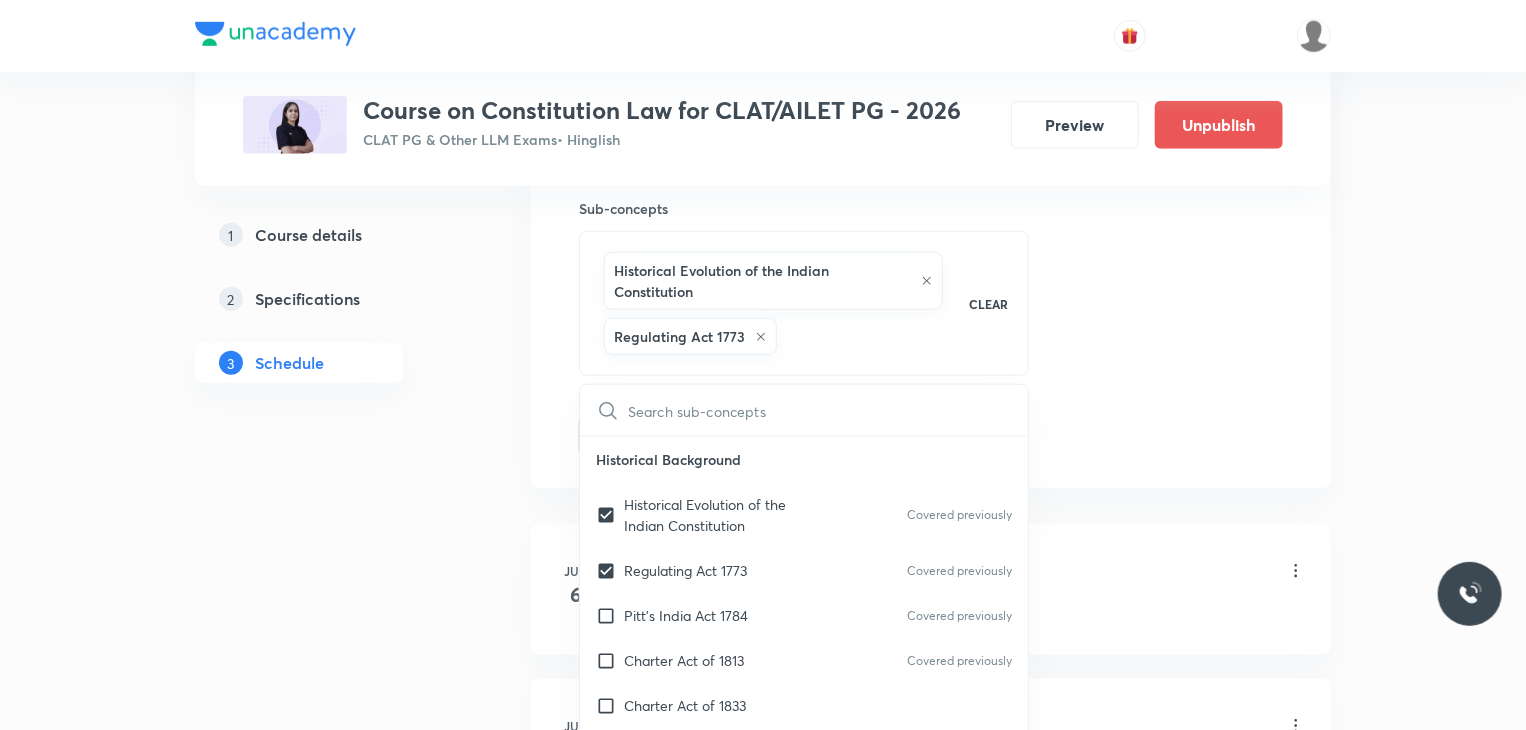 click on "Plus Courses Course on Constitution Law for CLAT/AILET PG - 2026 CLAT PG & Other LLM Exams  • Hinglish Preview Unpublish 1 Course details 2 Specifications 3 Schedule Schedule 22  classes Topic coverage Constitution of India Cover at least  60 % View details Session  23 Live class Quiz Recorded classes Session title 29/99 Constitution of India- XXXIII ​ Schedule for [DATE], [TIME] ​ Duration (in minutes) 100 ​ Sub-concepts Historical Evolution of the Indian Constitution Regulating Act 1773 CLEAR ​ Historical Background Historical Evolution of the Indian Constitution Covered previously Regulating Act 1773 Covered previously Pitt’s India Act 1784 Covered previously Charter Act of 1813 Covered previously Charter Act of 1833 Charter Act of 1853 Government of India Act 1858 Morley-Minto Reforms 1909 Montague-Chelmsford Reforms 1919 Government of India Act 1935 Indian Independence Act 1947 Preamble What is a Preamble? Covered previously History of the Preamble to Indian Constitution Citizenship 6" at bounding box center [763, 1646] 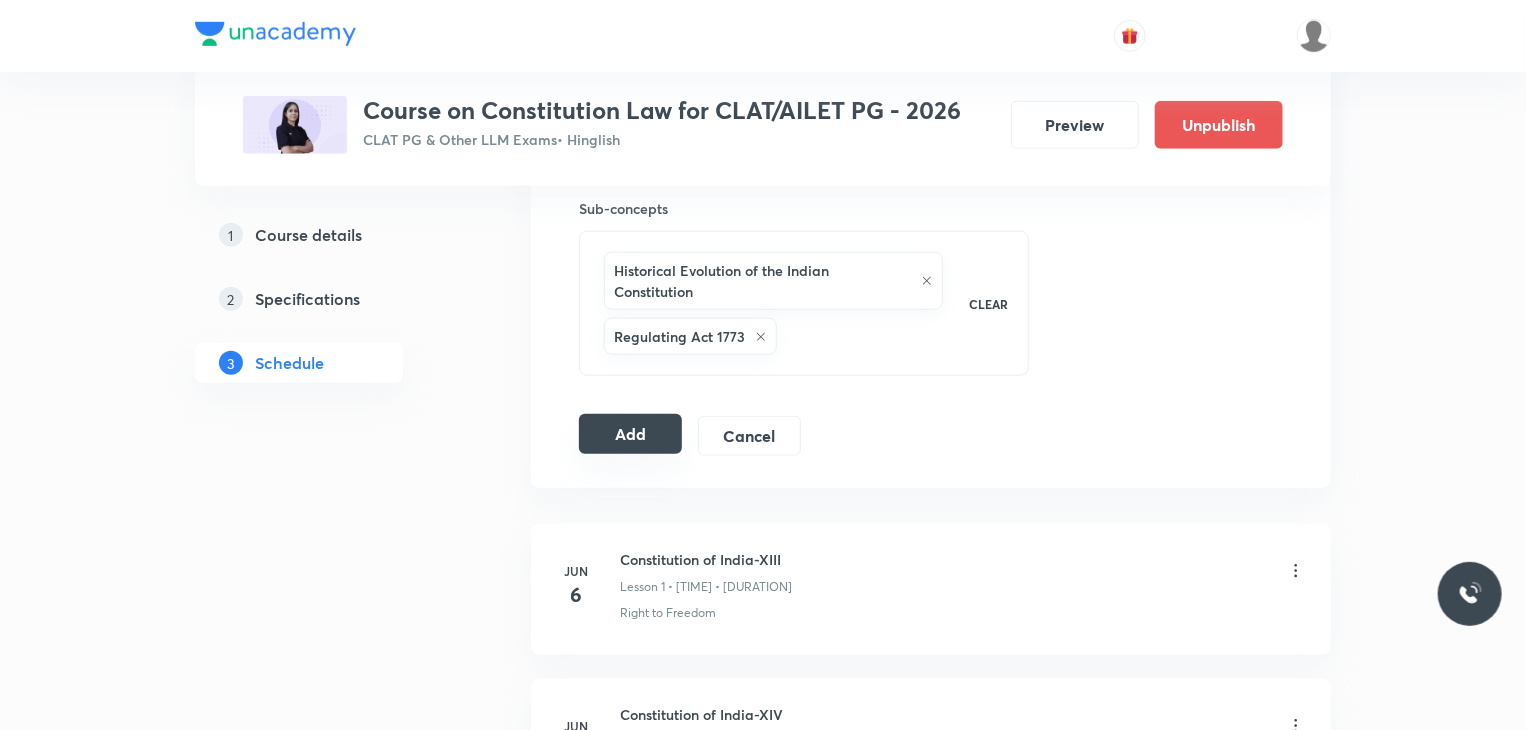 click on "Add" at bounding box center (630, 434) 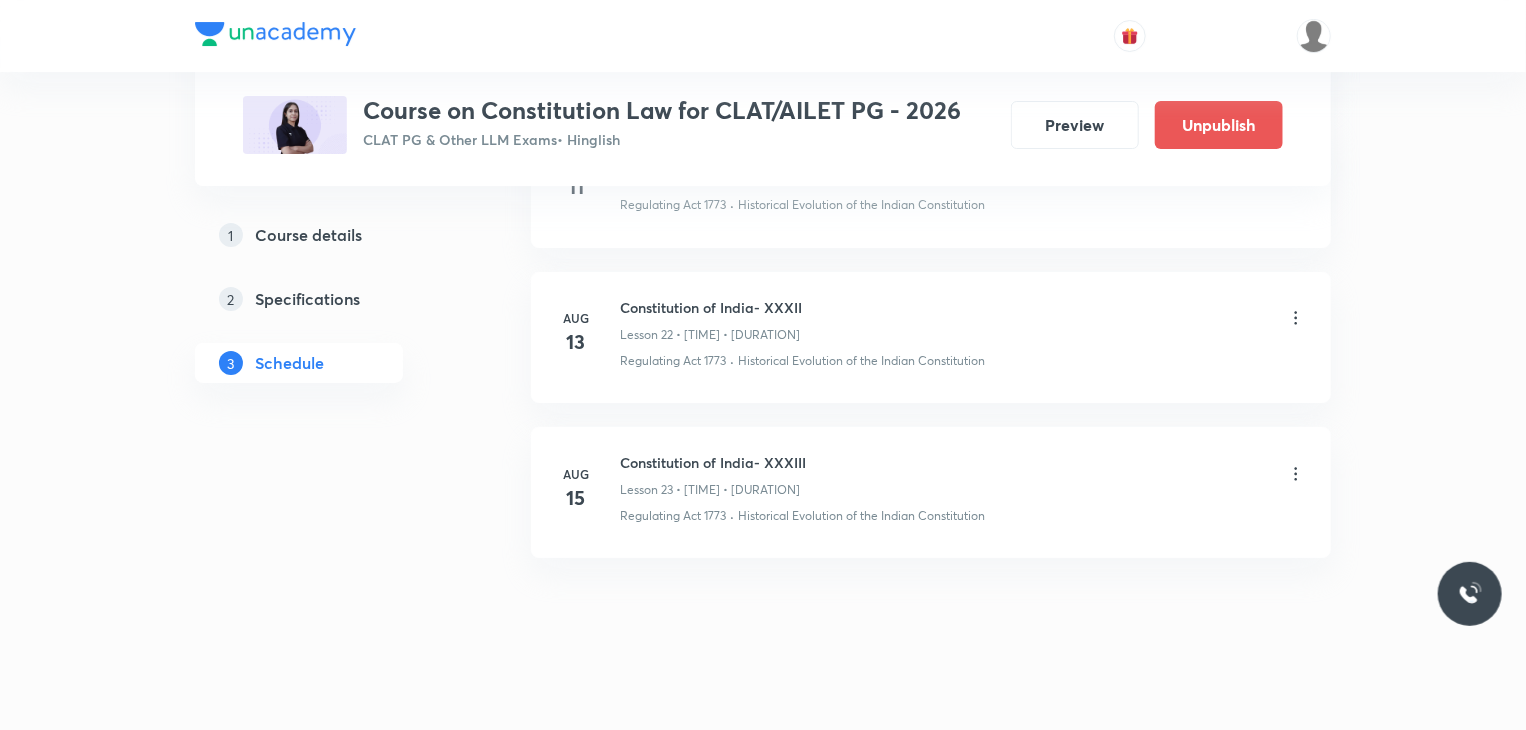 scroll, scrollTop: 3691, scrollLeft: 0, axis: vertical 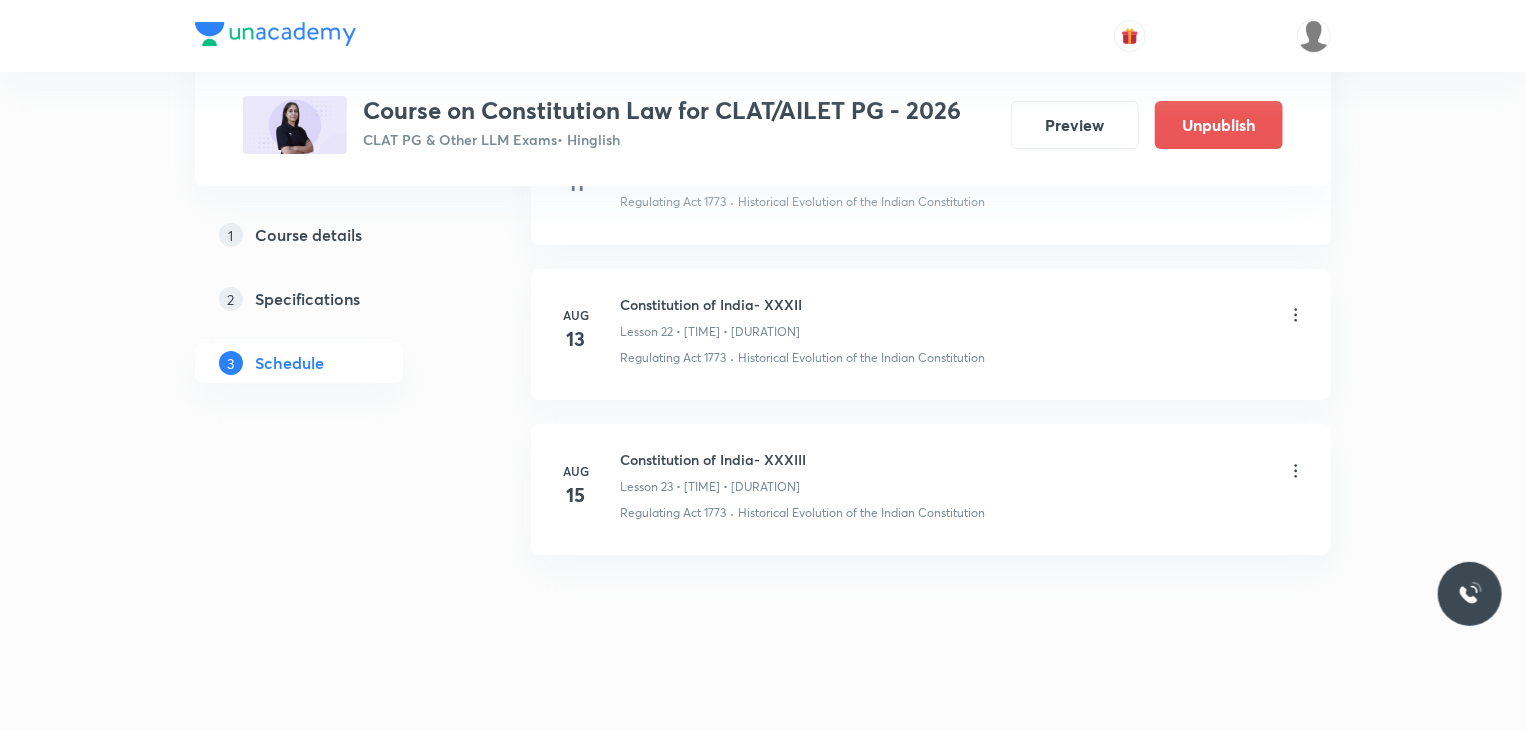 click on "1 Course details 2 Specifications 3 Schedule" at bounding box center (331, -1323) 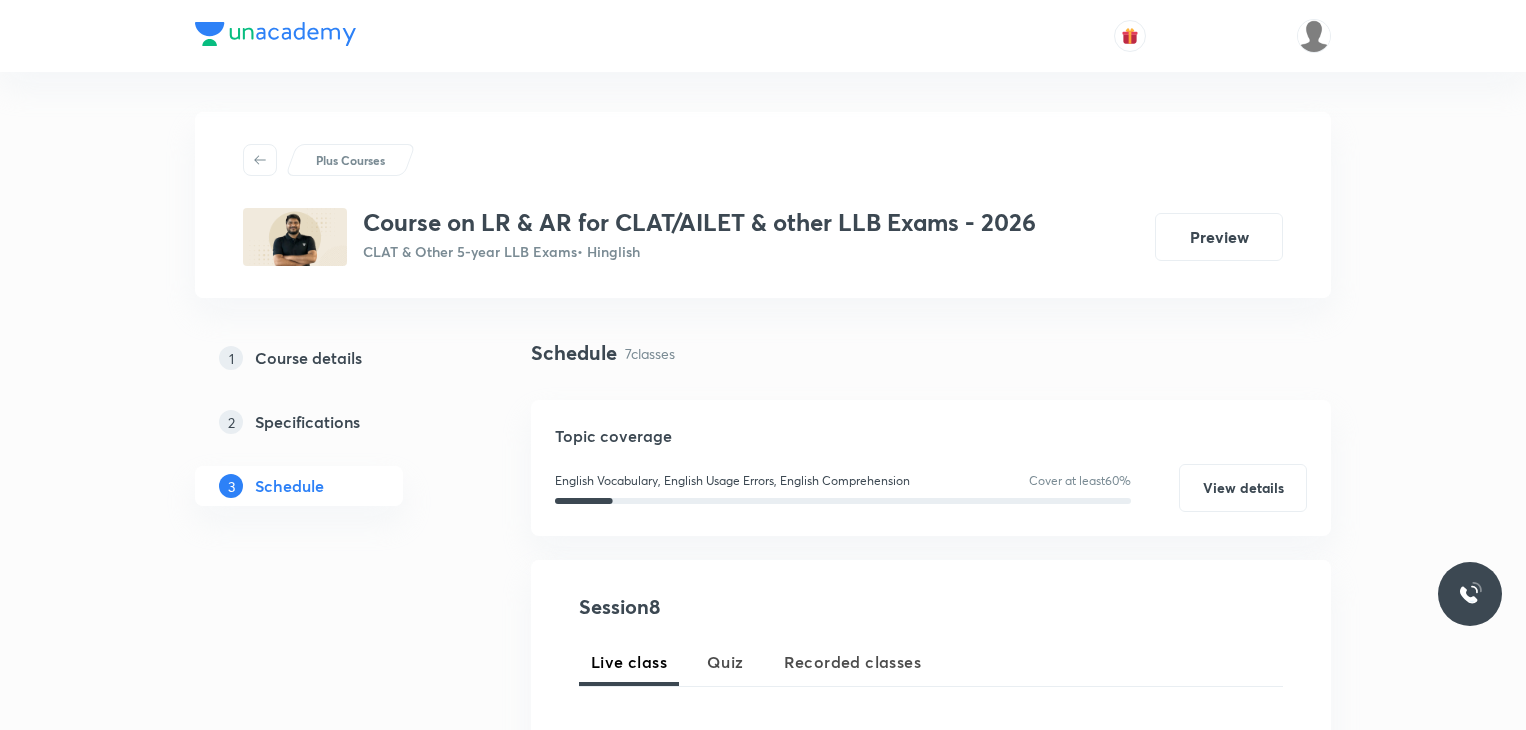 scroll, scrollTop: 1396, scrollLeft: 0, axis: vertical 